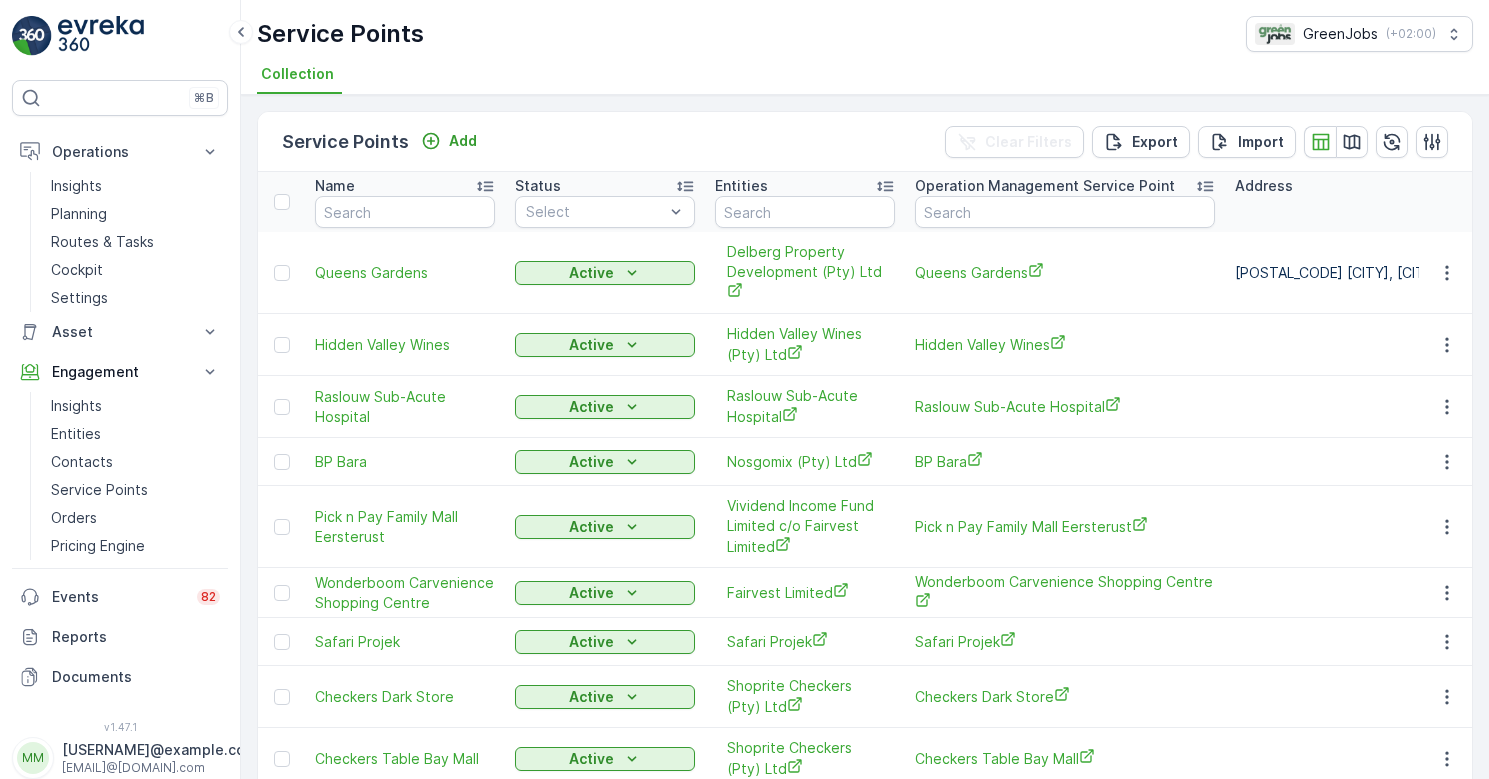 scroll, scrollTop: 0, scrollLeft: 0, axis: both 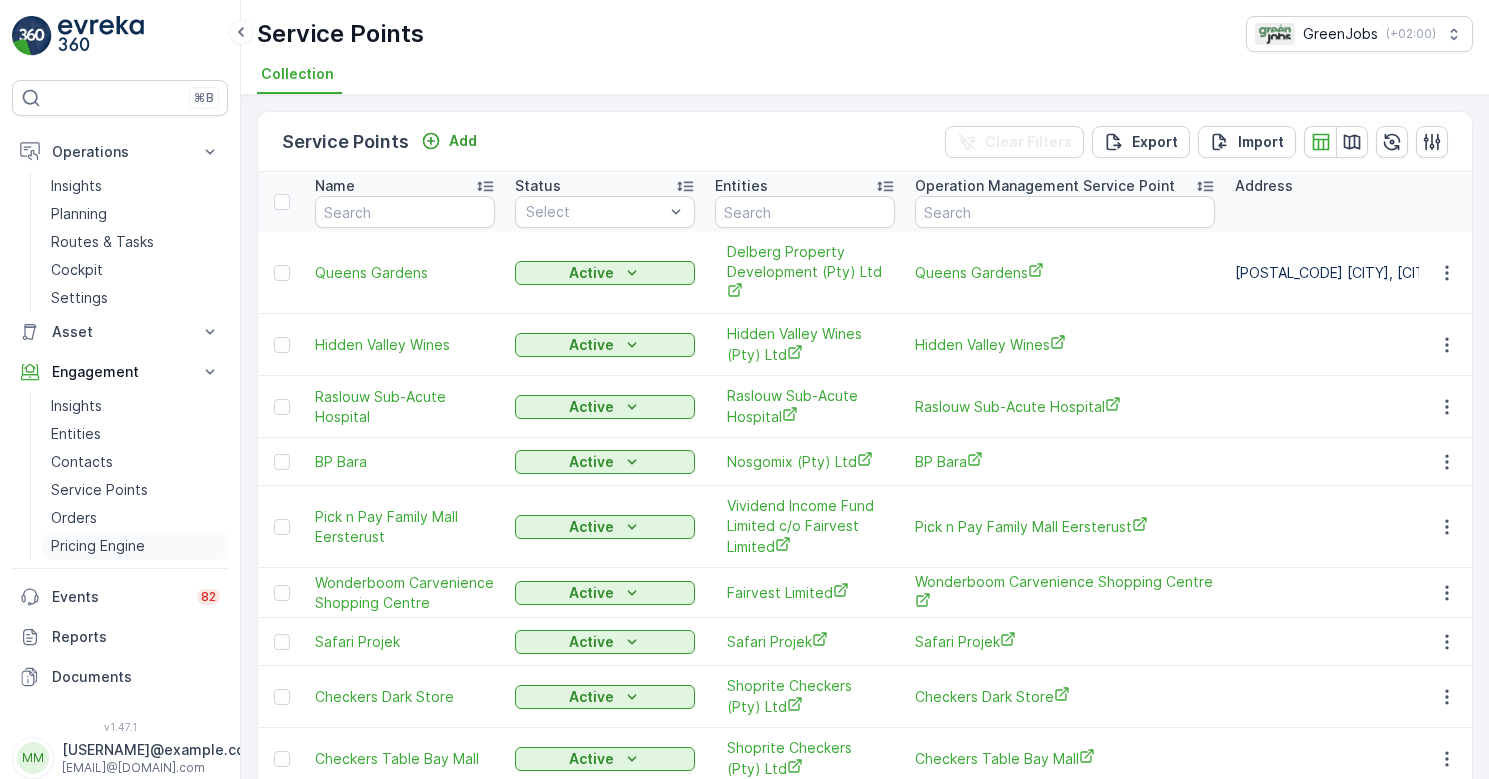 click on "Pricing Engine" at bounding box center [98, 546] 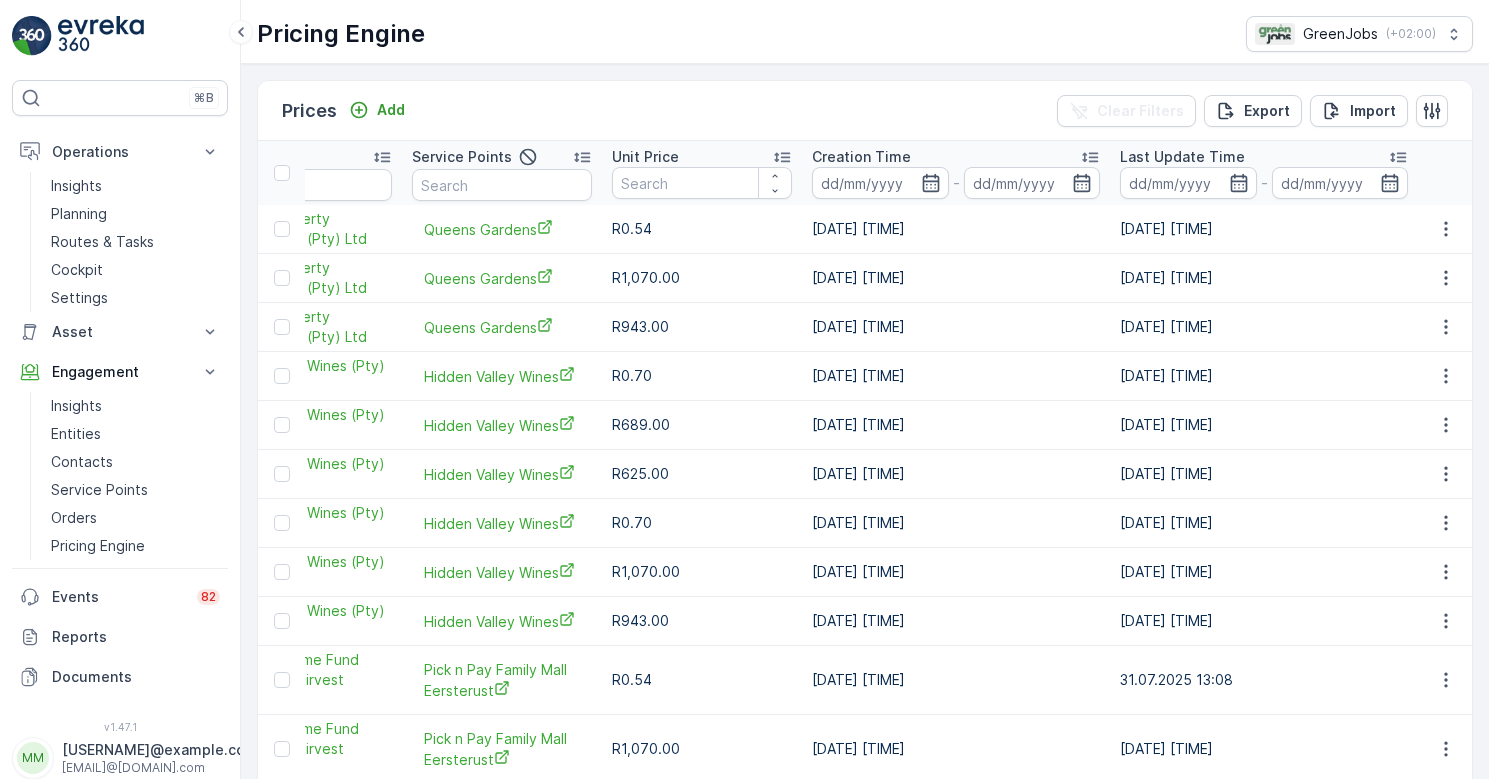scroll, scrollTop: 0, scrollLeft: 508, axis: horizontal 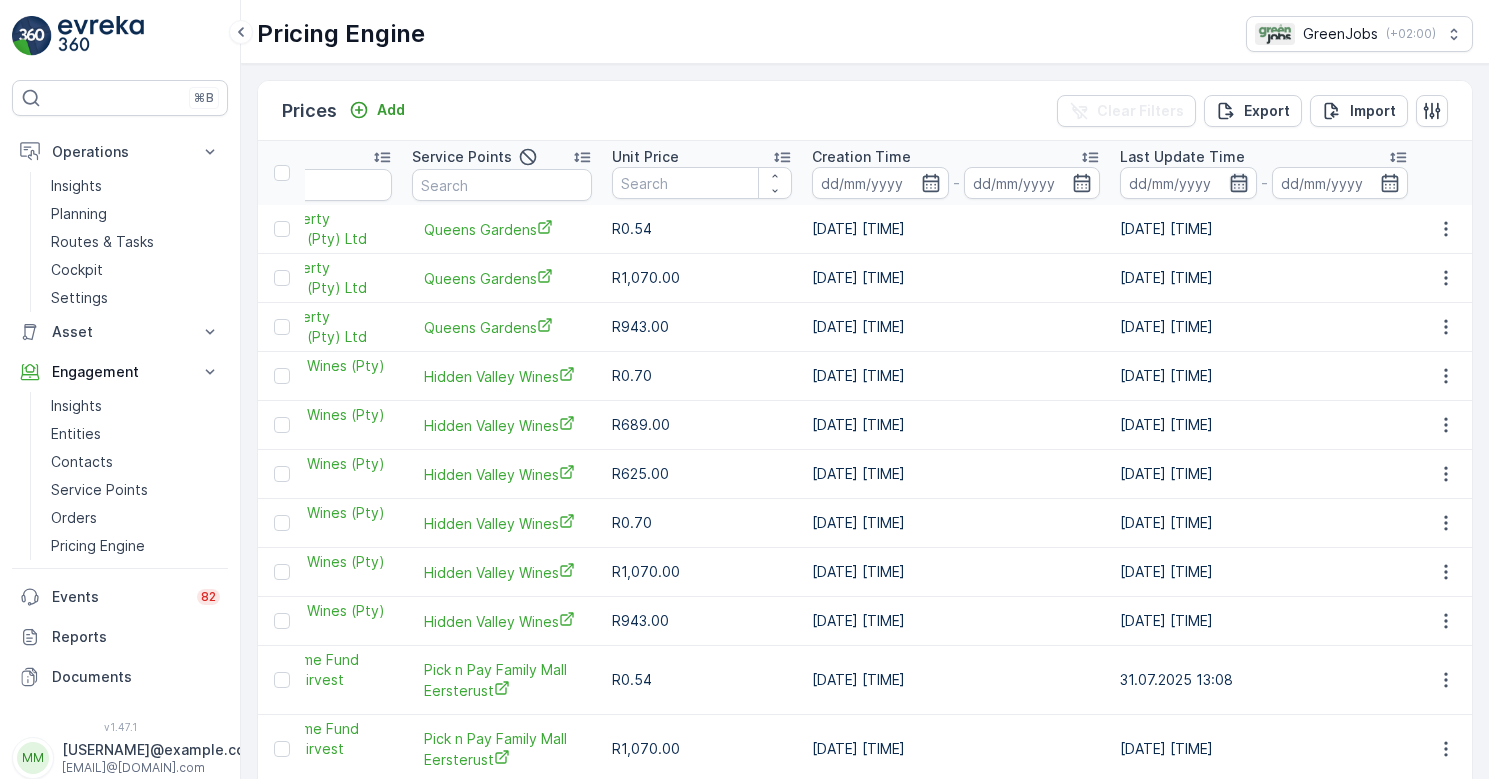 click 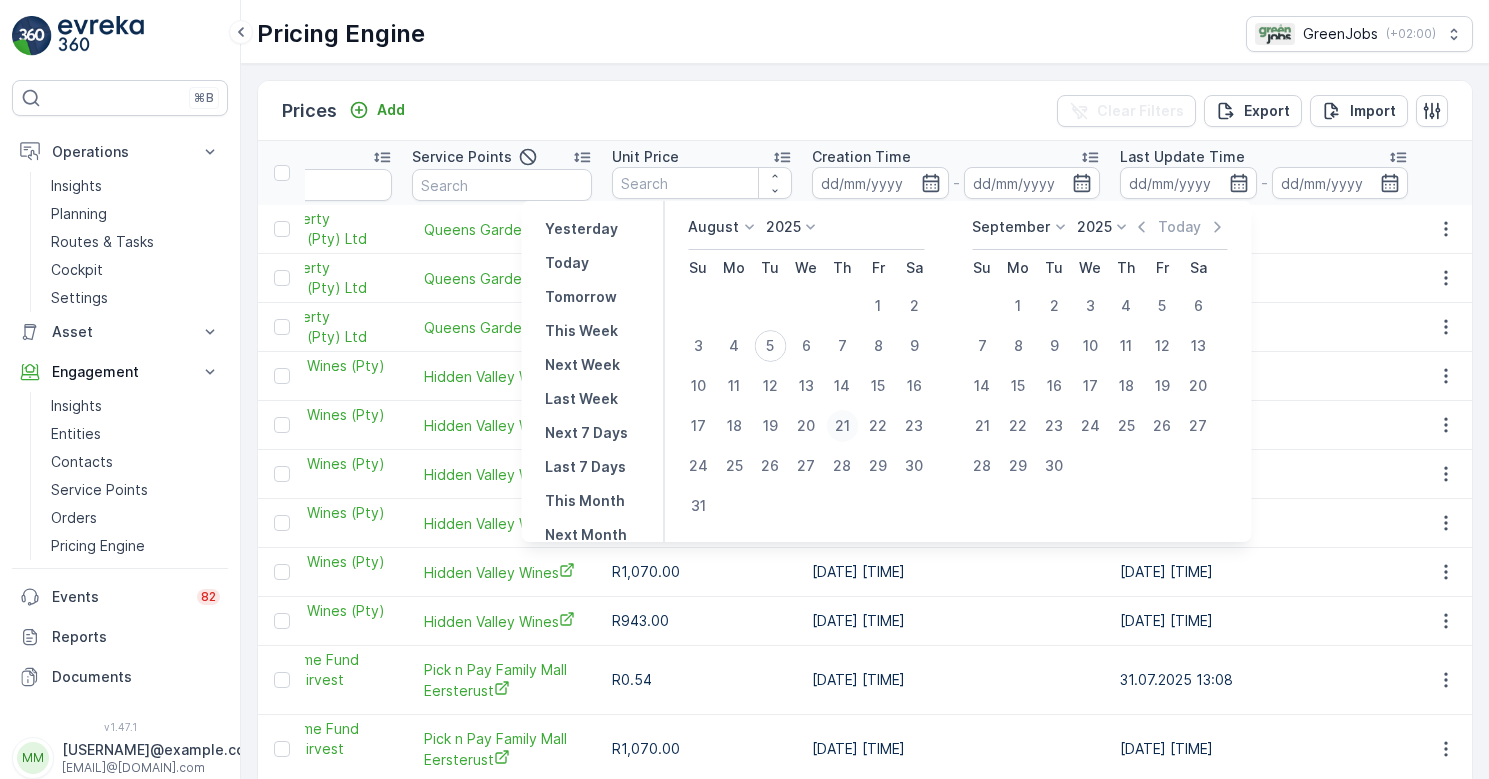 click on "21" at bounding box center (842, 426) 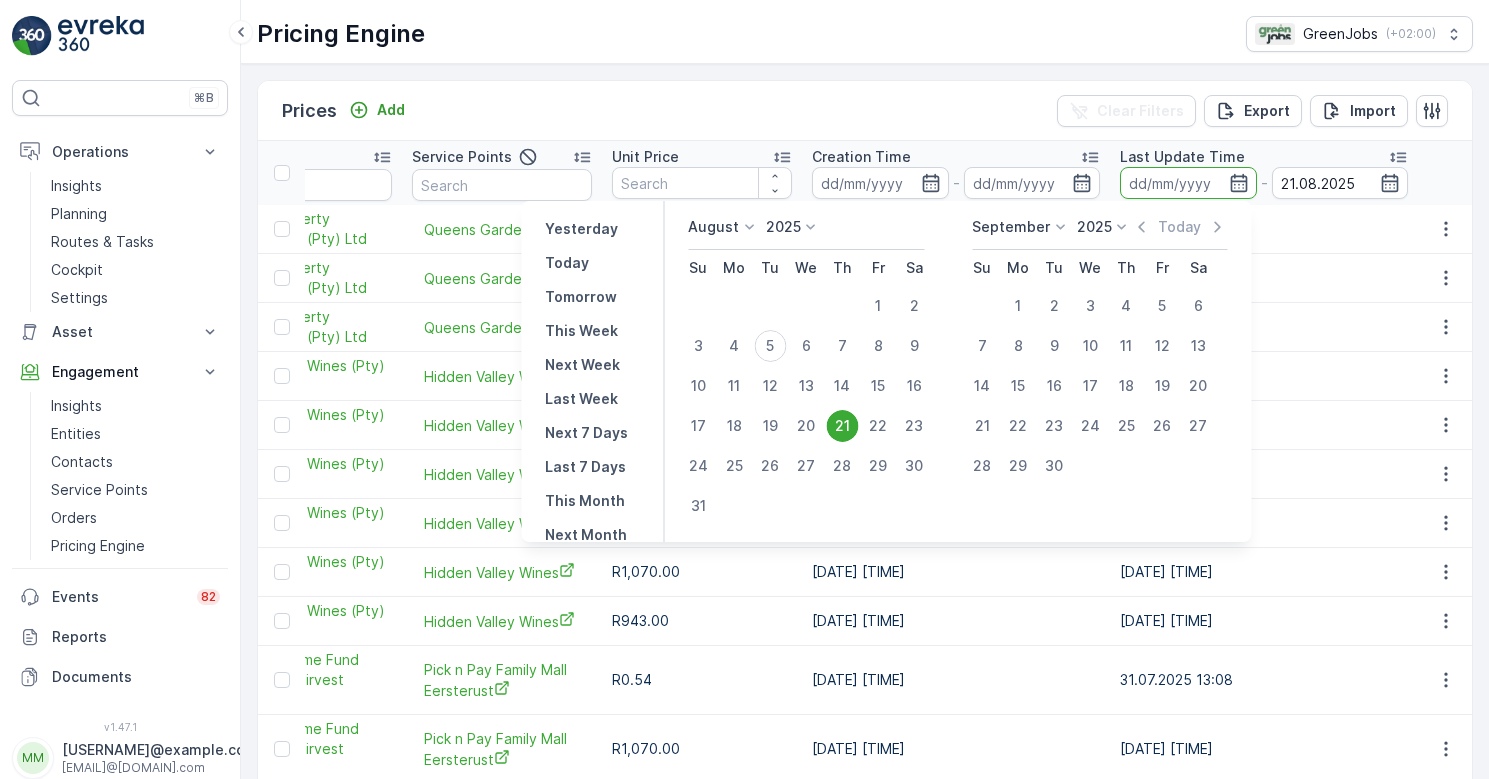click 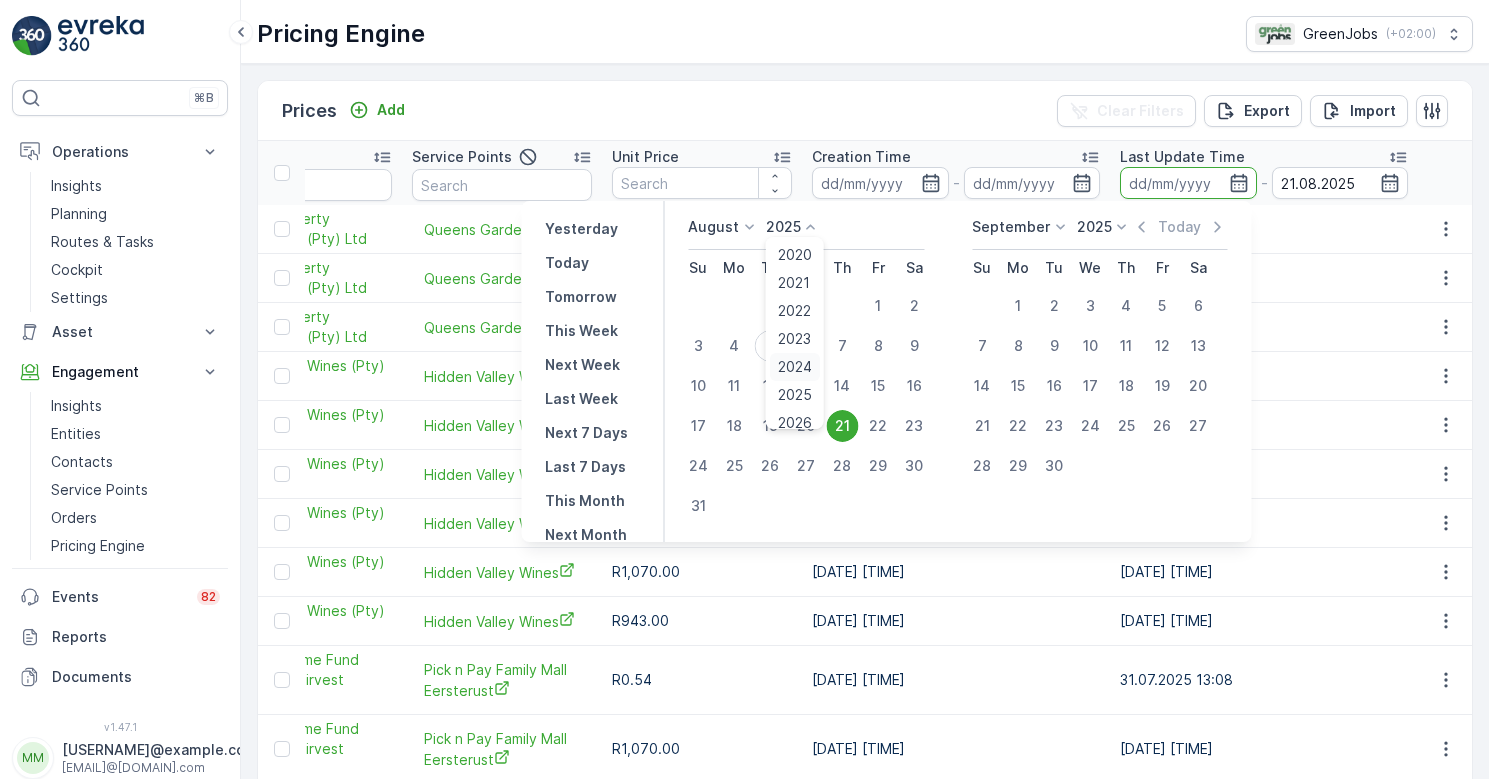 click on "2024" at bounding box center [795, 367] 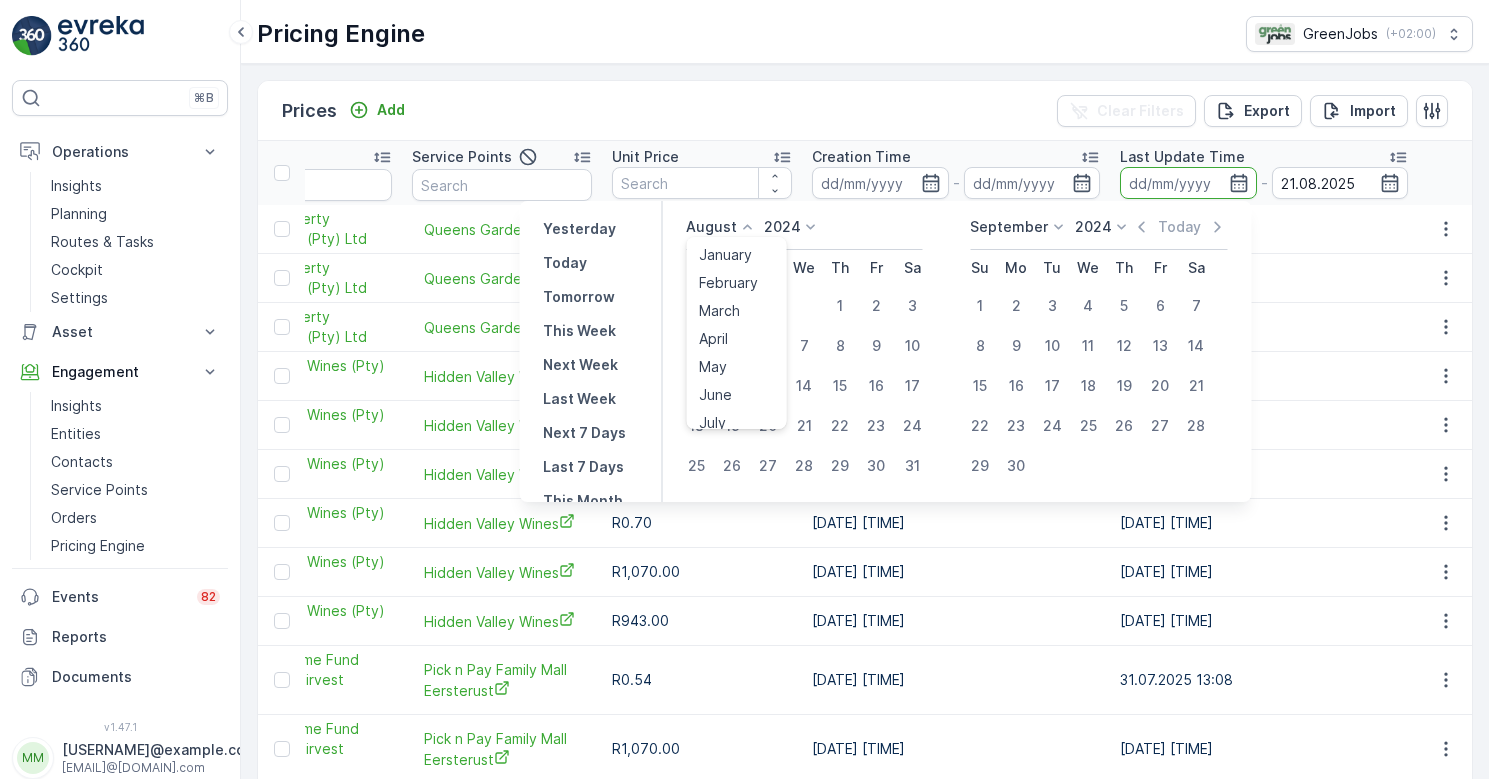 click 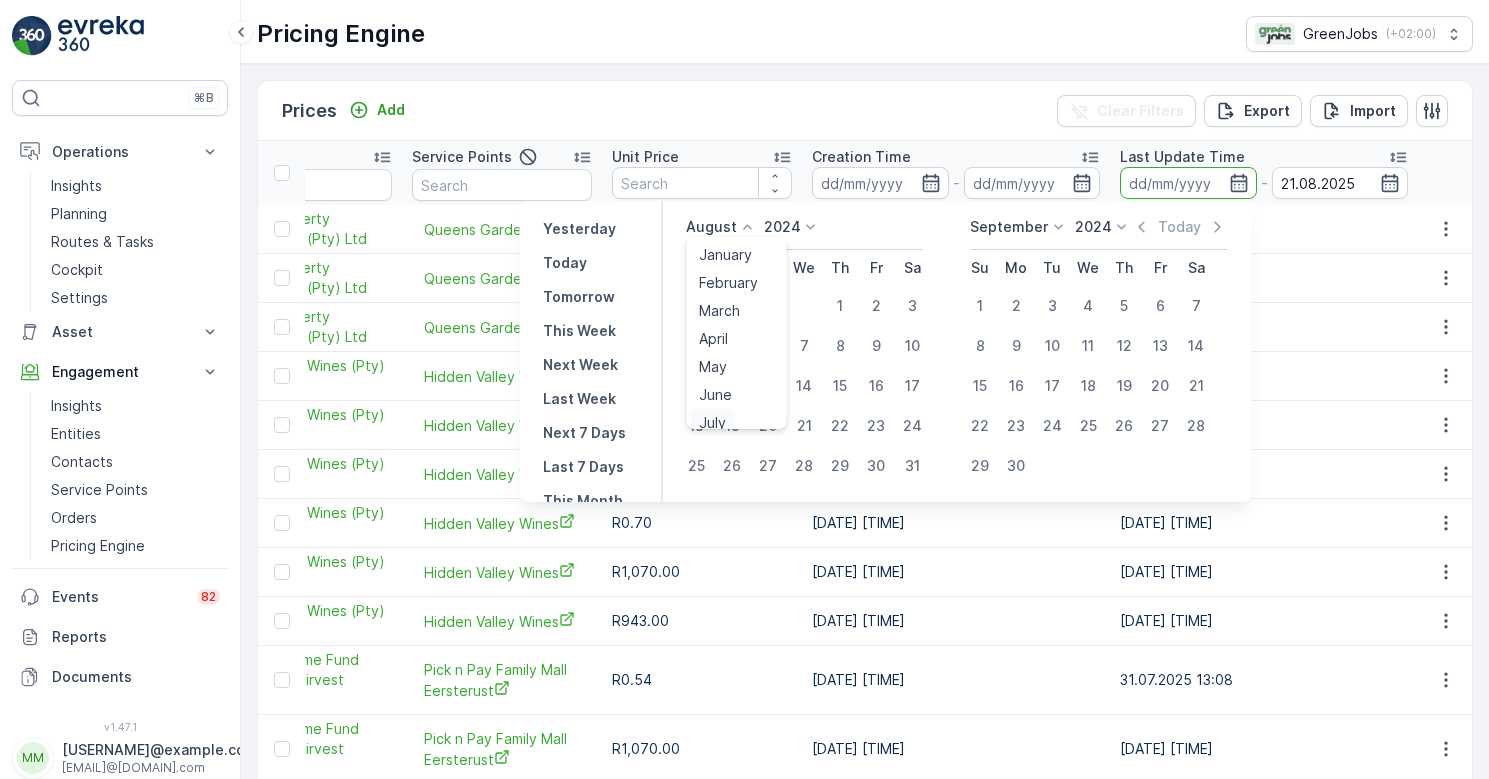 scroll, scrollTop: 8, scrollLeft: 0, axis: vertical 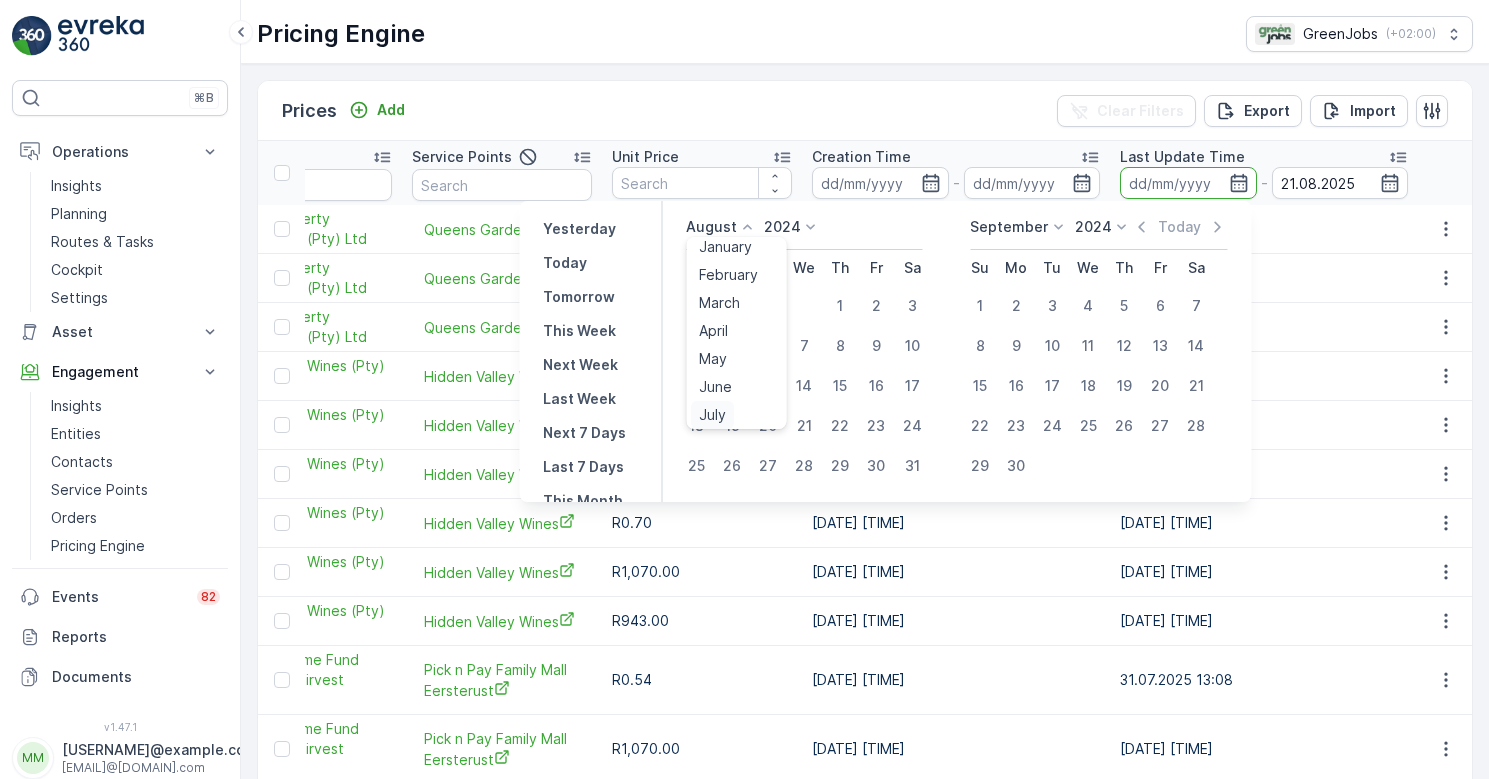 click on "July" at bounding box center (711, 415) 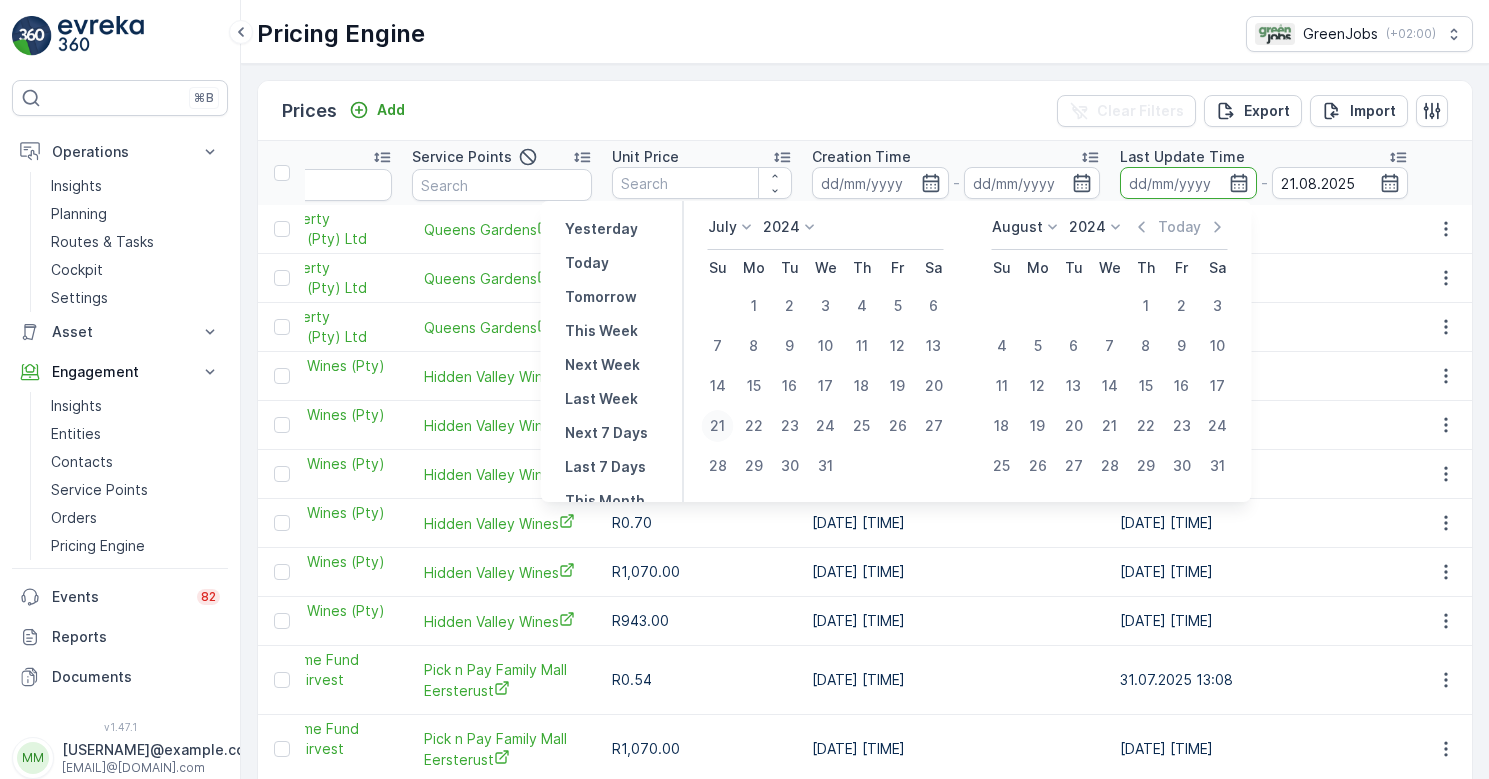 click on "21" at bounding box center [718, 426] 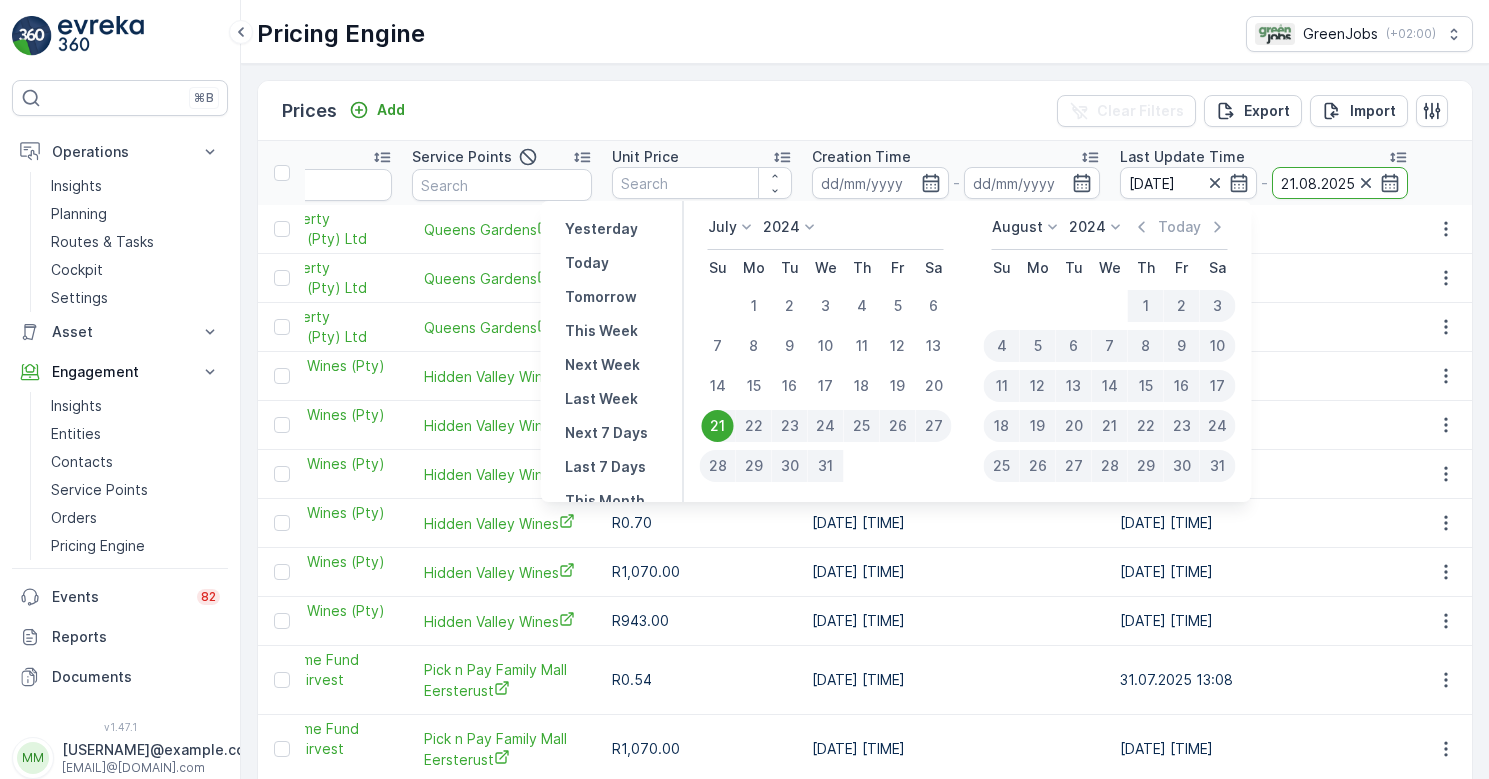 click on "20" at bounding box center (1074, 426) 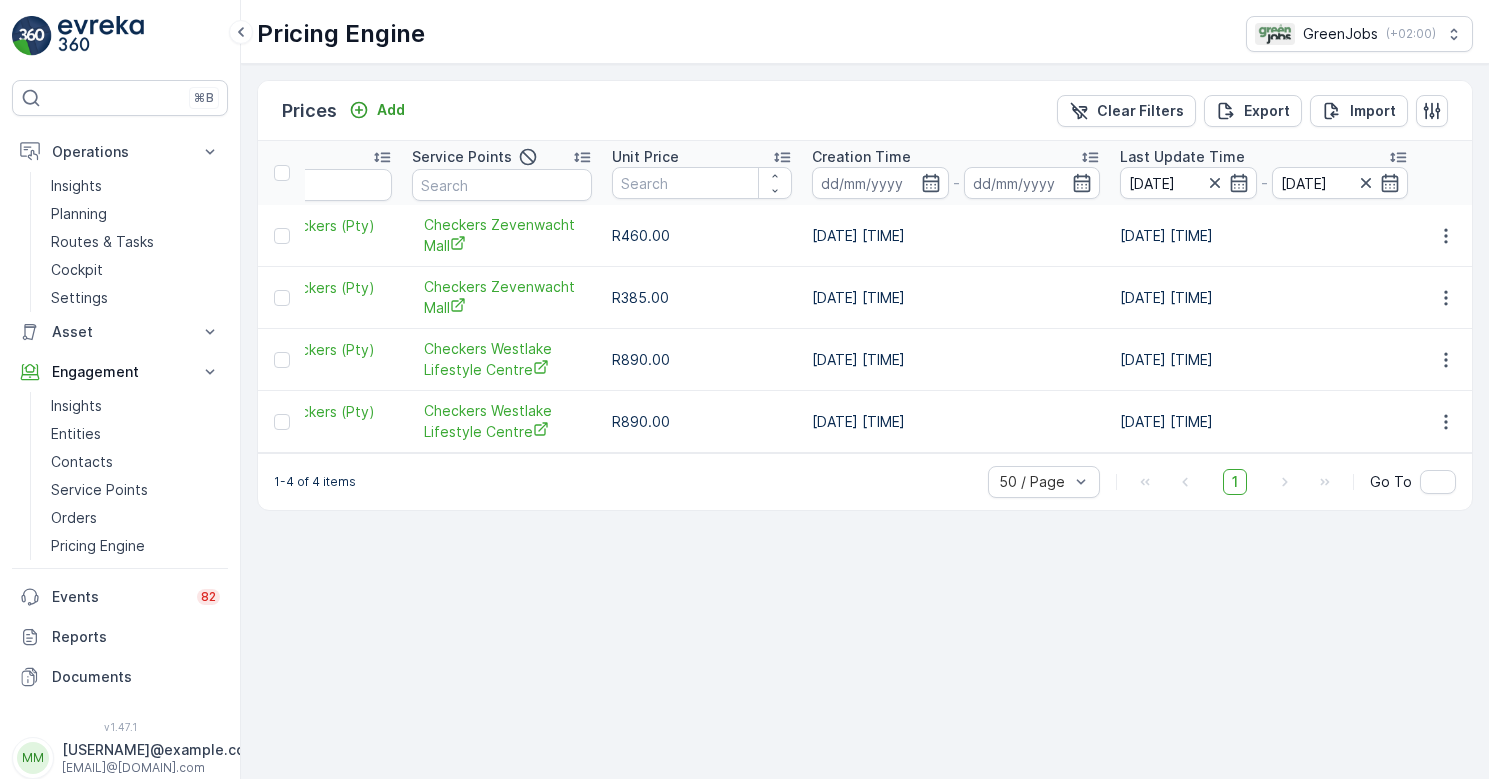 scroll, scrollTop: 0, scrollLeft: 503, axis: horizontal 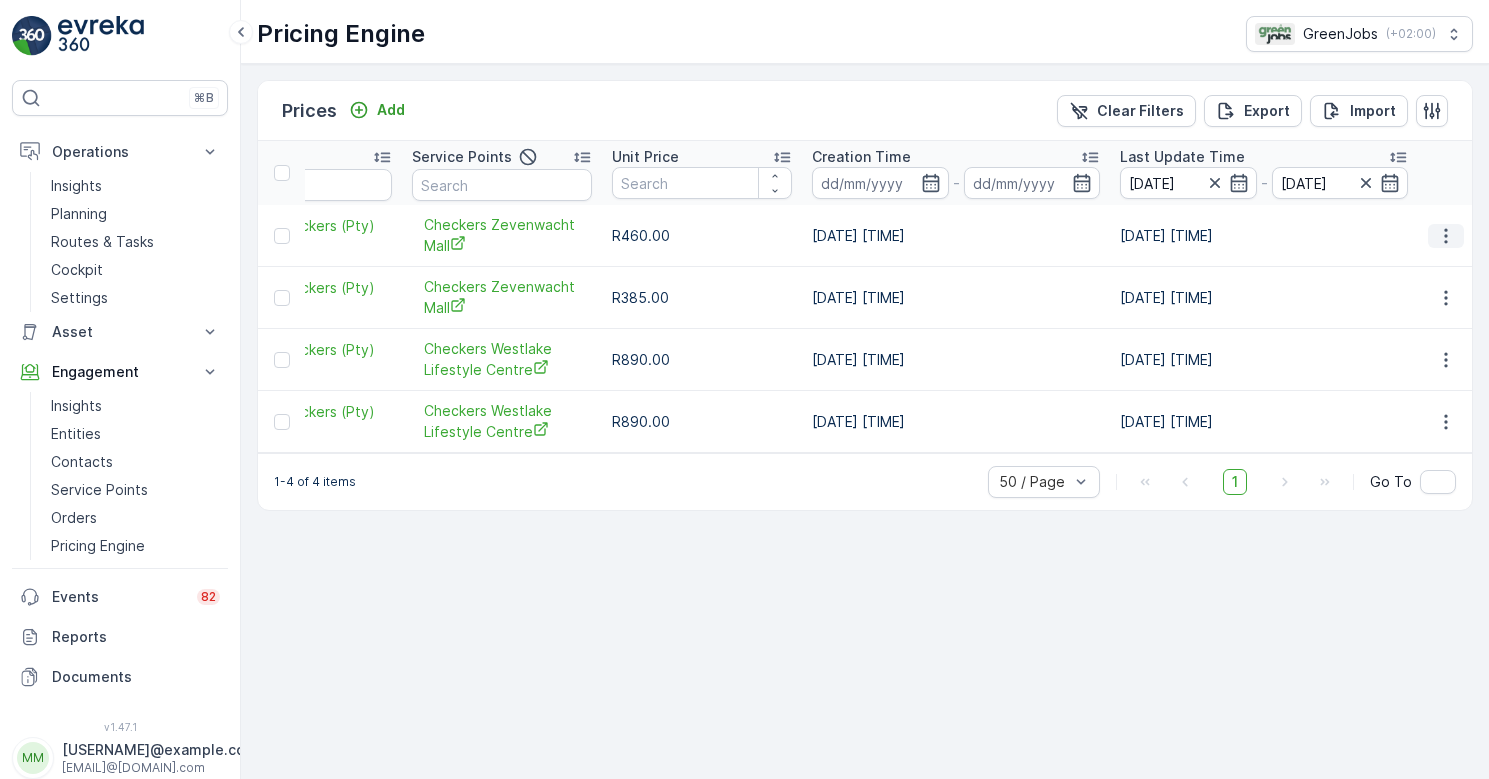 click 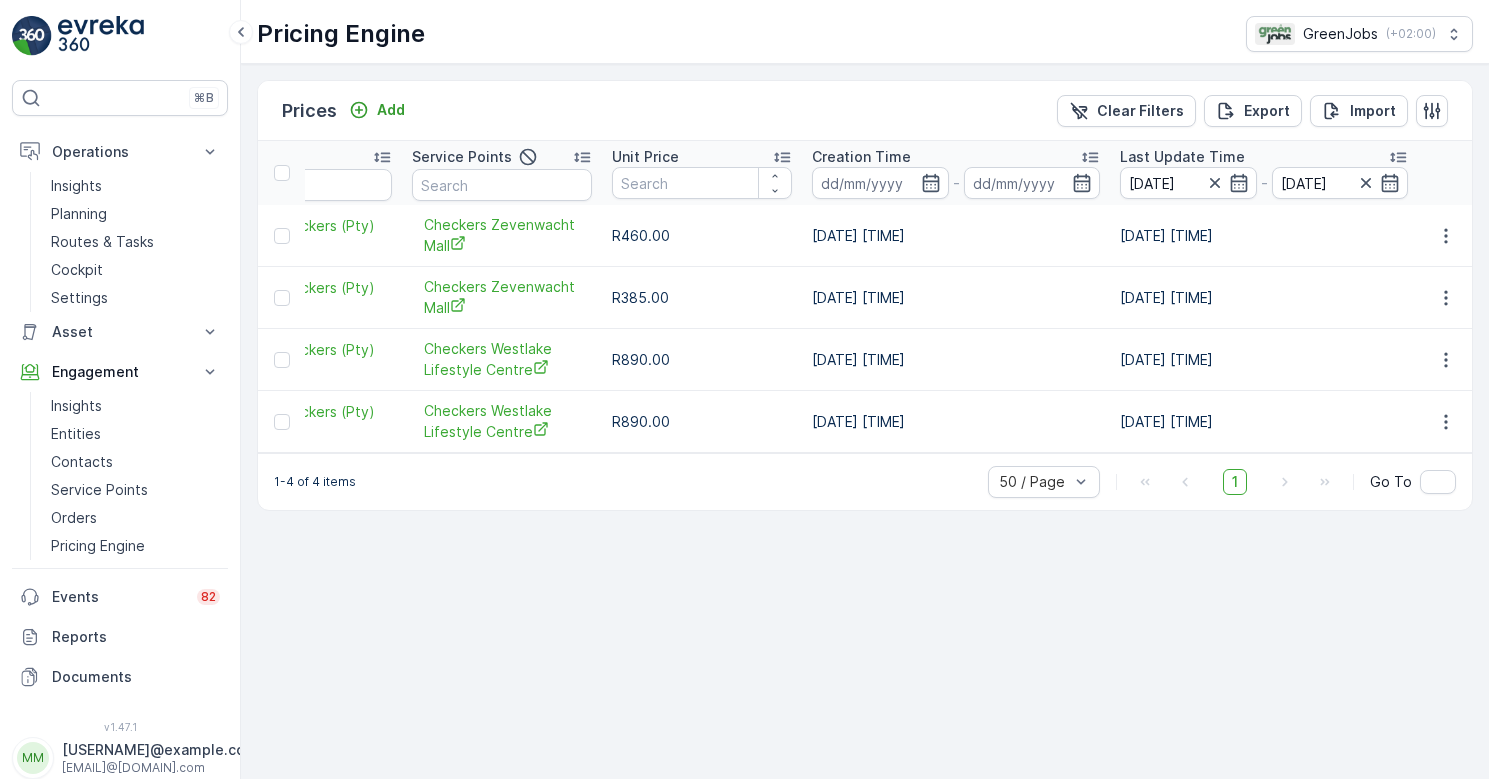 click on "Prices Add Clear Filters Export Import Order Type Select Order Item Entity Service Points Unit Price Creation Time - Last Update Time 21.07.2024 - 20.08.2024 Service Order 2 M3 Lift Shoprite Checkers (Pty) Ltd Checkers Zevenwacht Mall R460.00 05.08.2024 15:41 05.08.2024 15:41 Monthly Rental 2 M3 Rental Shoprite Checkers (Pty) Ltd Checkers Zevenwacht Mall R385.00 05.08.2024 15:40 05.08.2024 15:40 Service Order 5 M3 Lift Shoprite Checkers (Pty) Ltd Checkers Westlake Lifestyle Centre R890.00 25.07.2024 15:14 25.07.2024 15:14 Monthly Rental 5 M3 Rental Shoprite Checkers (Pty) Ltd Checkers Westlake Lifestyle Centre R890.00 25.07.2024 15:13 25.07.2024 15:13 1-4 of 4 items 50 / Page 1 Go To" at bounding box center (865, 421) 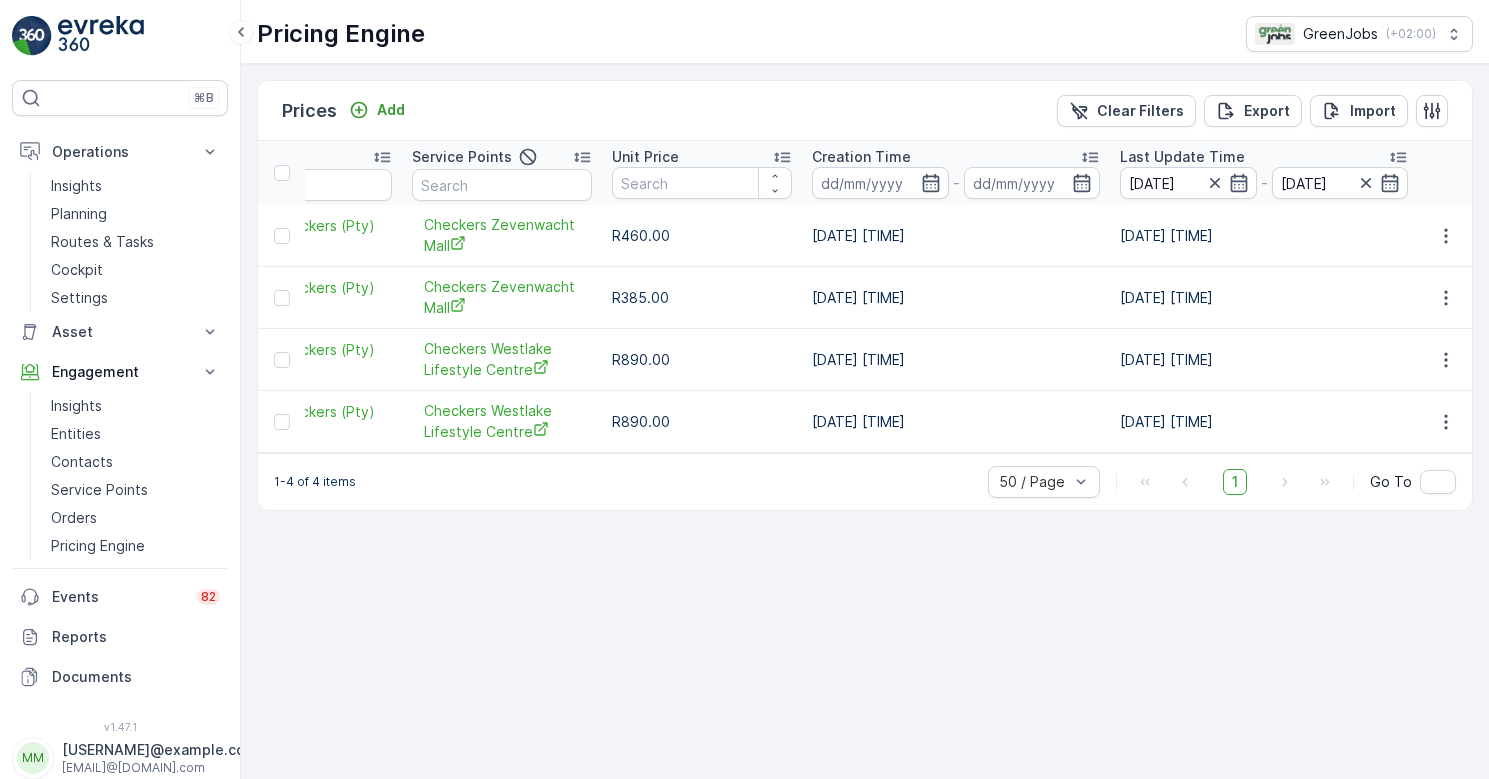 scroll, scrollTop: 0, scrollLeft: 0, axis: both 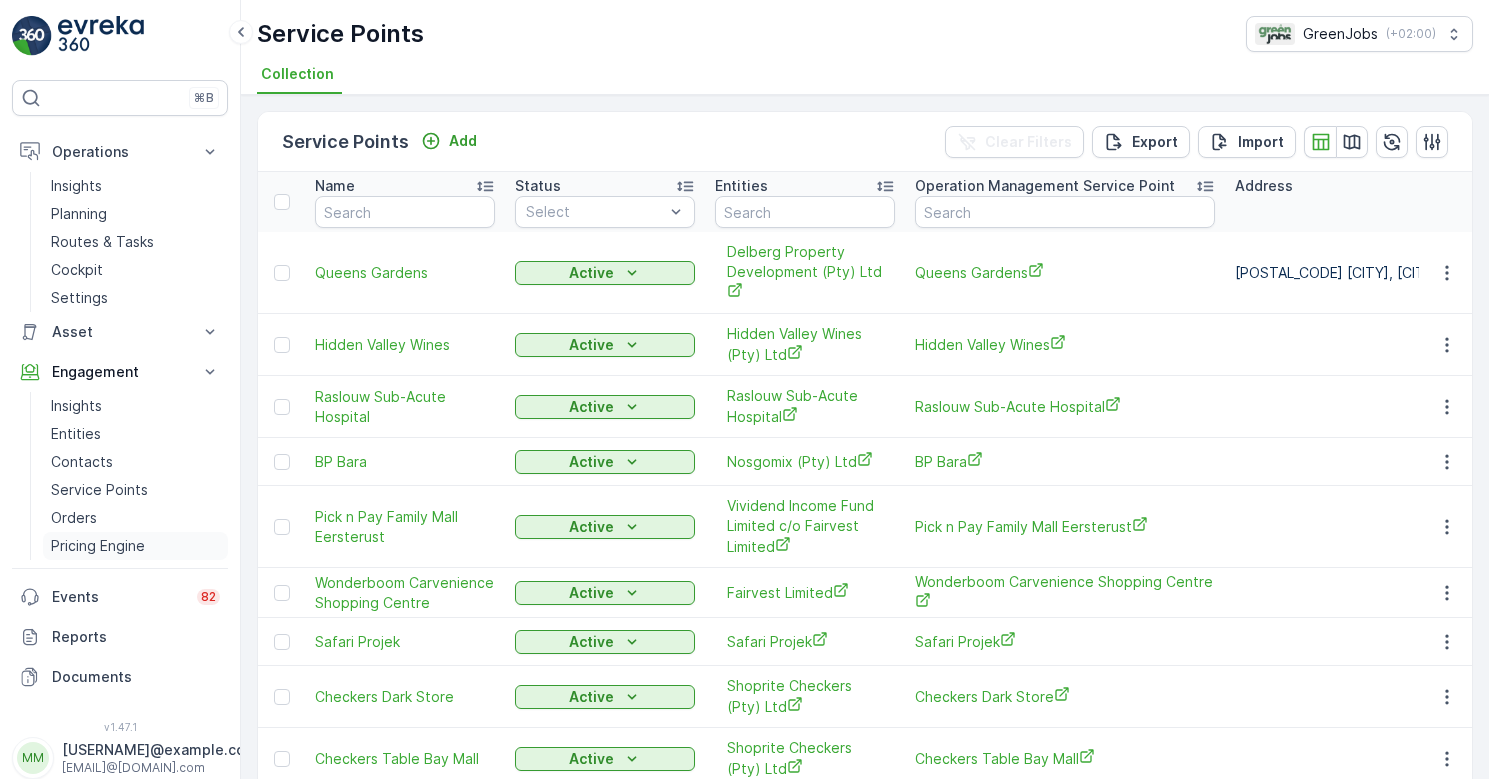 click on "Pricing Engine" at bounding box center (98, 546) 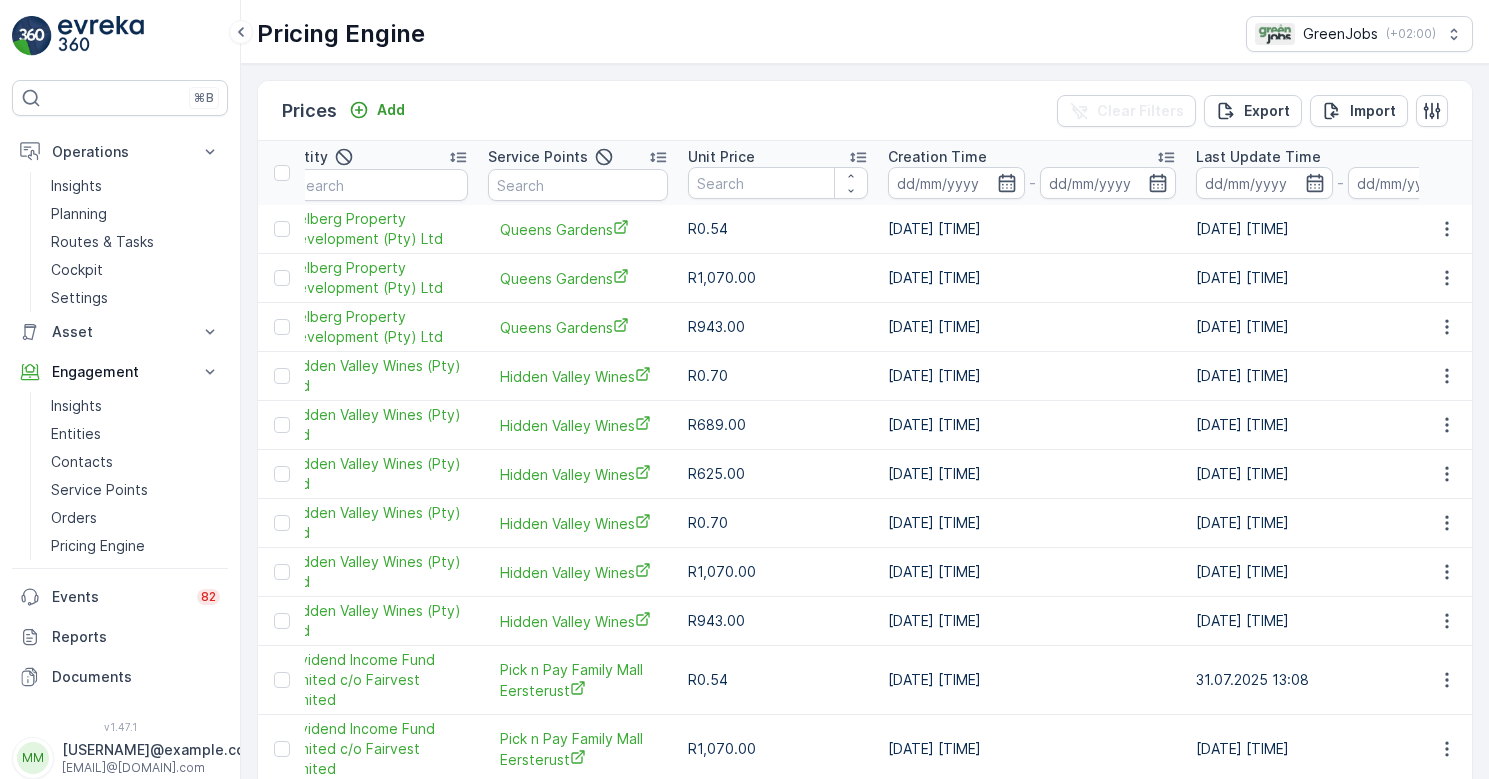 scroll, scrollTop: 0, scrollLeft: 430, axis: horizontal 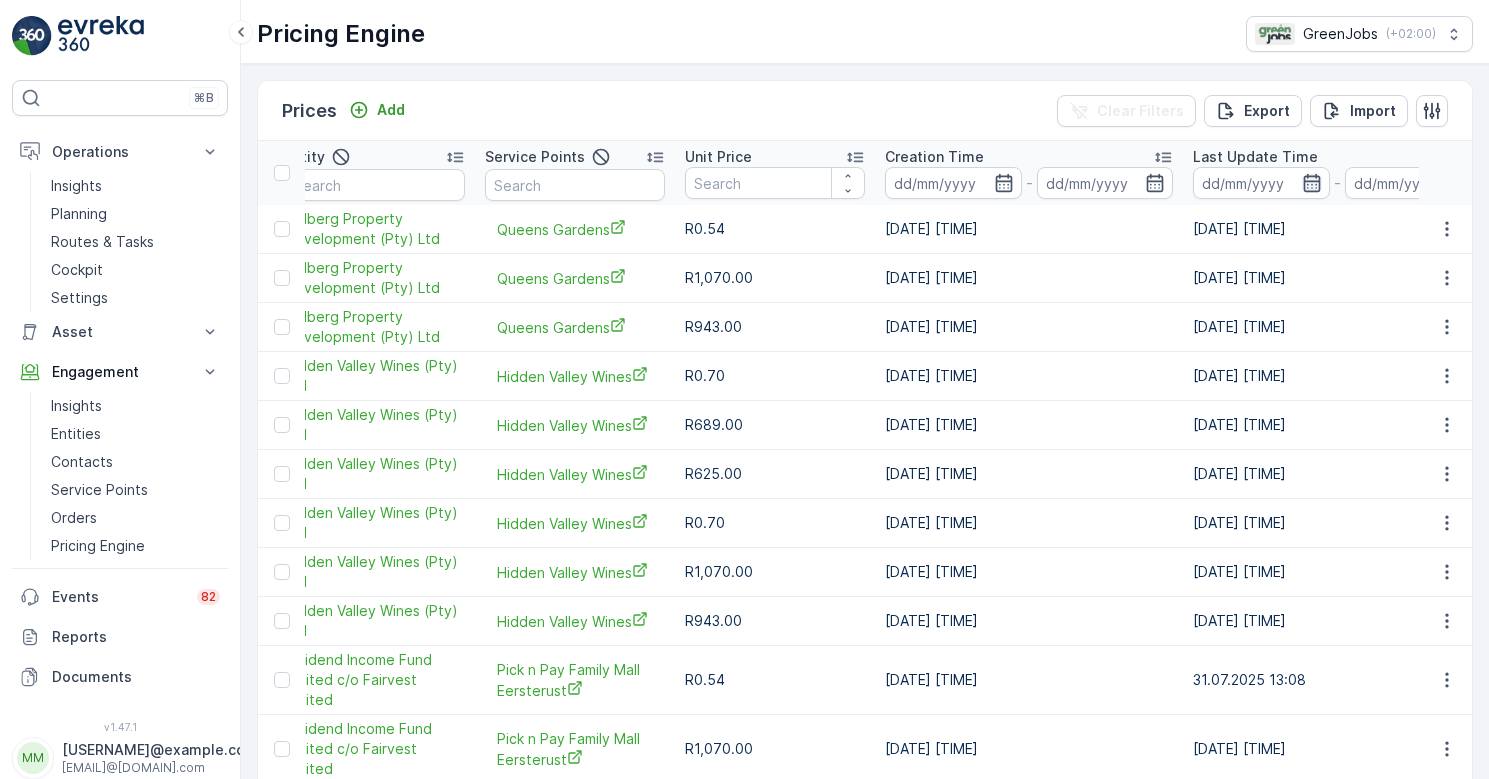 click 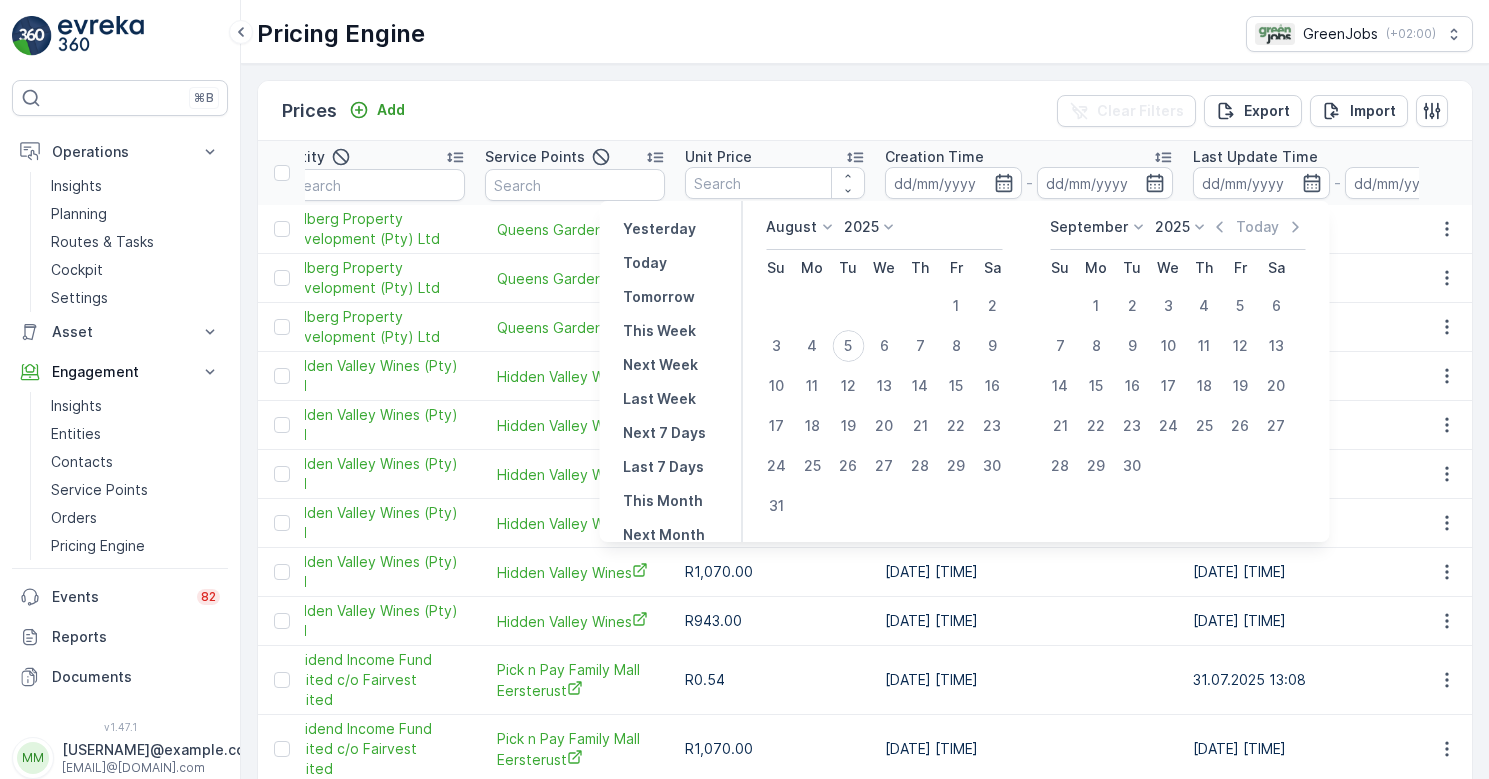 click 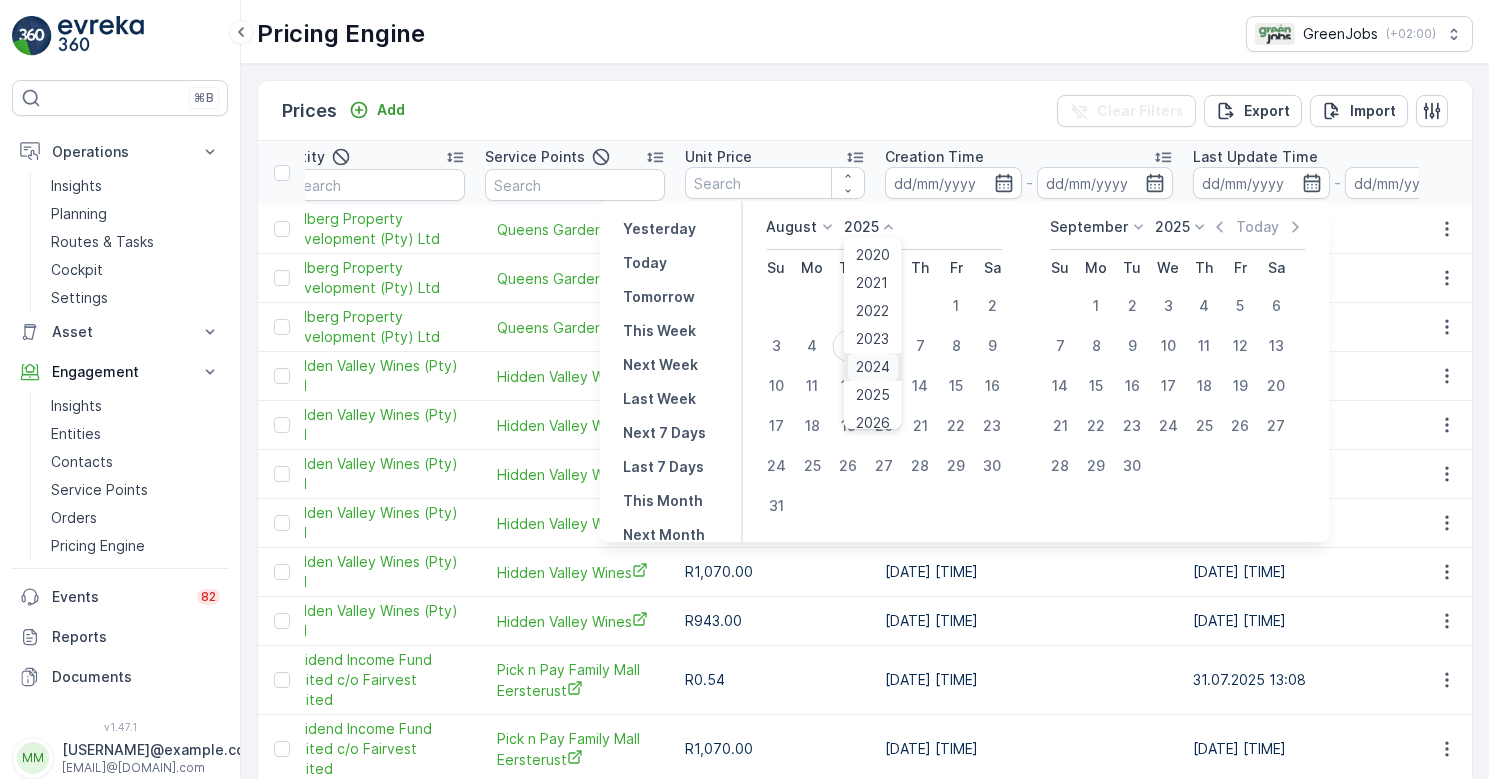 click on "2024" at bounding box center [873, 367] 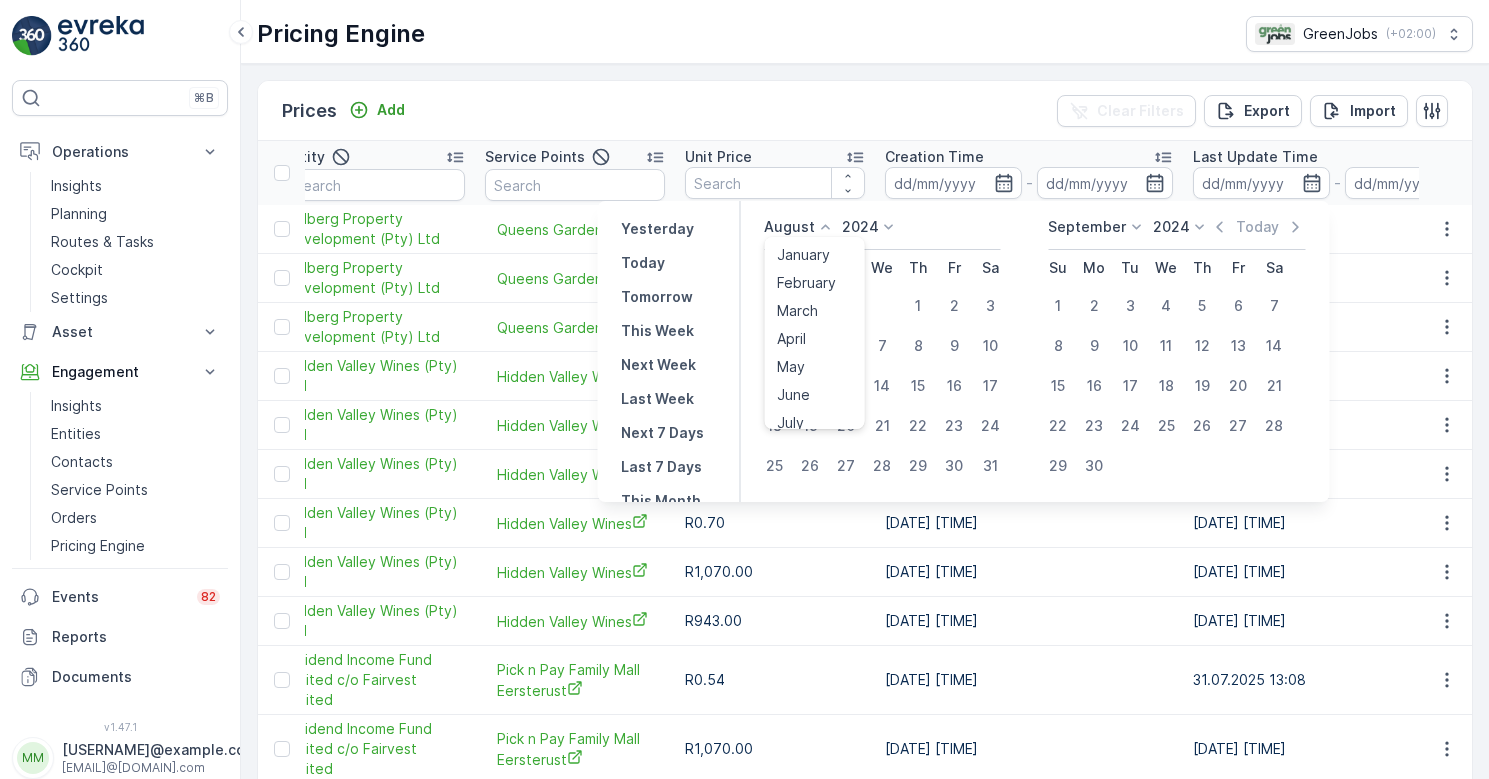 click 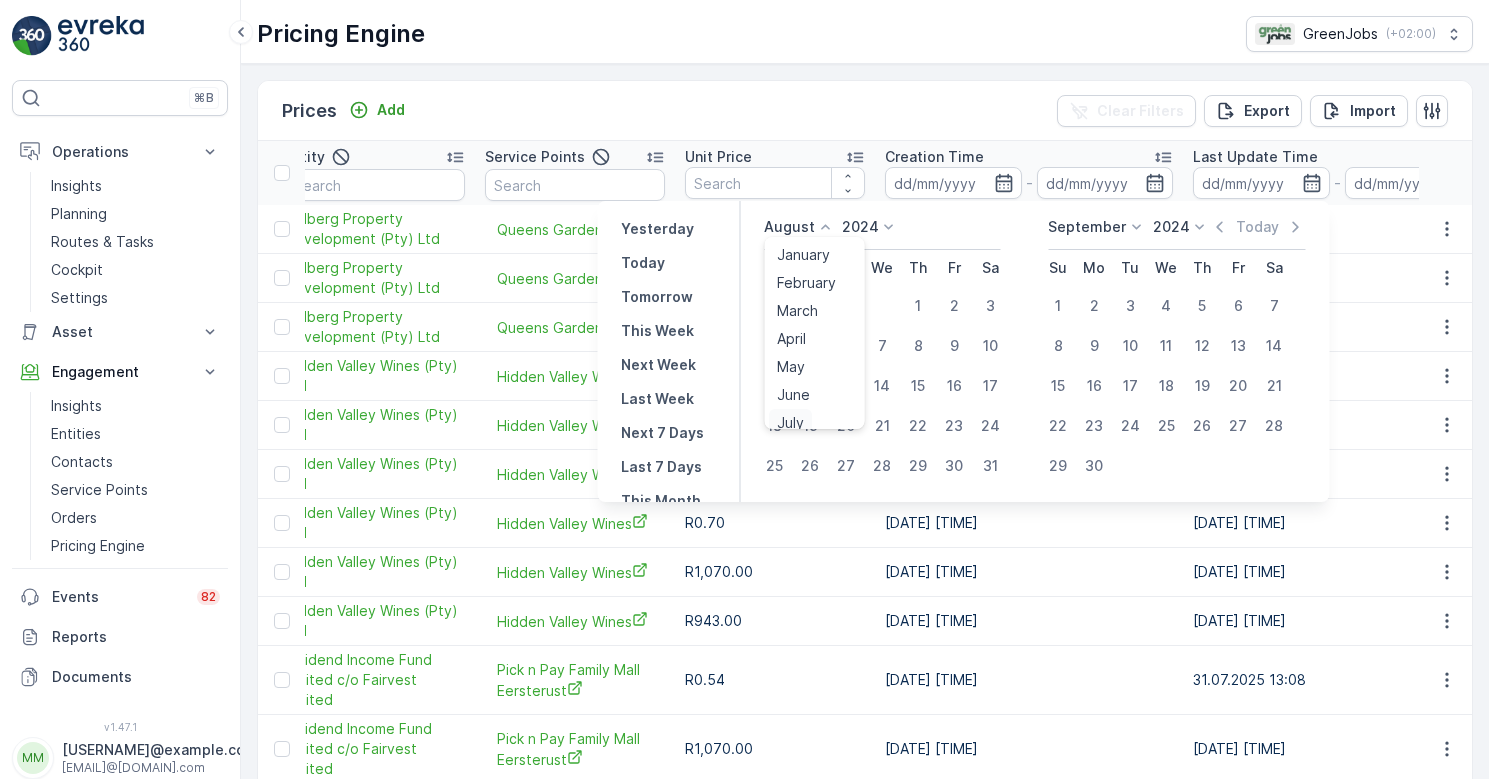 scroll, scrollTop: 8, scrollLeft: 0, axis: vertical 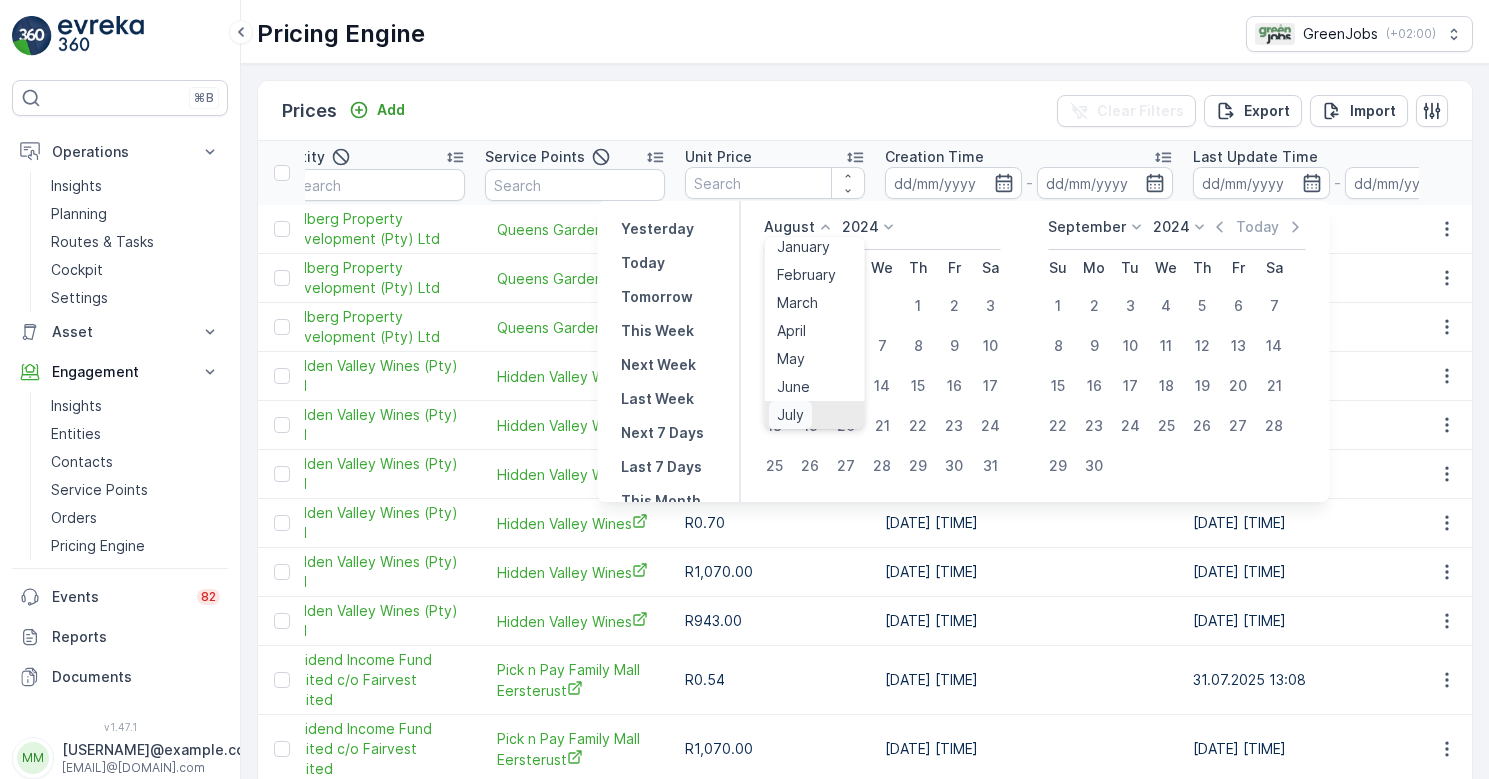 click on "July" at bounding box center (789, 415) 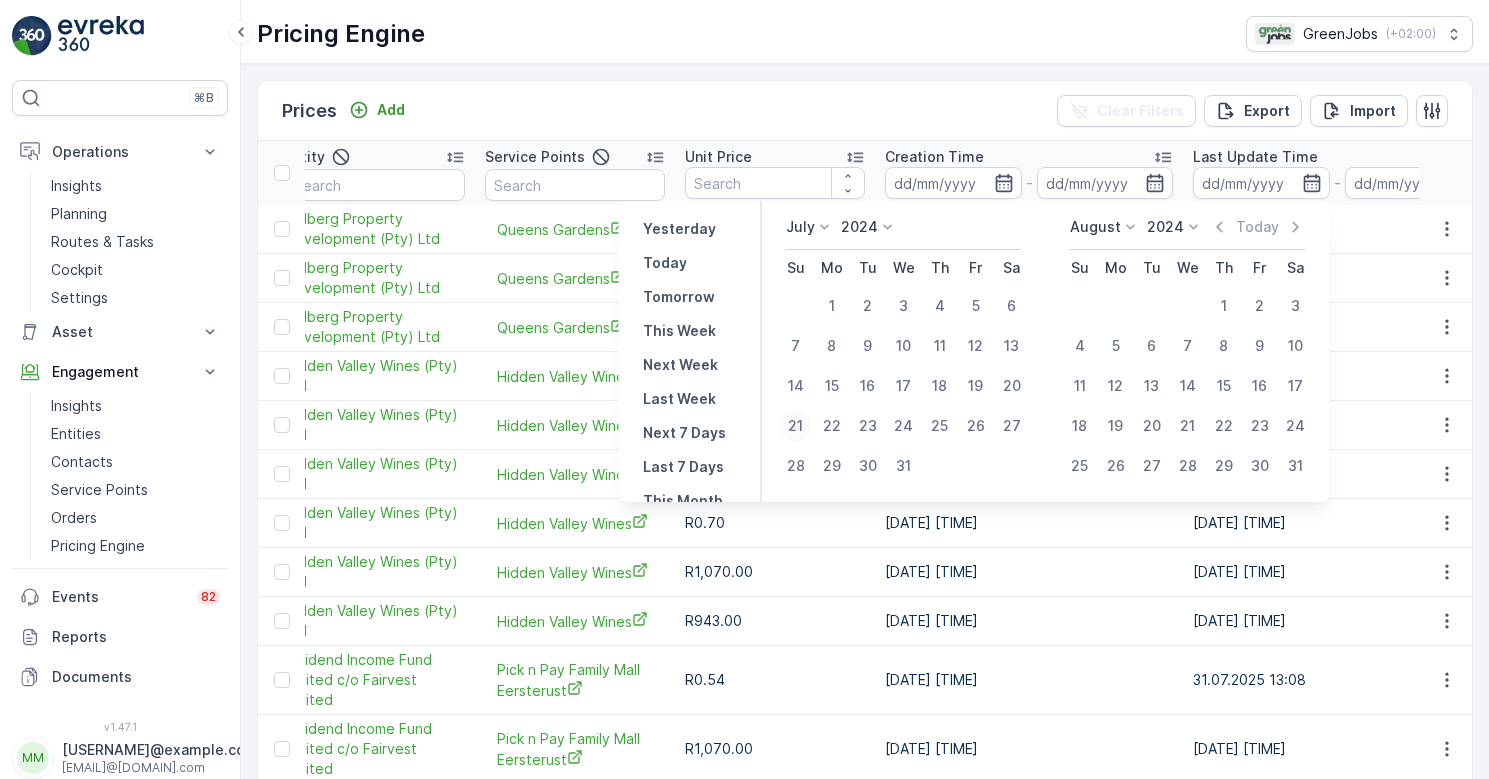 click on "21" at bounding box center (796, 426) 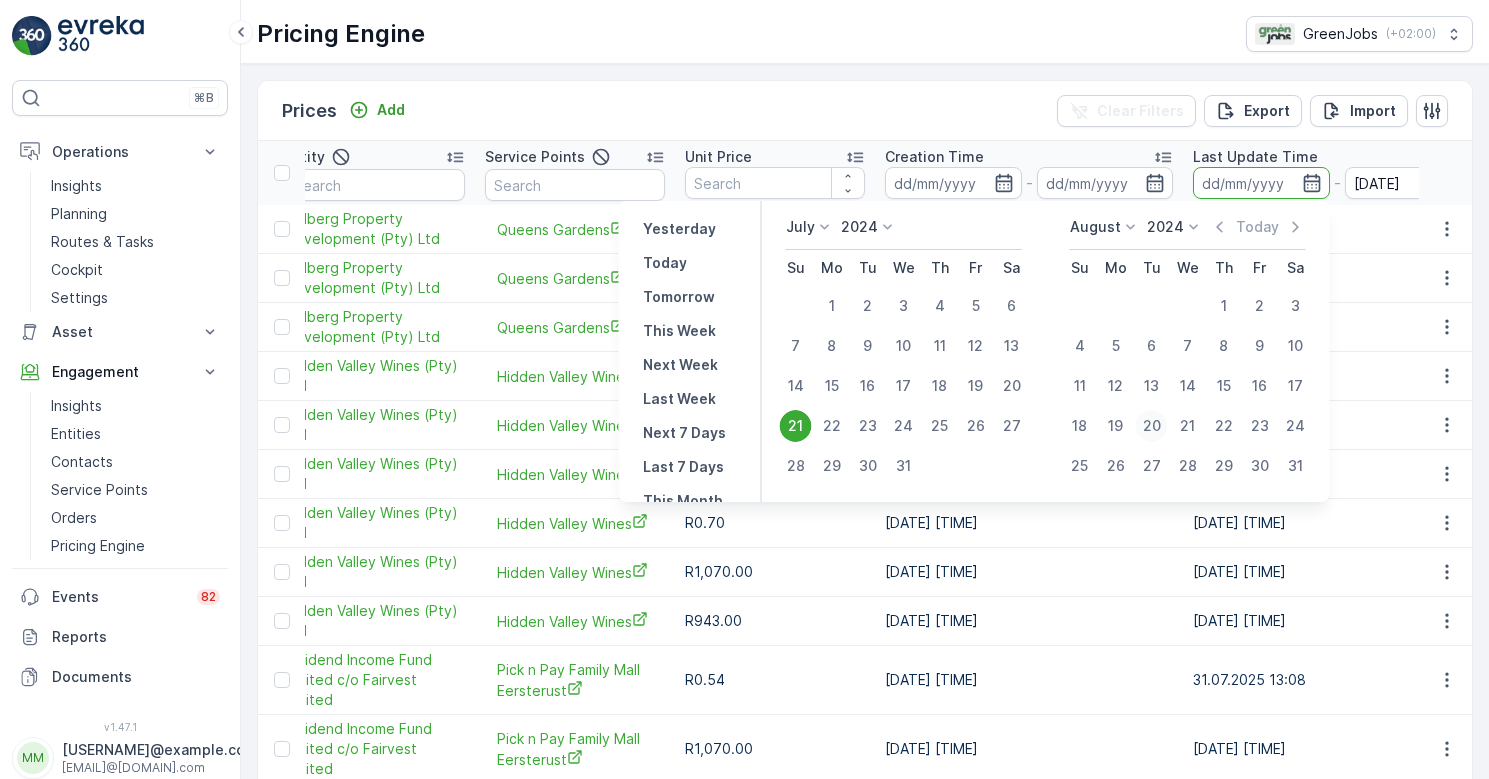 click on "20" at bounding box center [1152, 426] 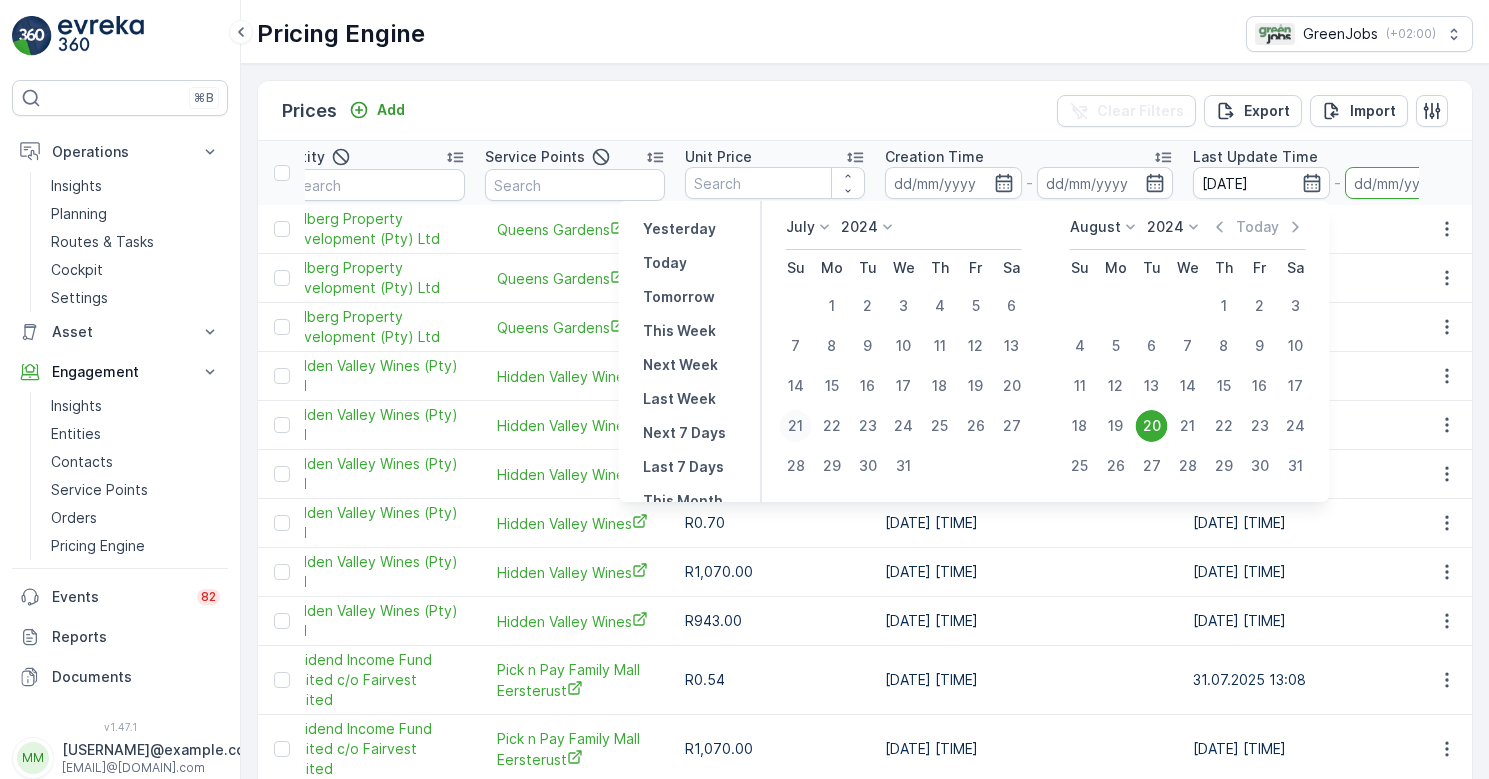 click on "21" at bounding box center (796, 426) 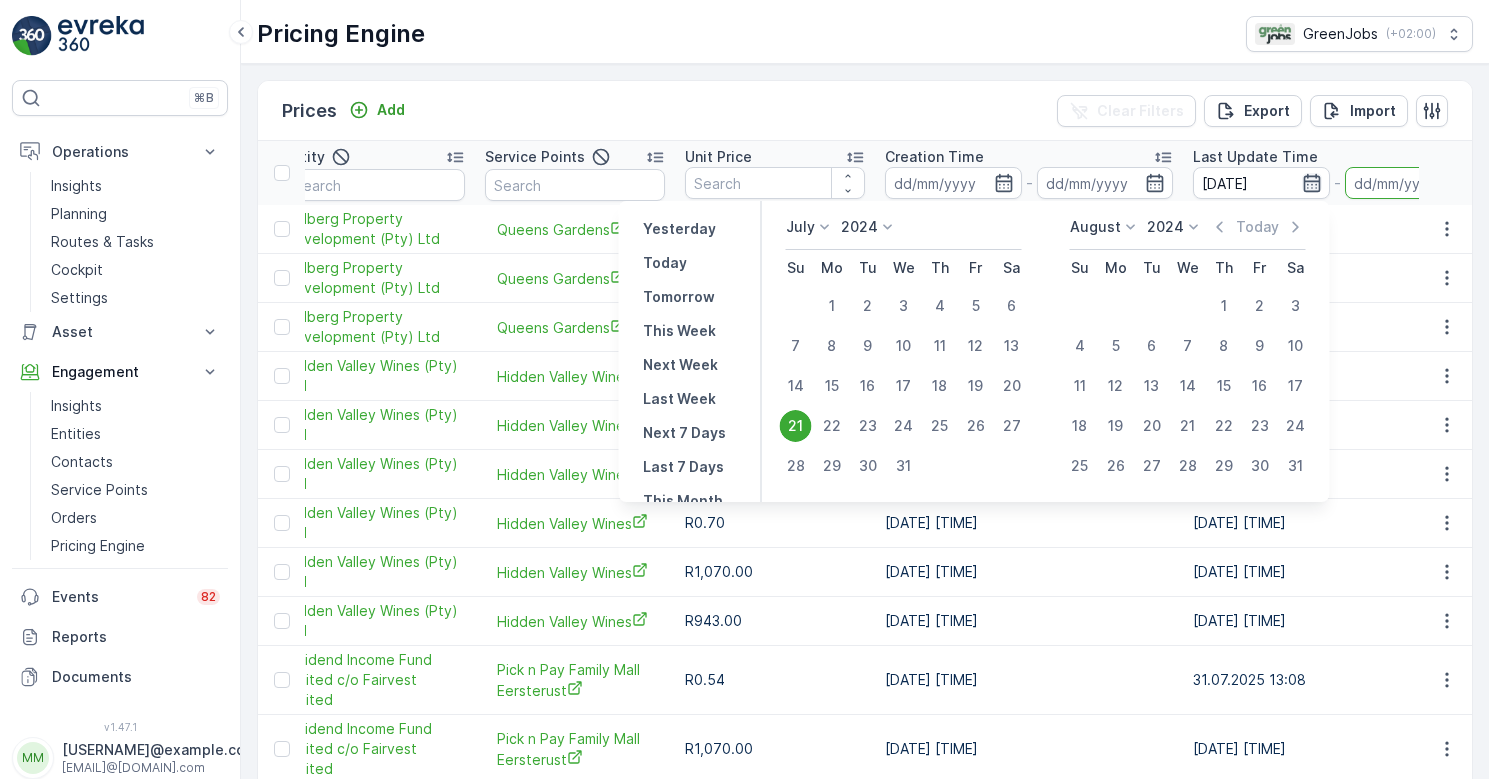 click 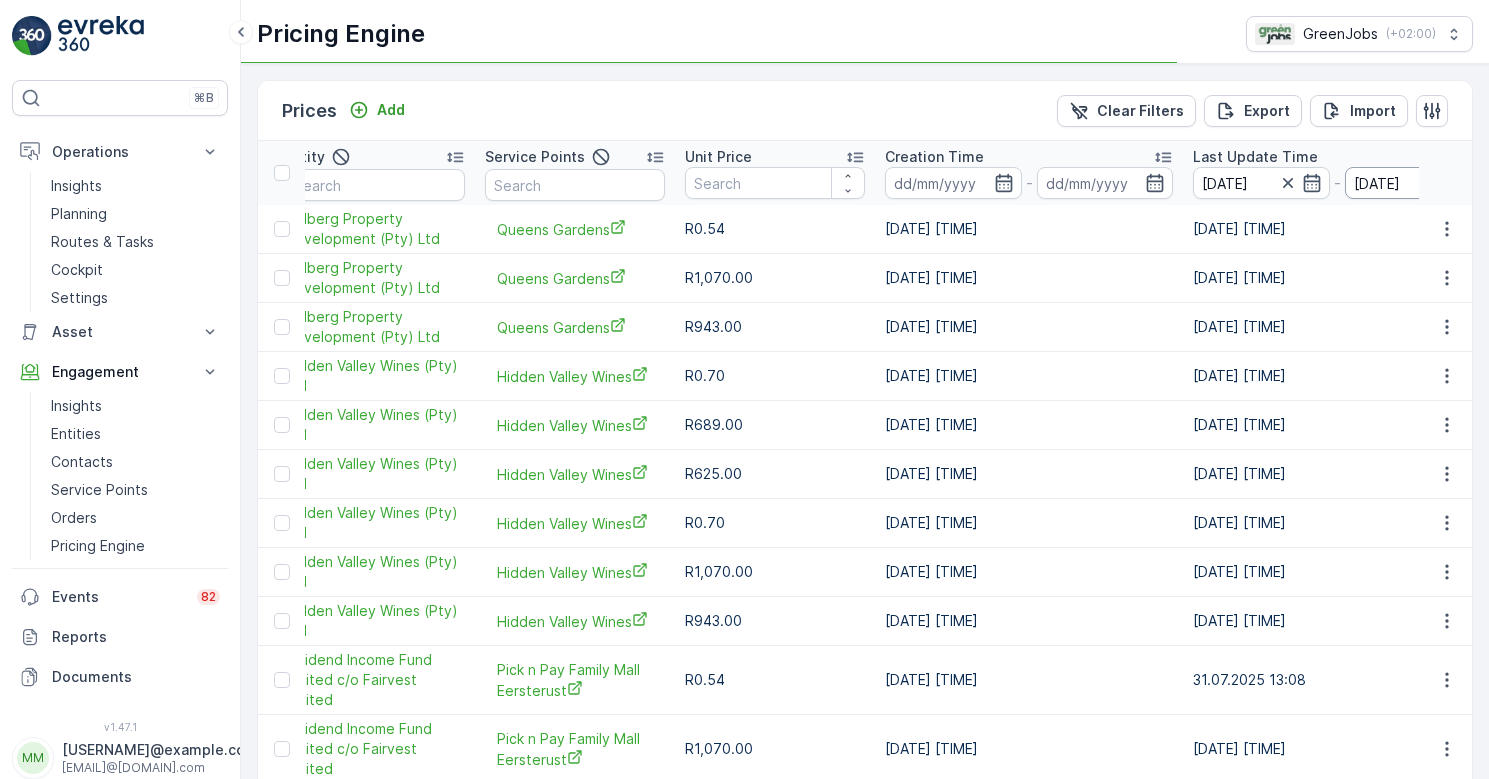 click on "[DATE]" at bounding box center [1413, 183] 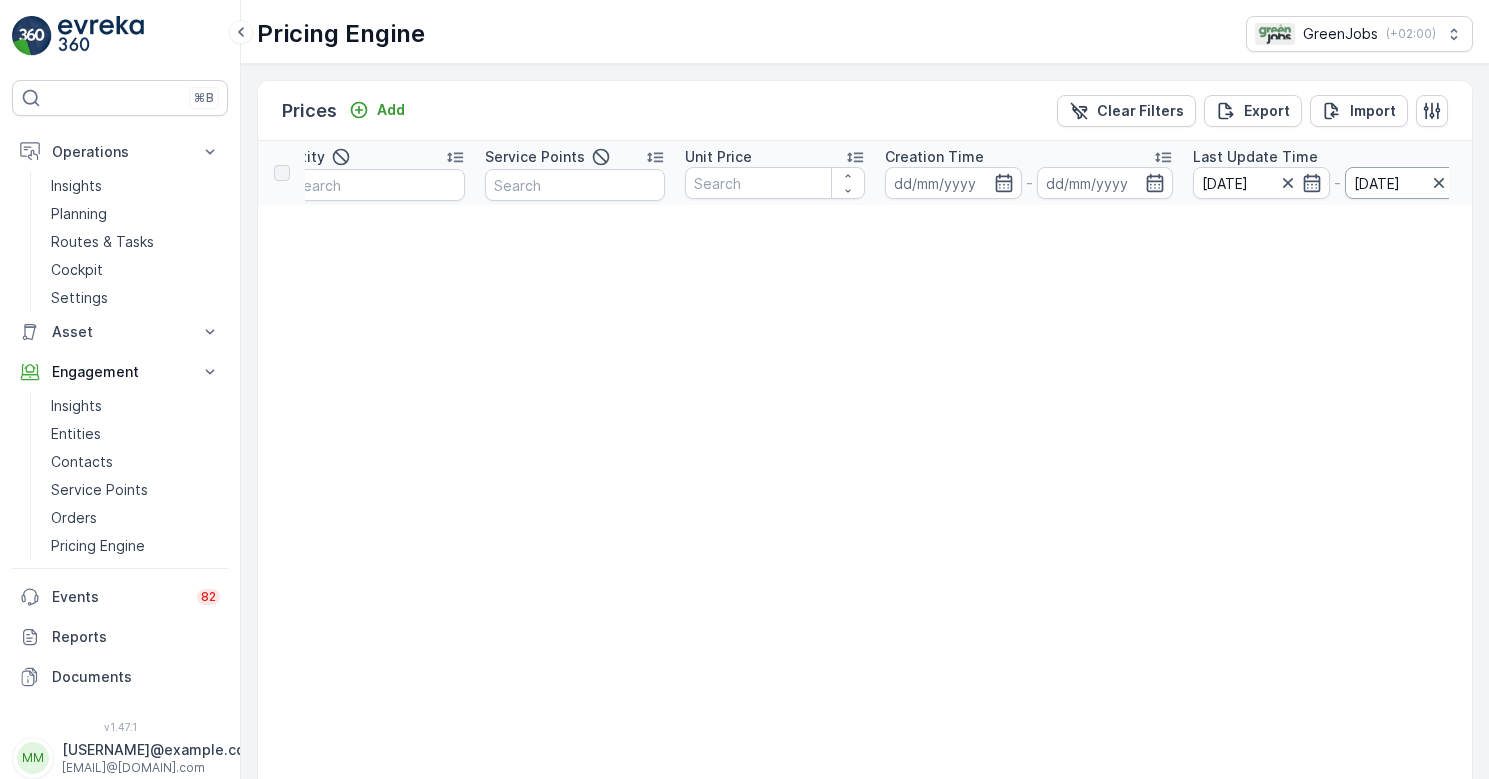 click on "[DATE]" at bounding box center (1413, 183) 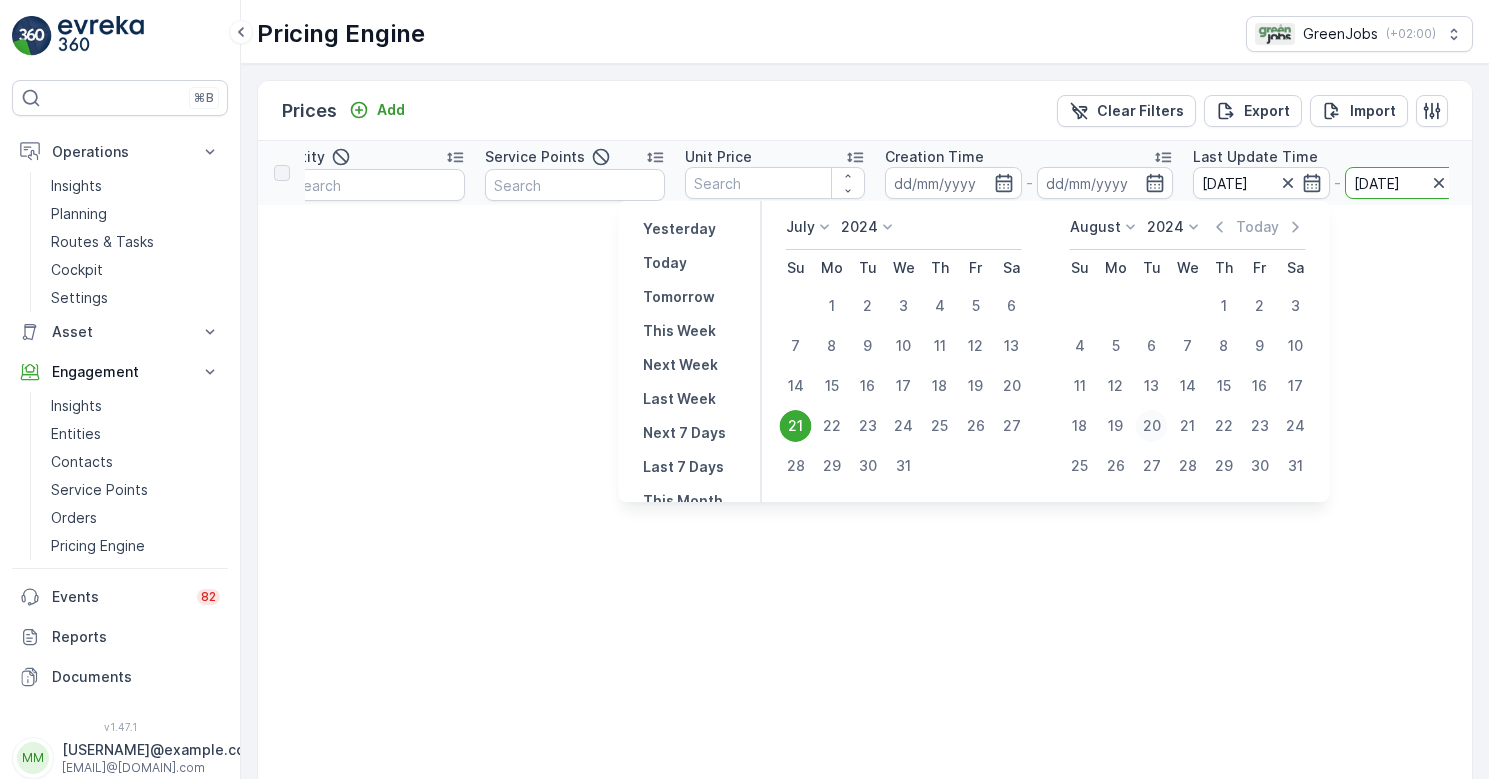 click on "20" at bounding box center [1152, 426] 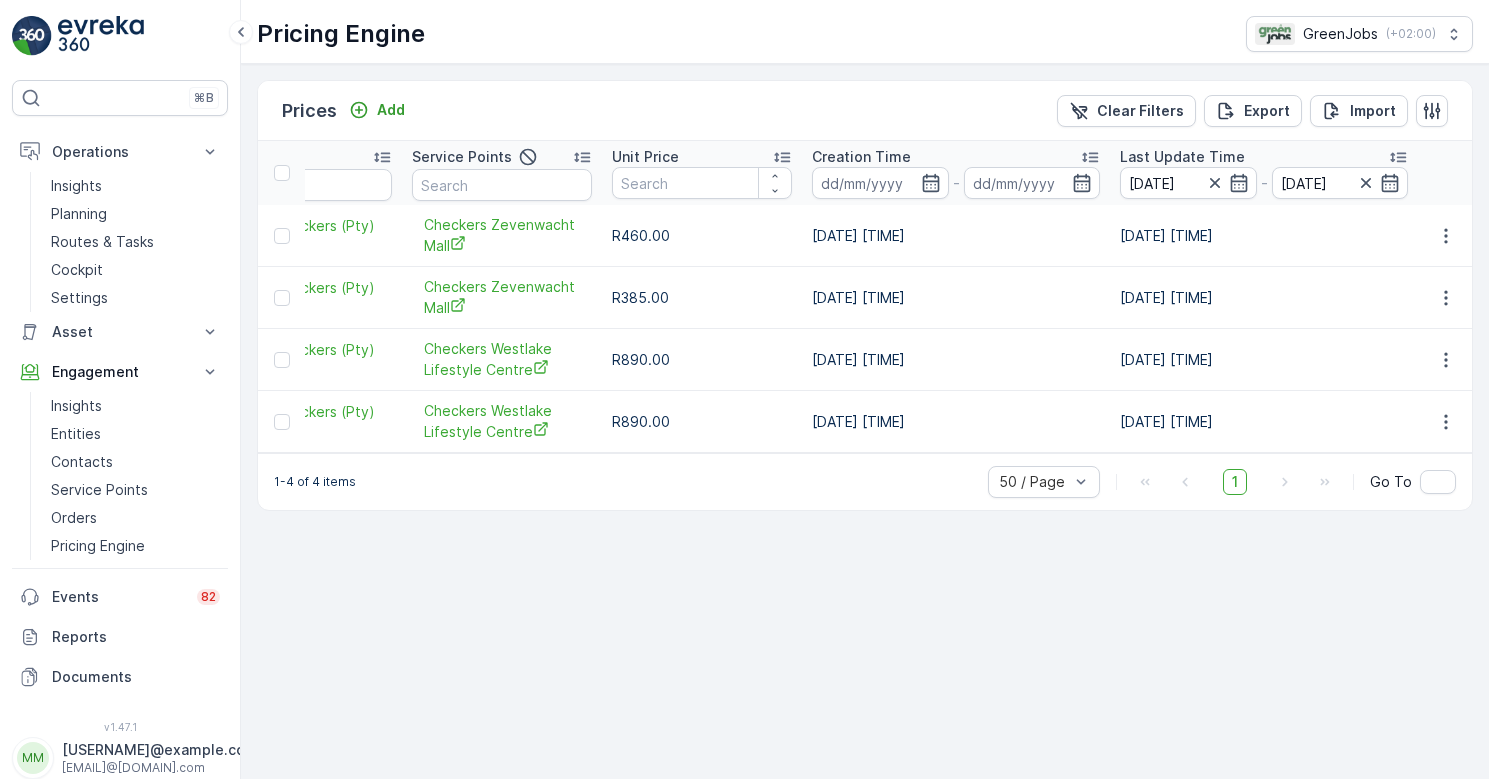 scroll, scrollTop: 0, scrollLeft: 503, axis: horizontal 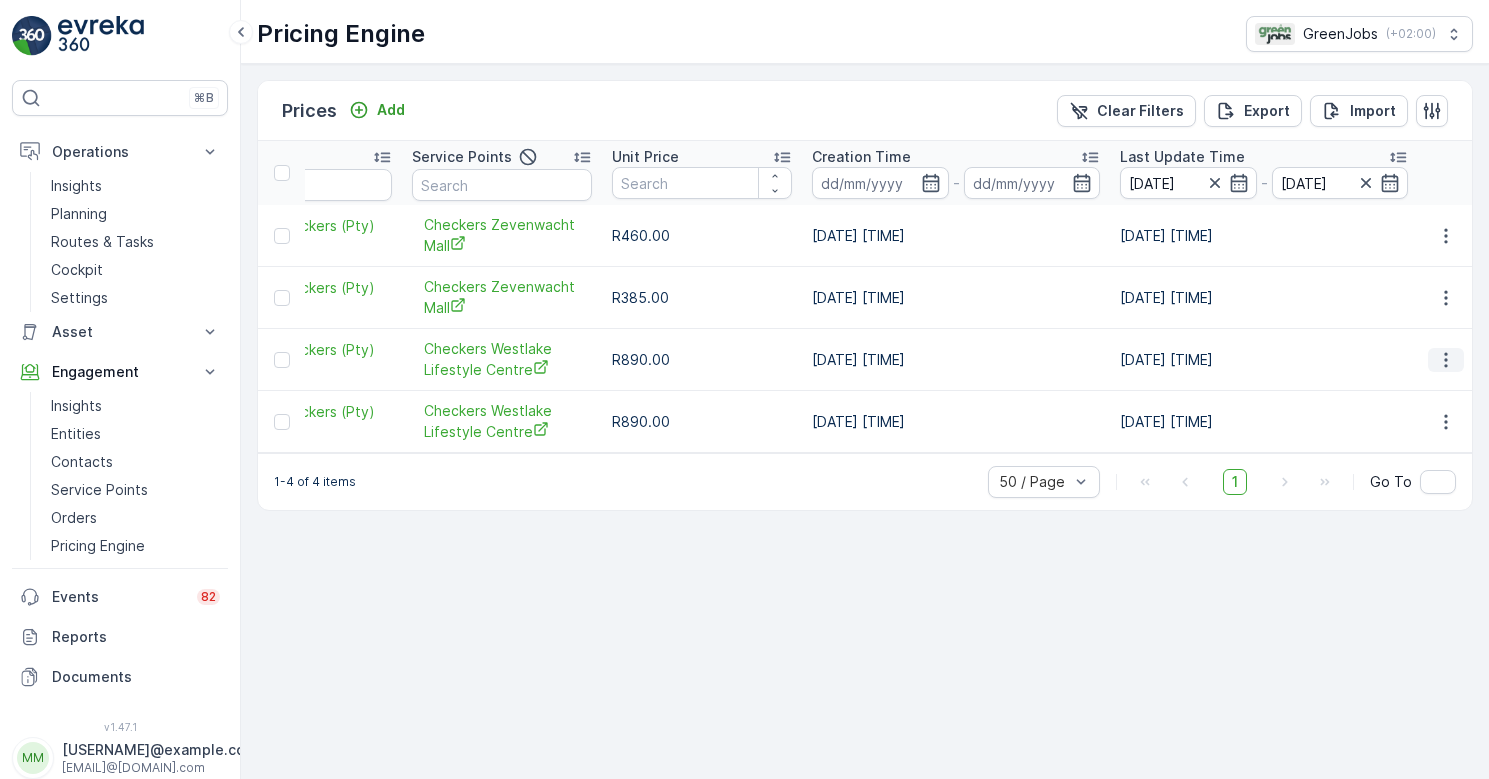 click 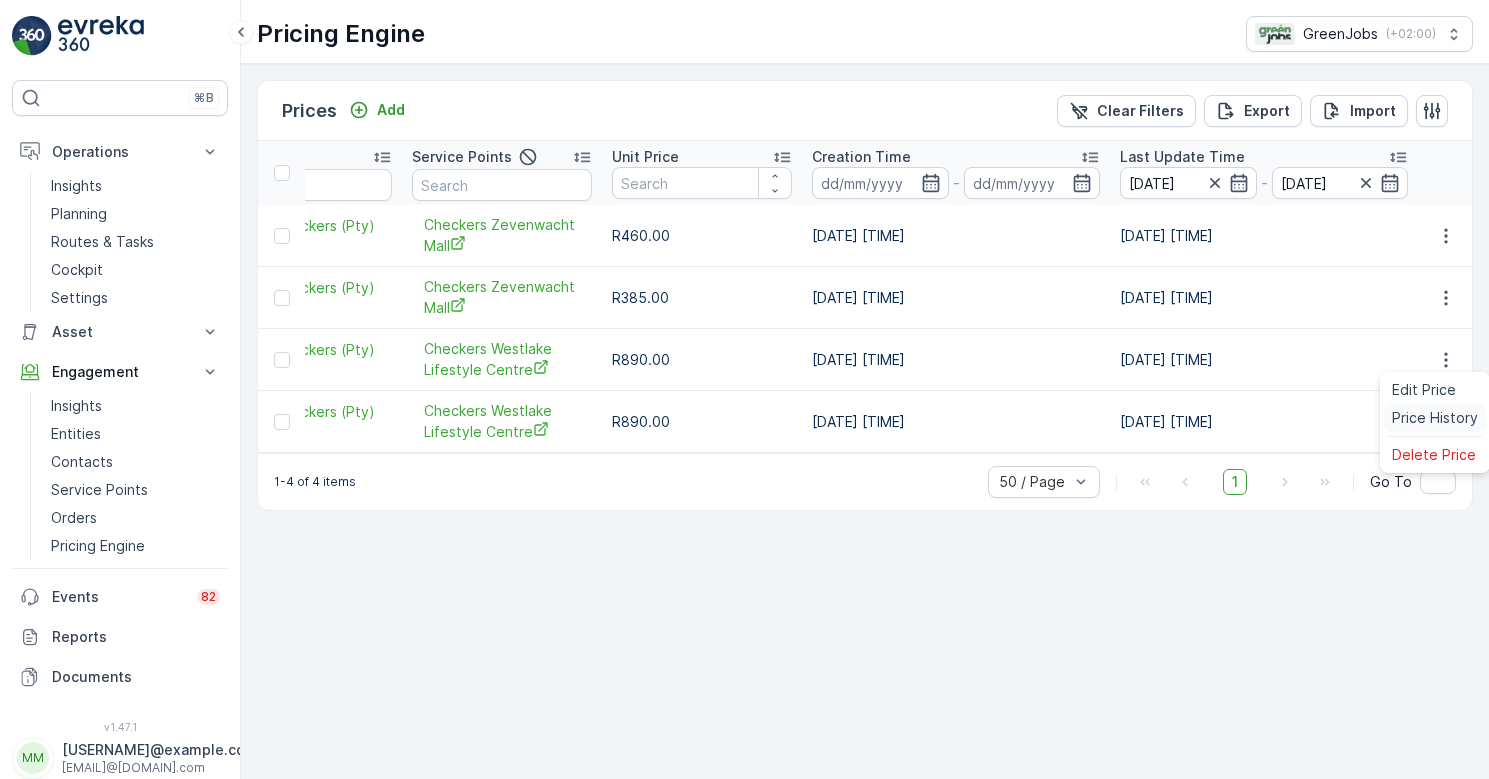 click on "Price History" at bounding box center (1435, 418) 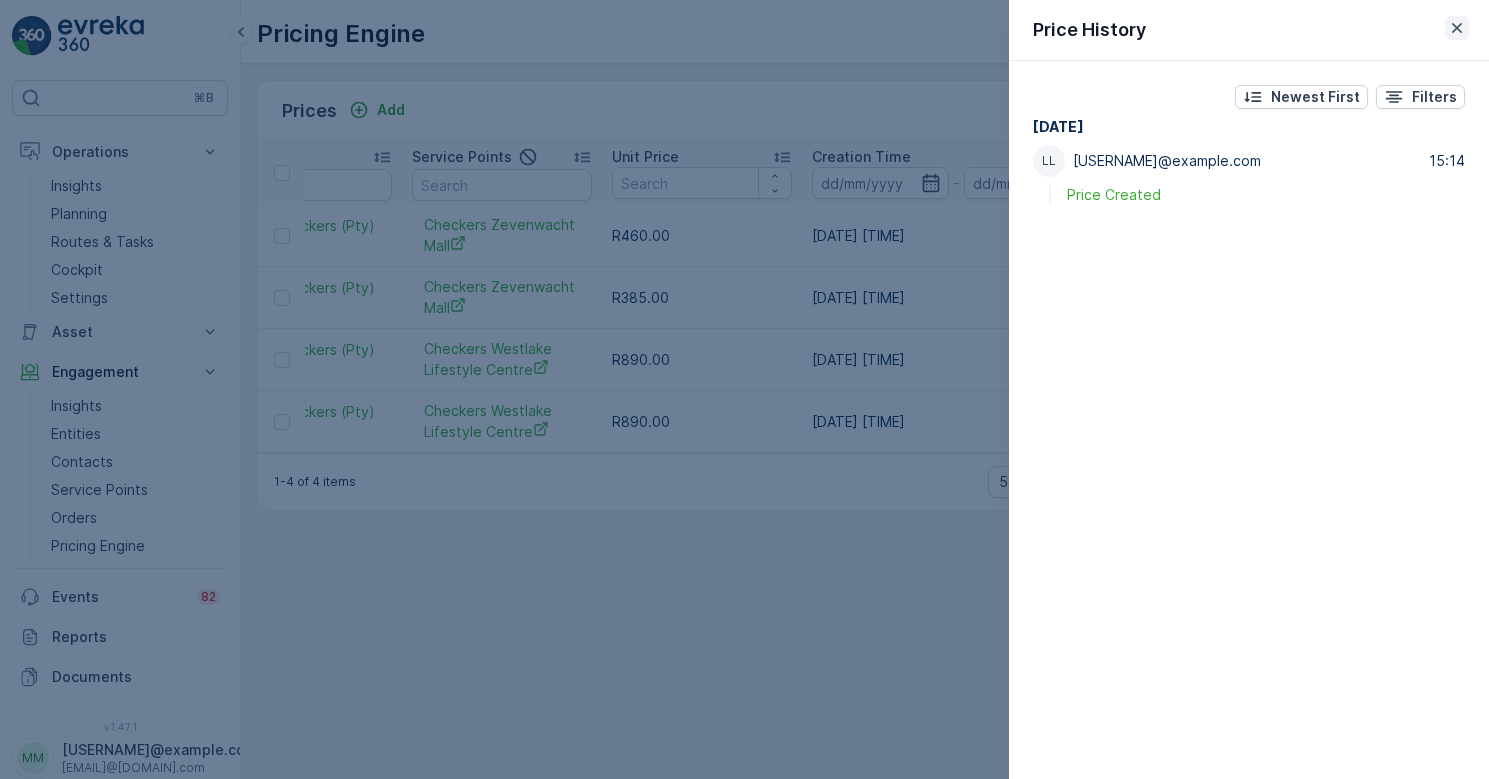 click 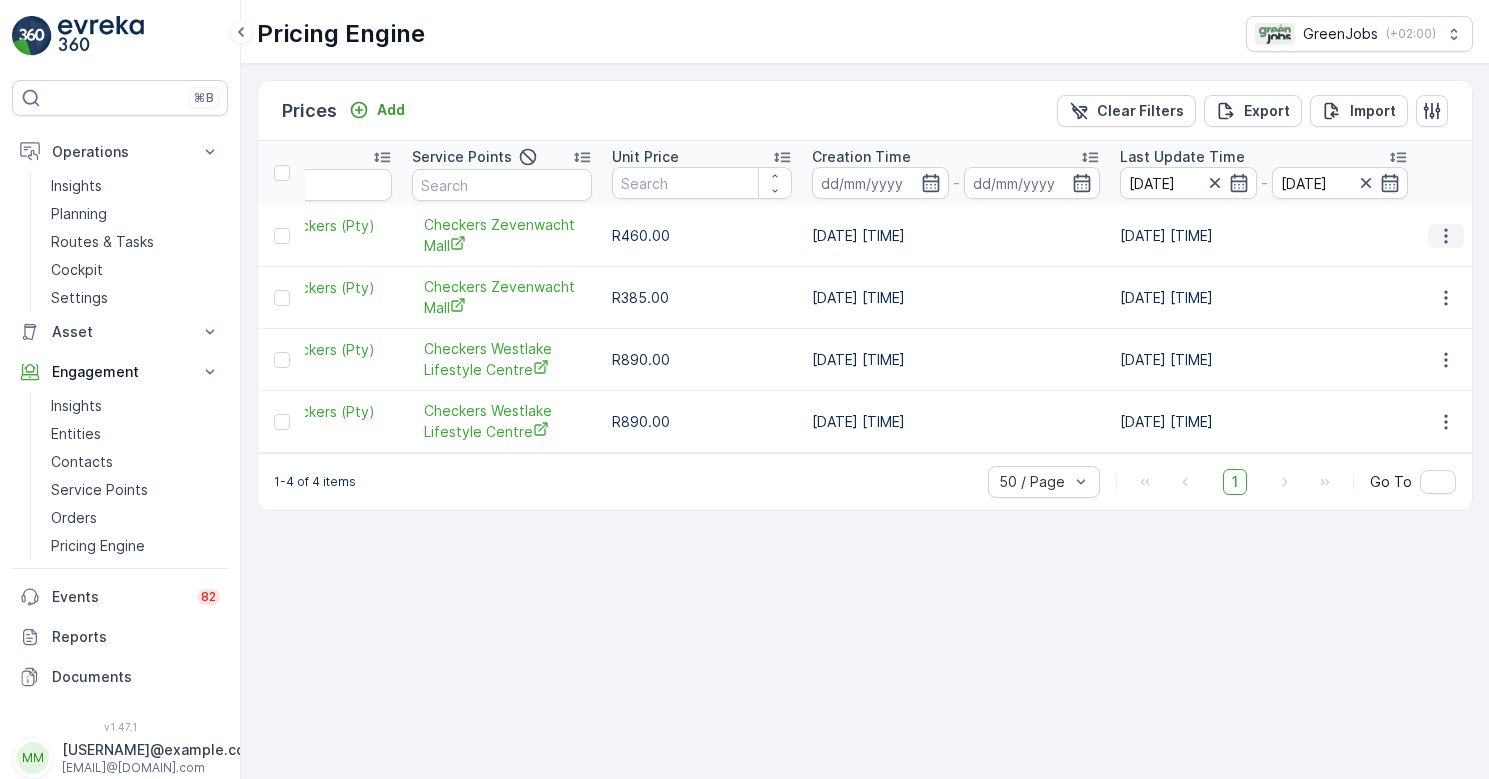 click 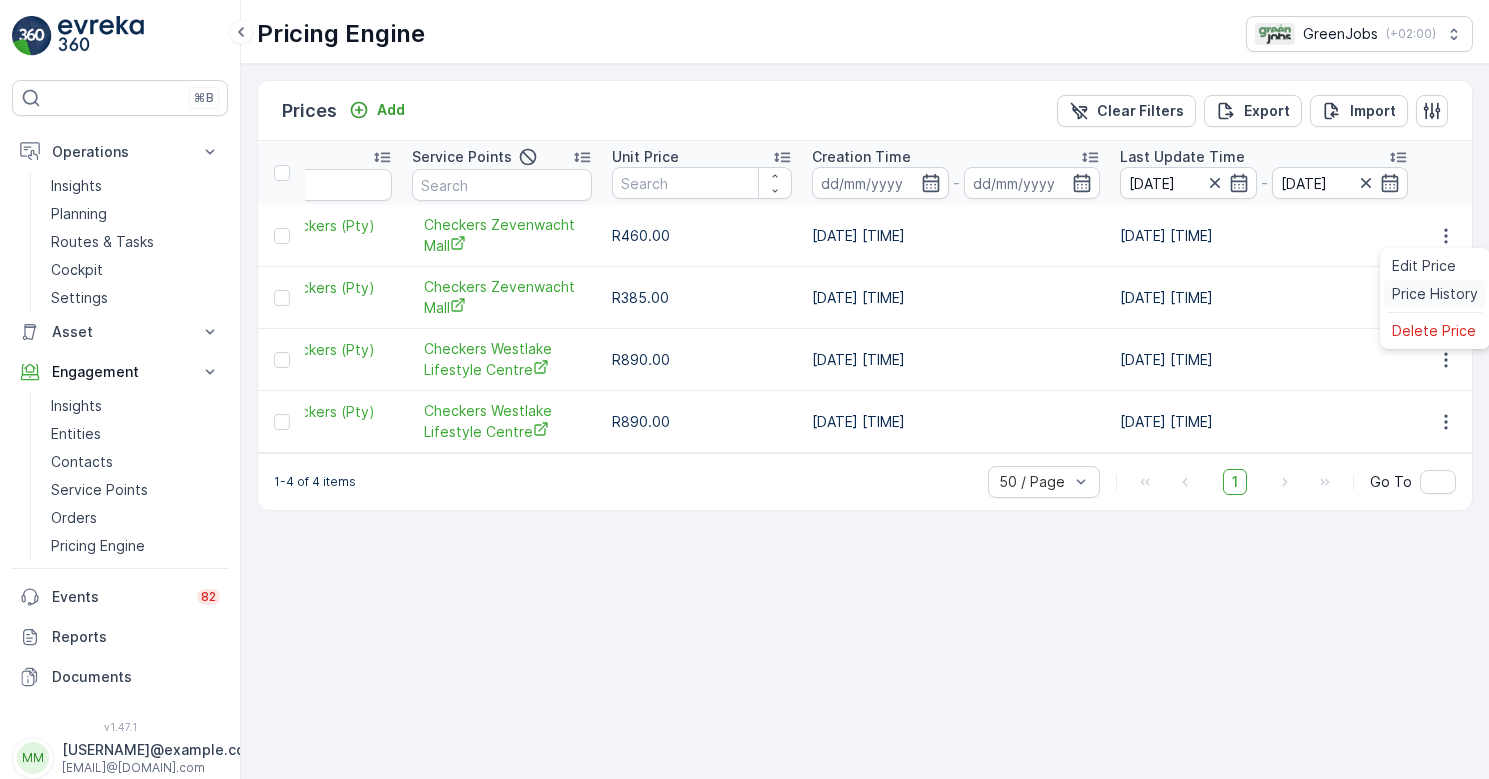 click on "Price History" at bounding box center (1435, 294) 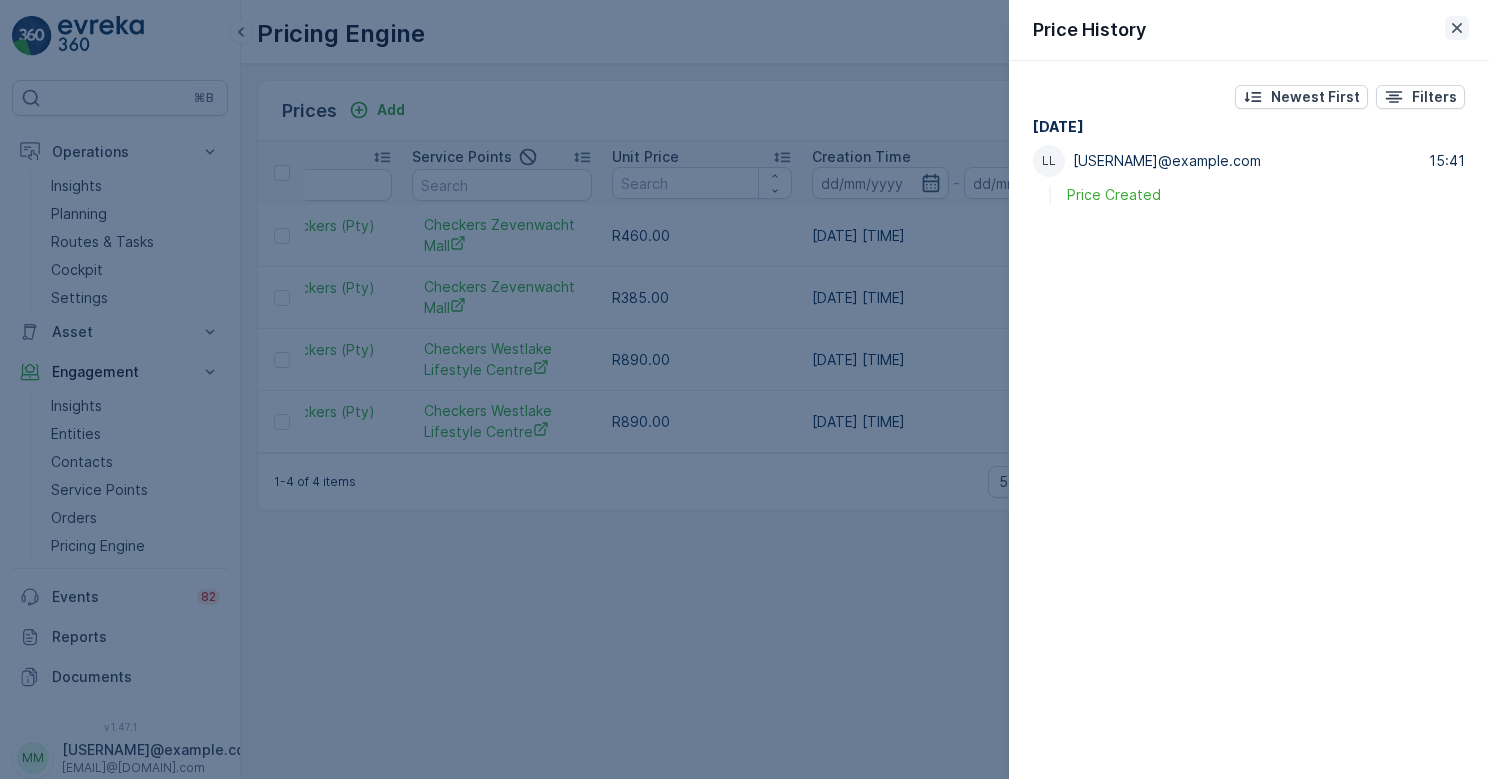 click 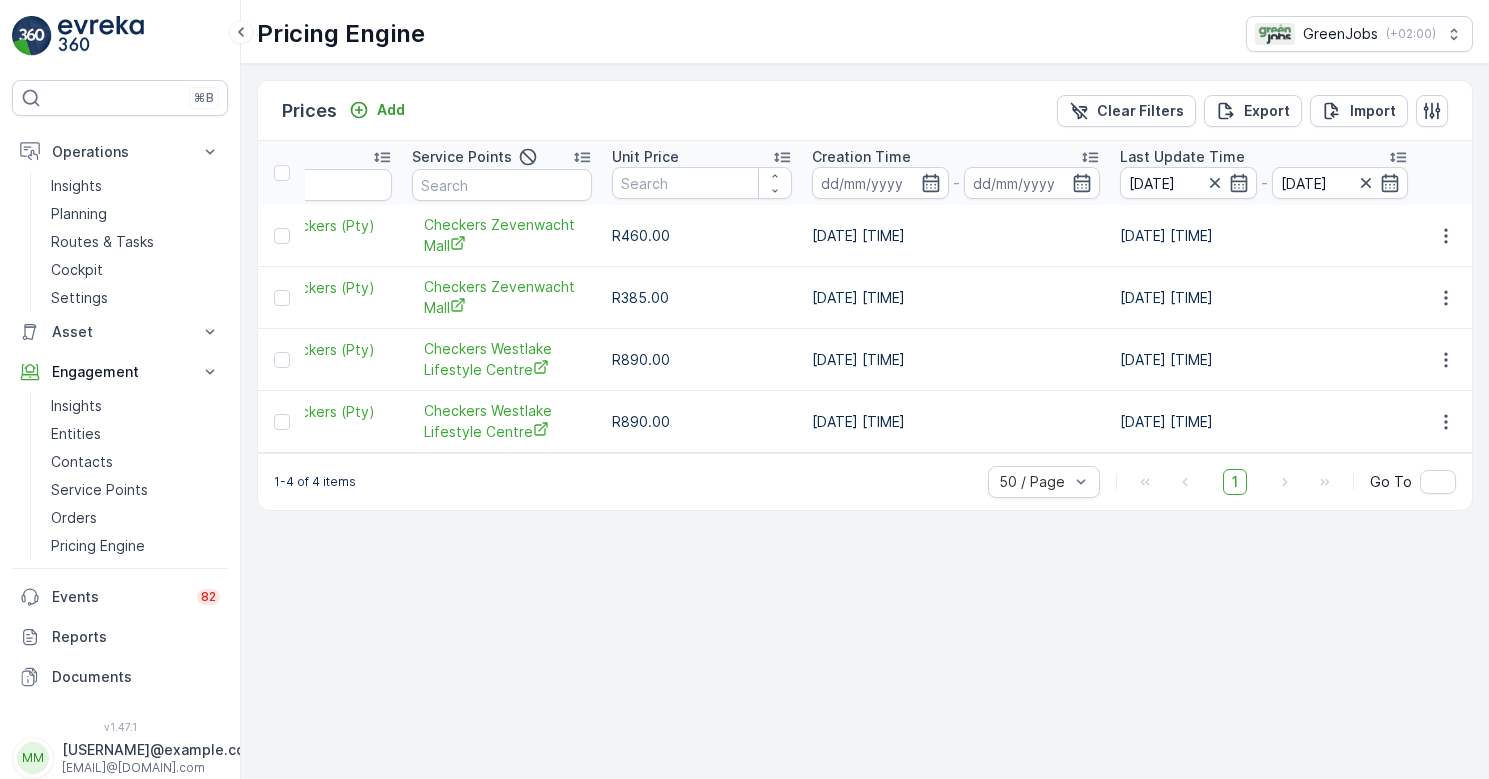 scroll, scrollTop: 0, scrollLeft: 0, axis: both 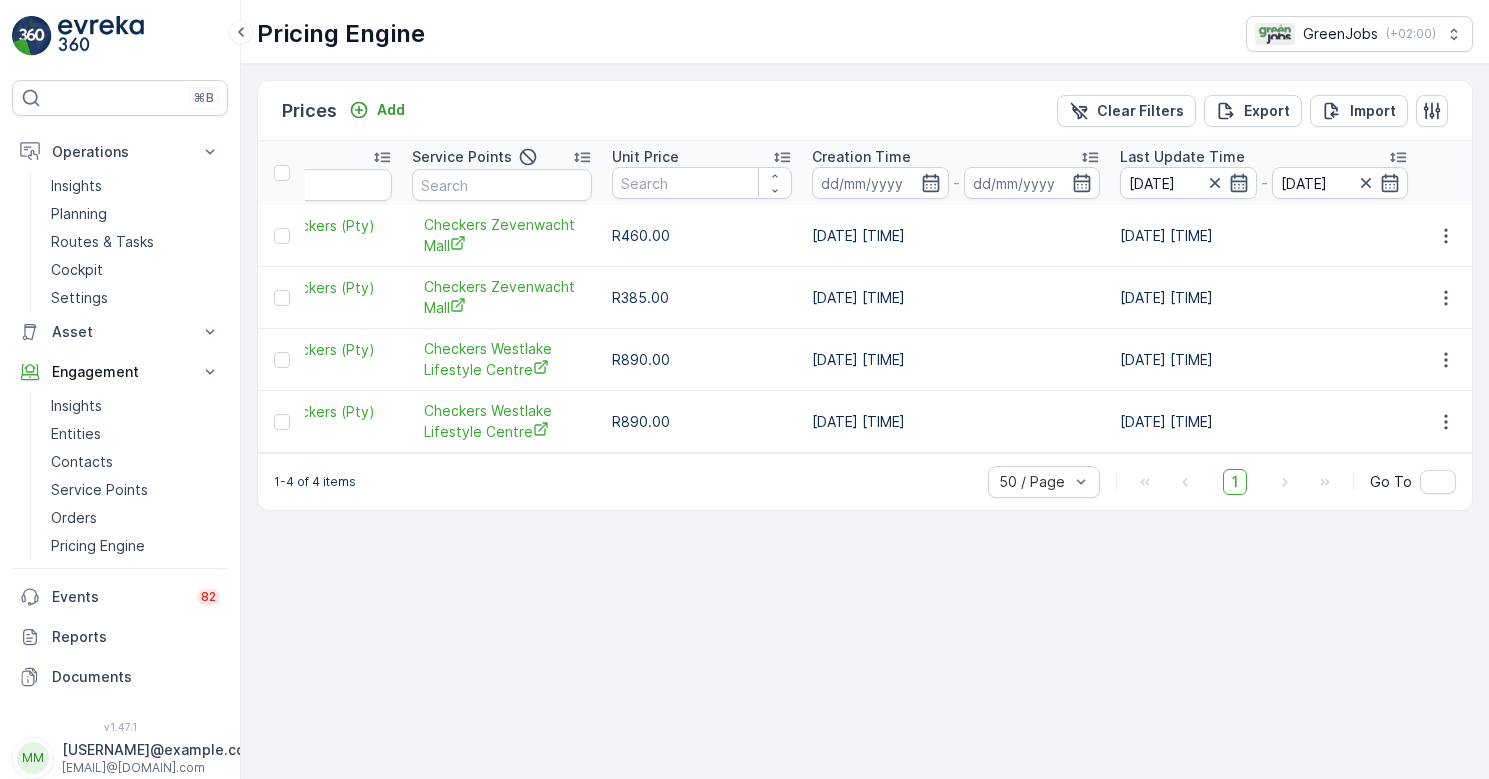 click 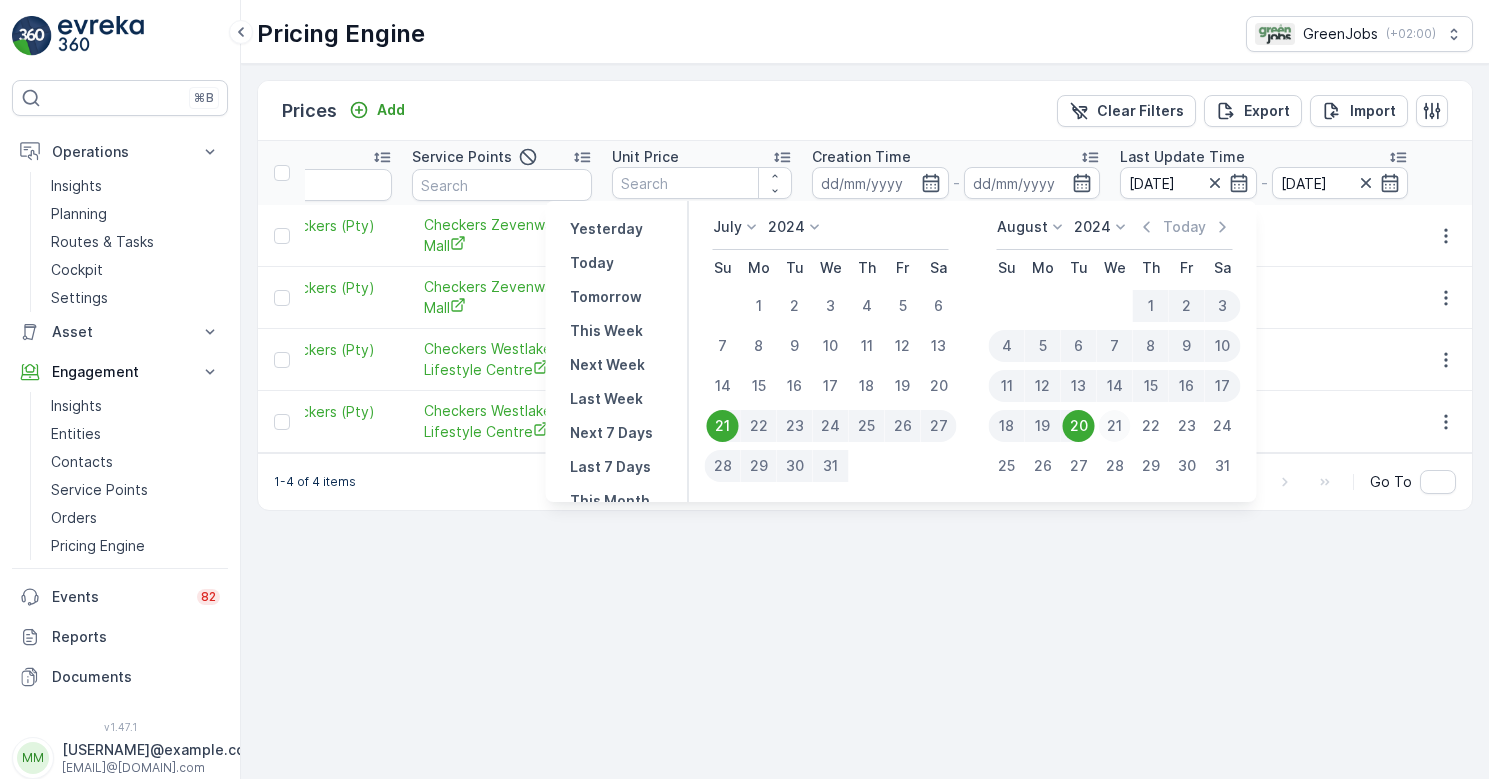 click on "21" at bounding box center [1115, 426] 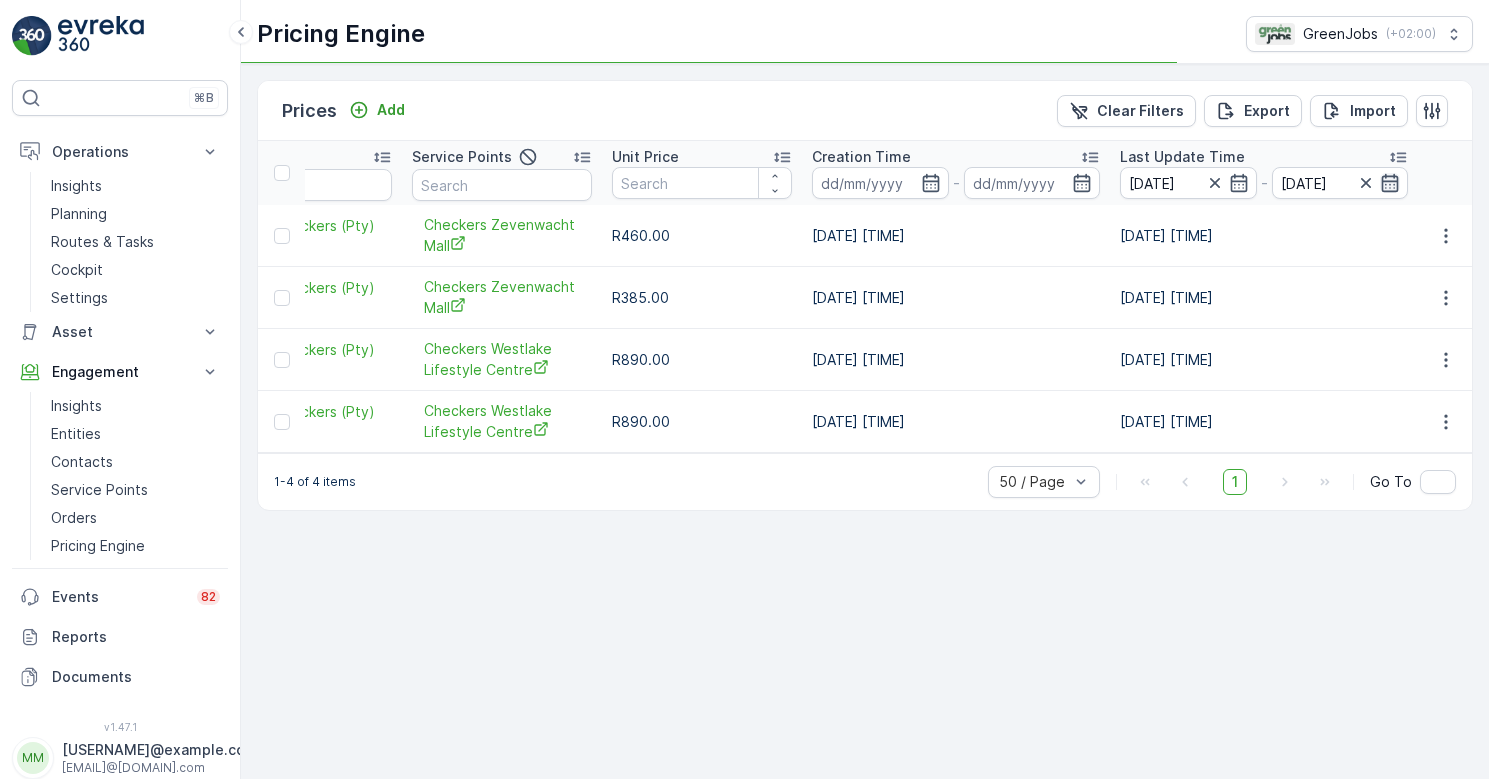 click 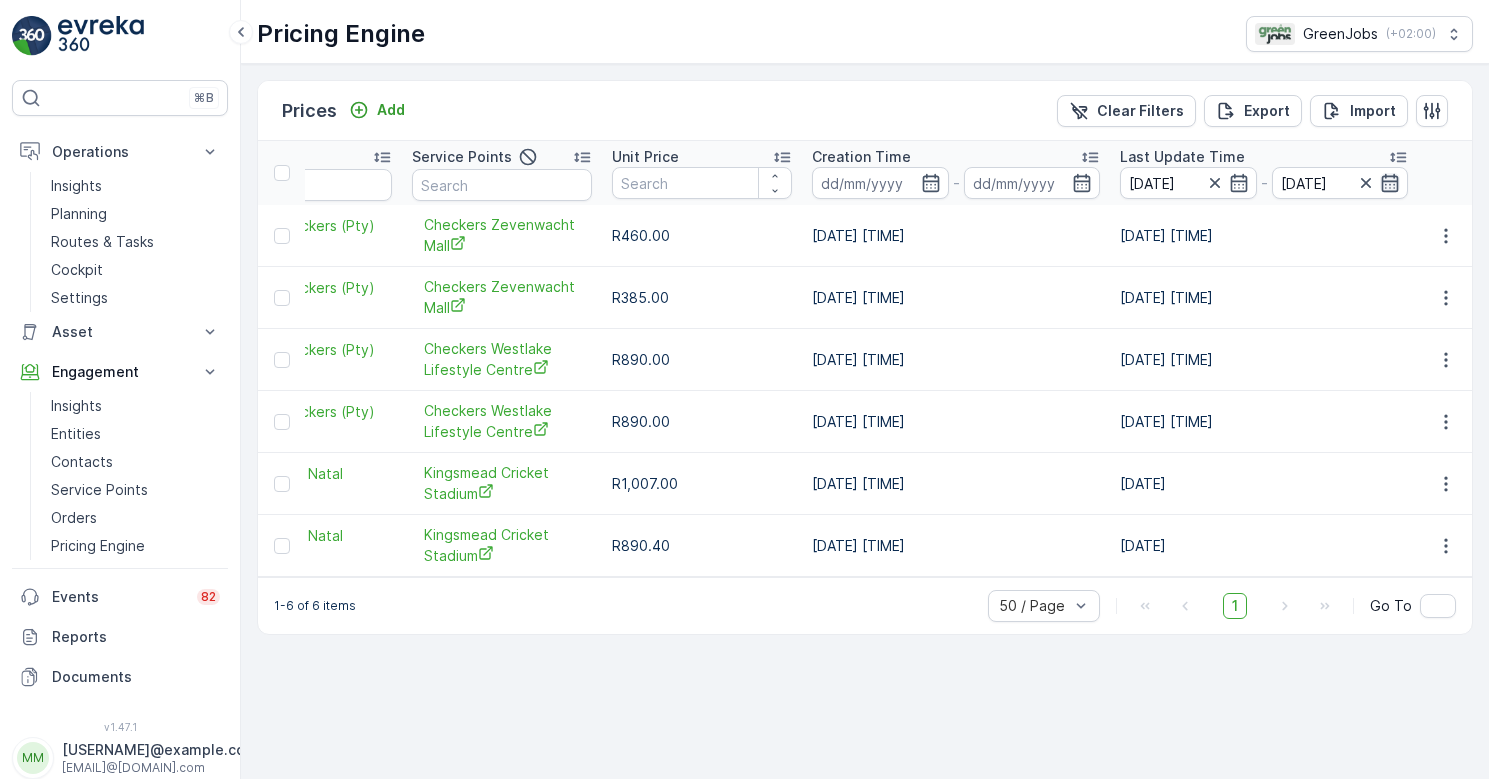 click 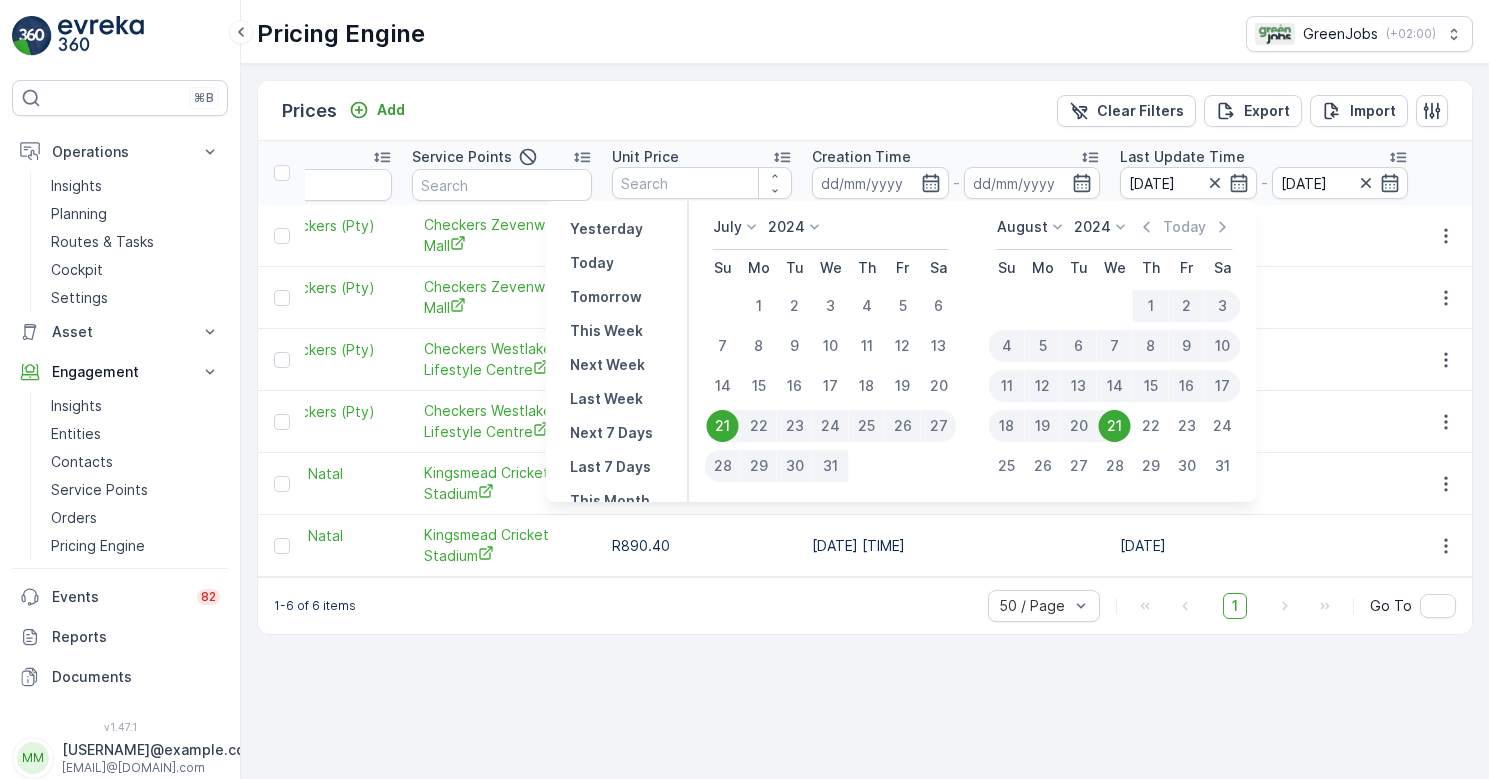 click 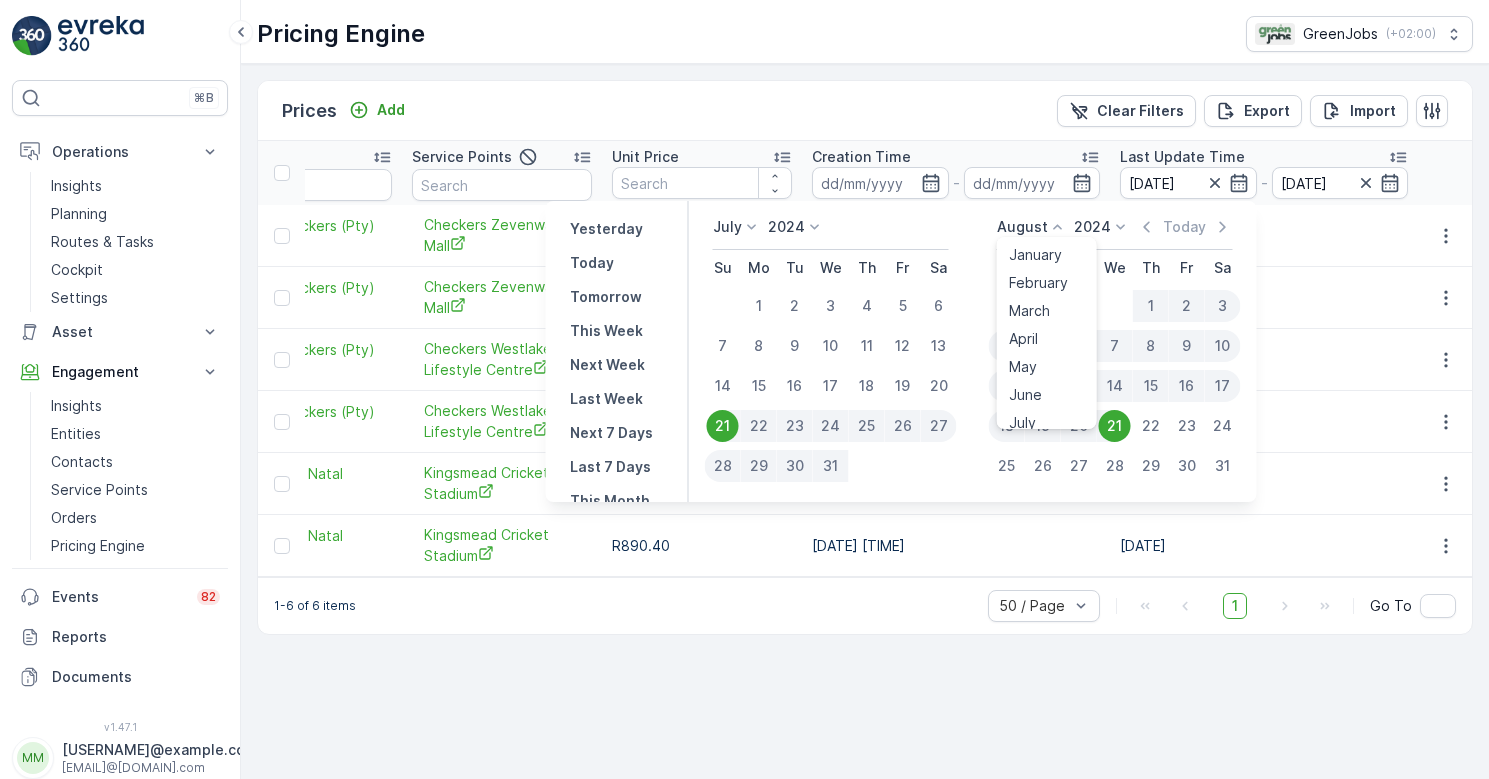 scroll, scrollTop: 8, scrollLeft: 0, axis: vertical 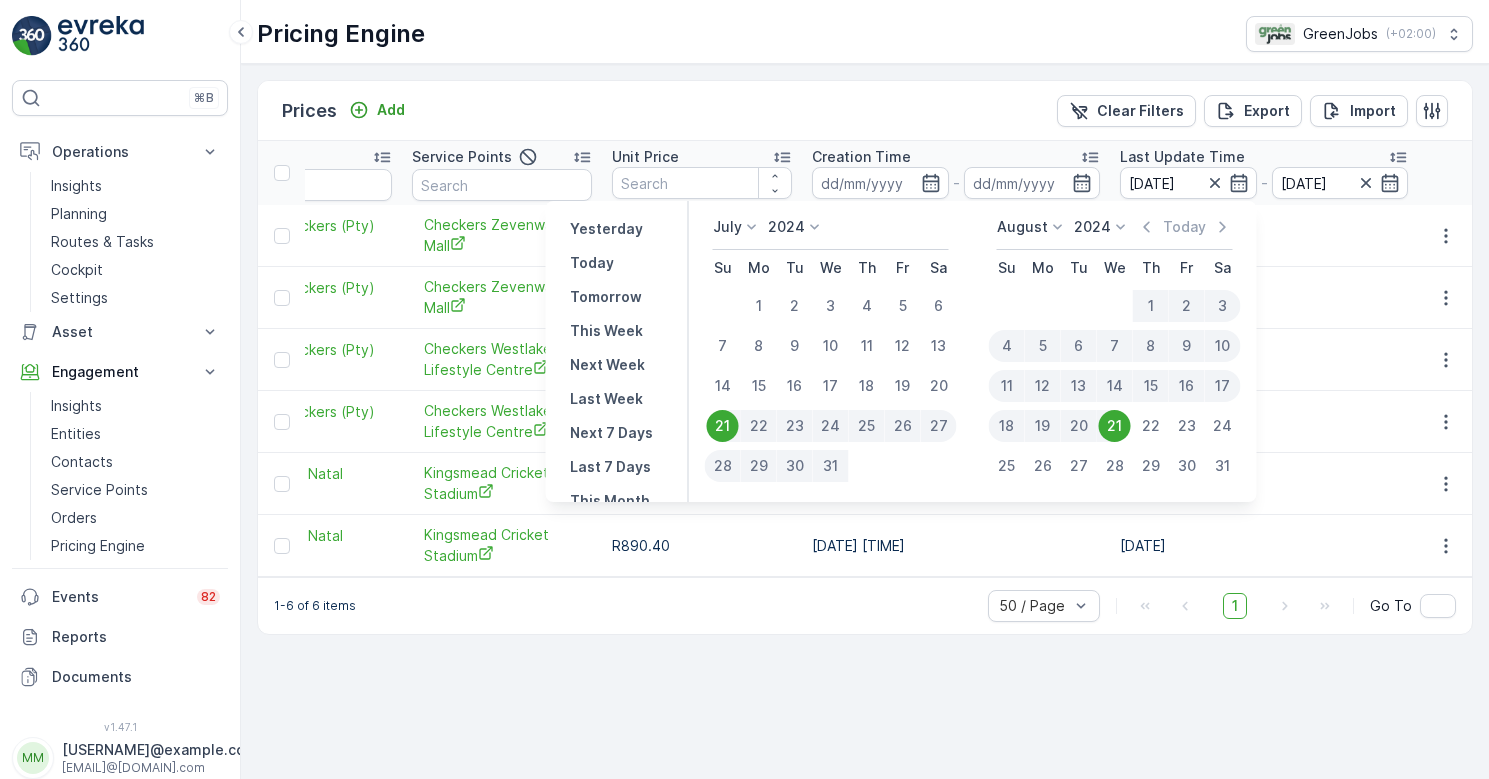 click on "July 2024 Su Mo Tu We Th Fr Sa 1 2 3 4 5 6 7 8 9 10 11 12 13 14 15 16 17 18 19 20 21 22 23 24 25 26 27 28 29 30 31 August 2024 Today Su Mo Tu We Th Fr Sa 1 2 3 4 5 6 7 8 9 10 11 12 13 14 15 16 17 18 19 20 21 22 23 24 25 26 27 28 29 30 31" at bounding box center (973, 351) 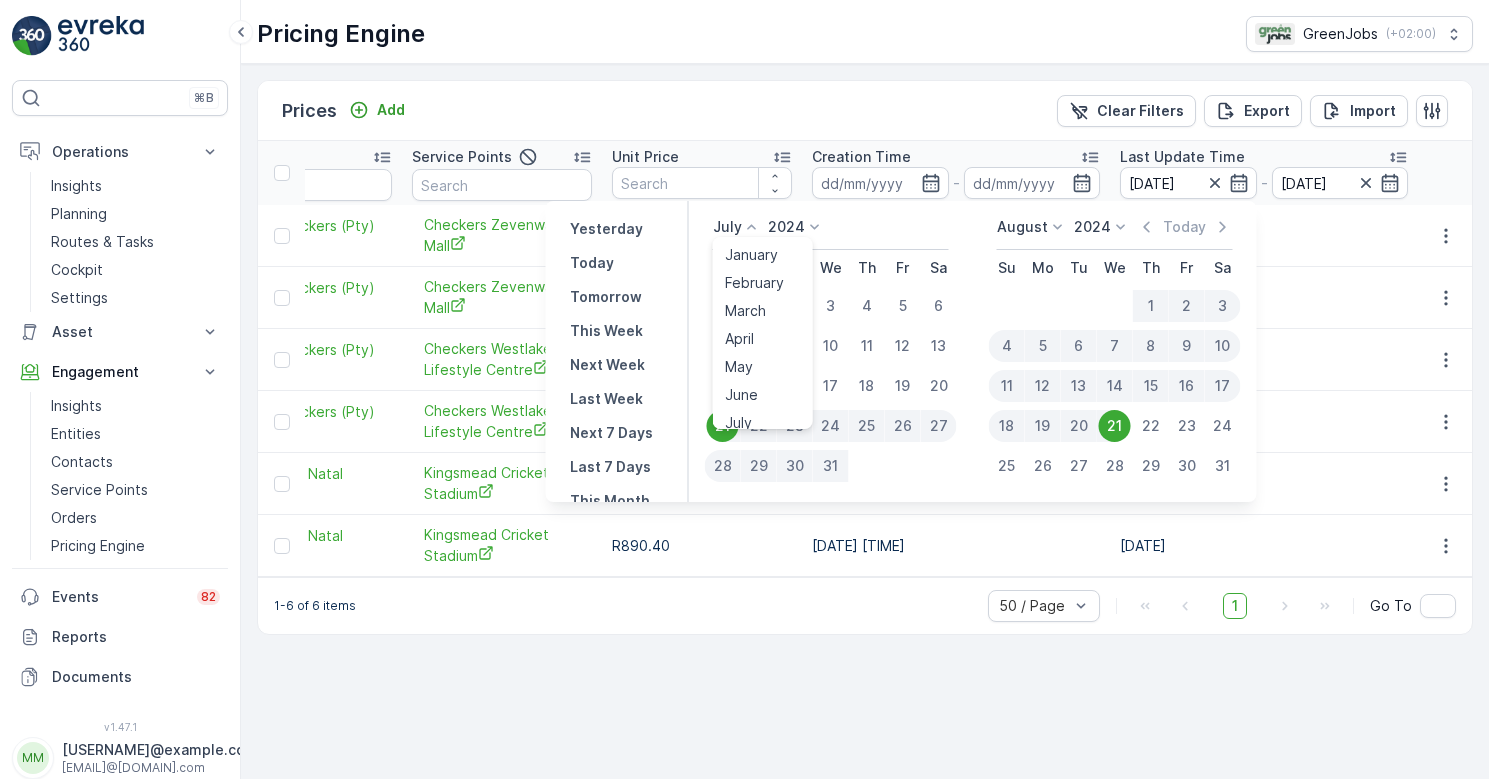 click 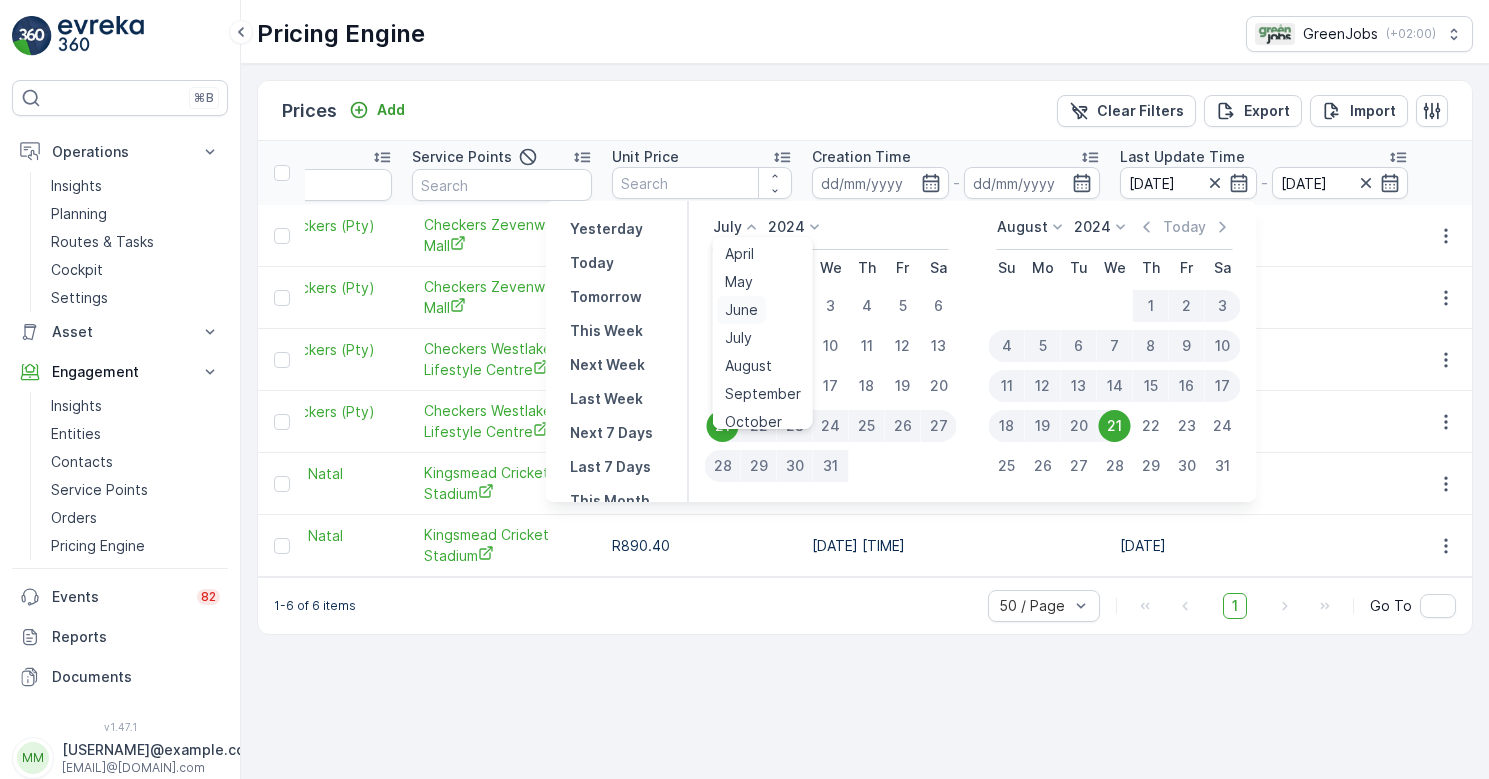 scroll, scrollTop: 112, scrollLeft: 0, axis: vertical 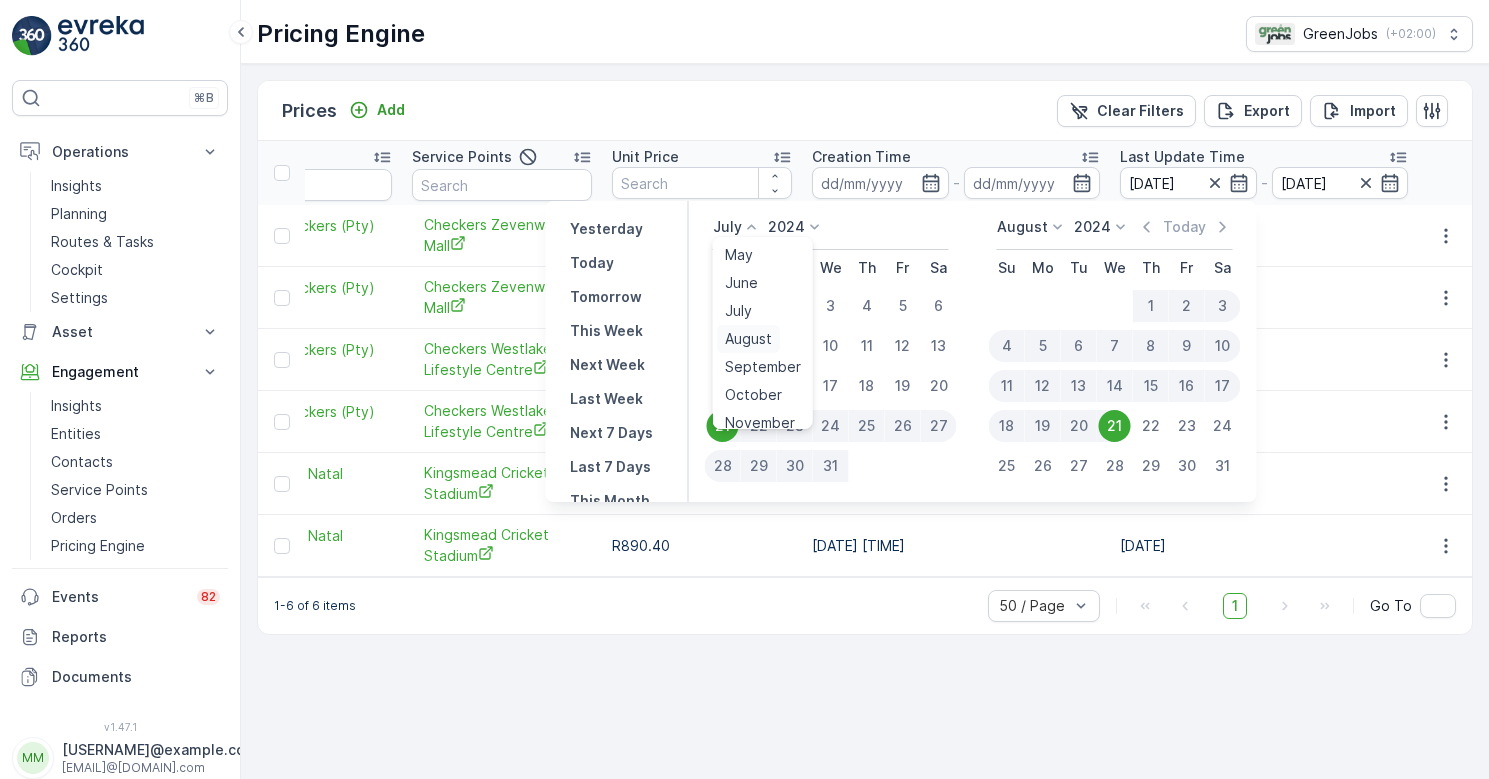 click on "August" at bounding box center (748, 339) 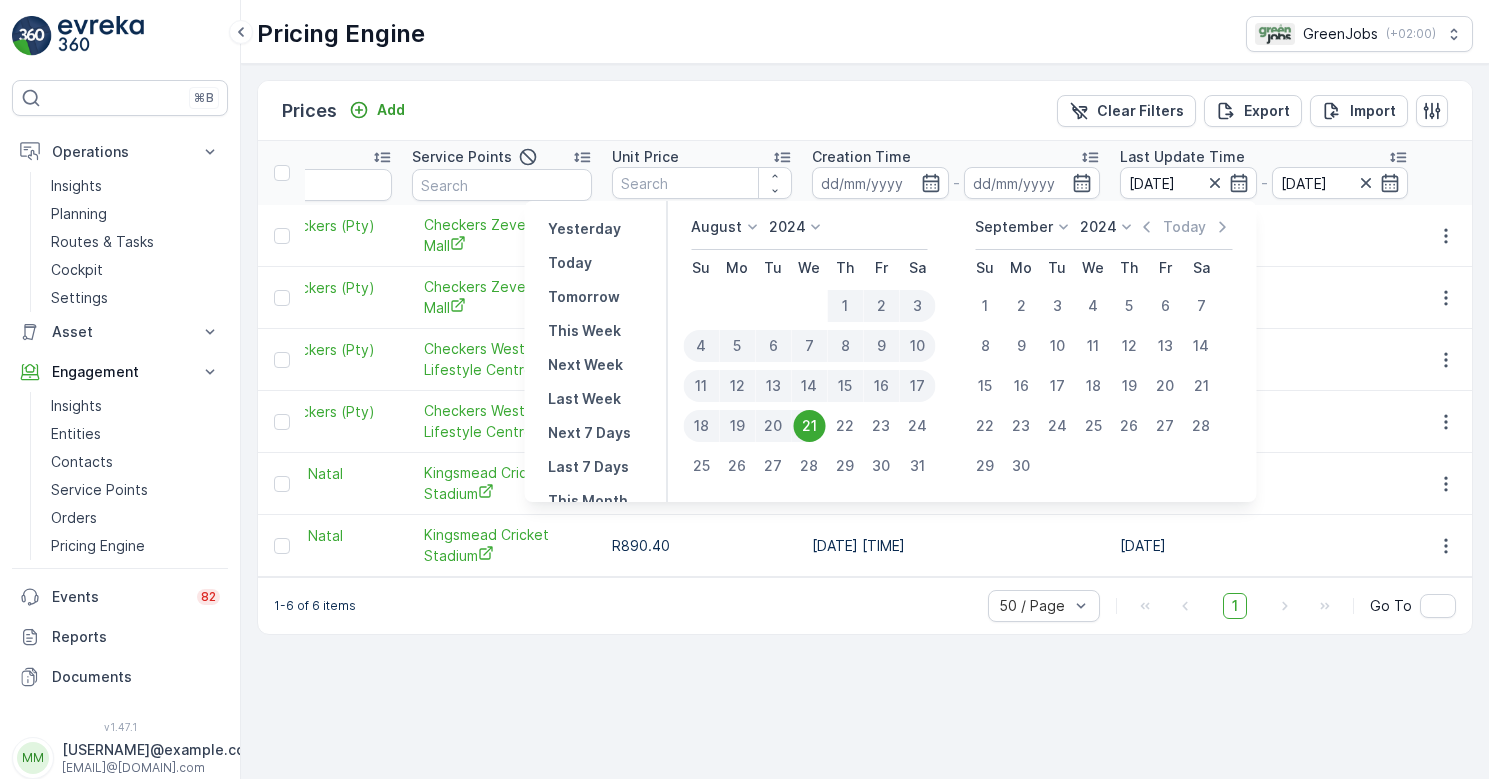 click on "21" at bounding box center [809, 426] 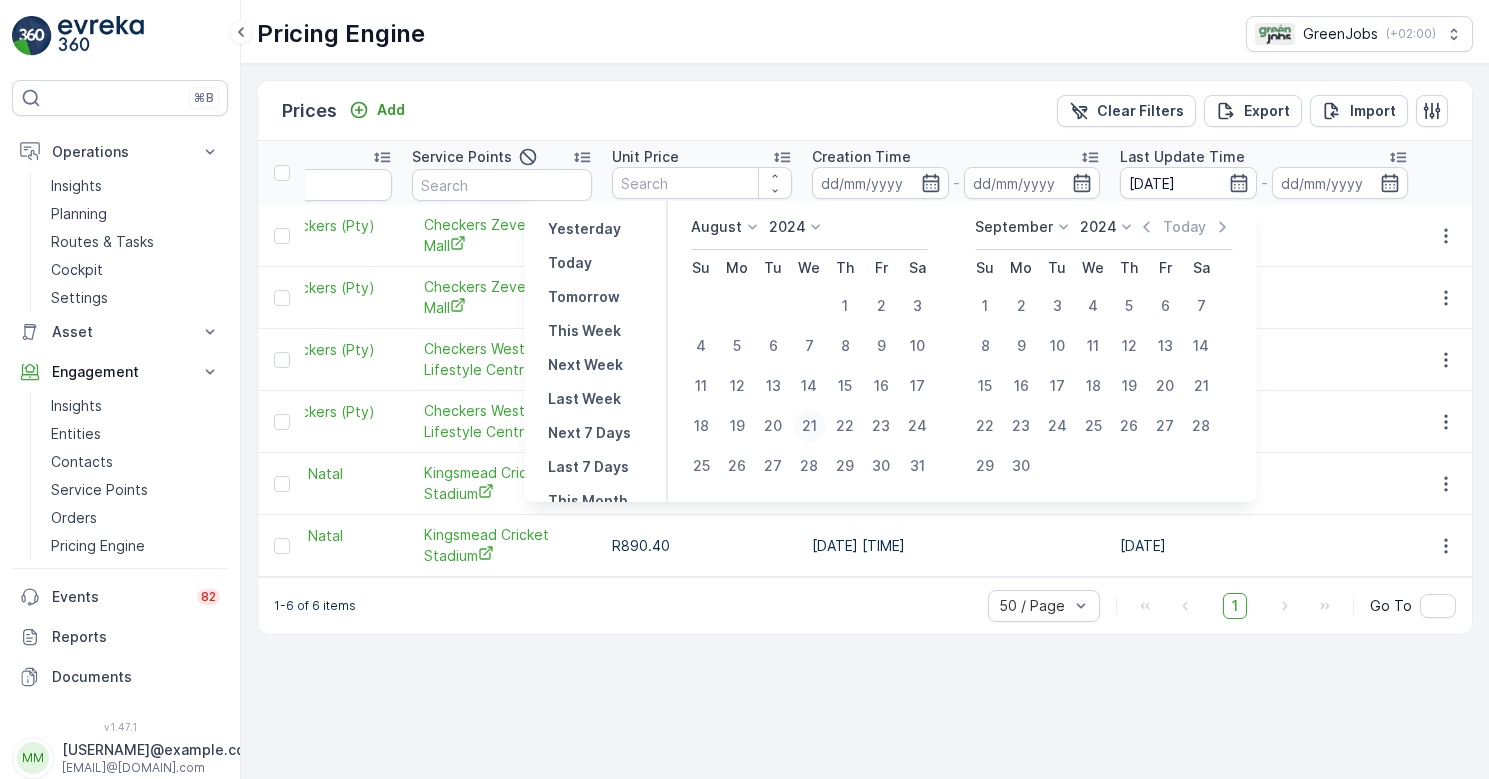 click on "21" at bounding box center [809, 426] 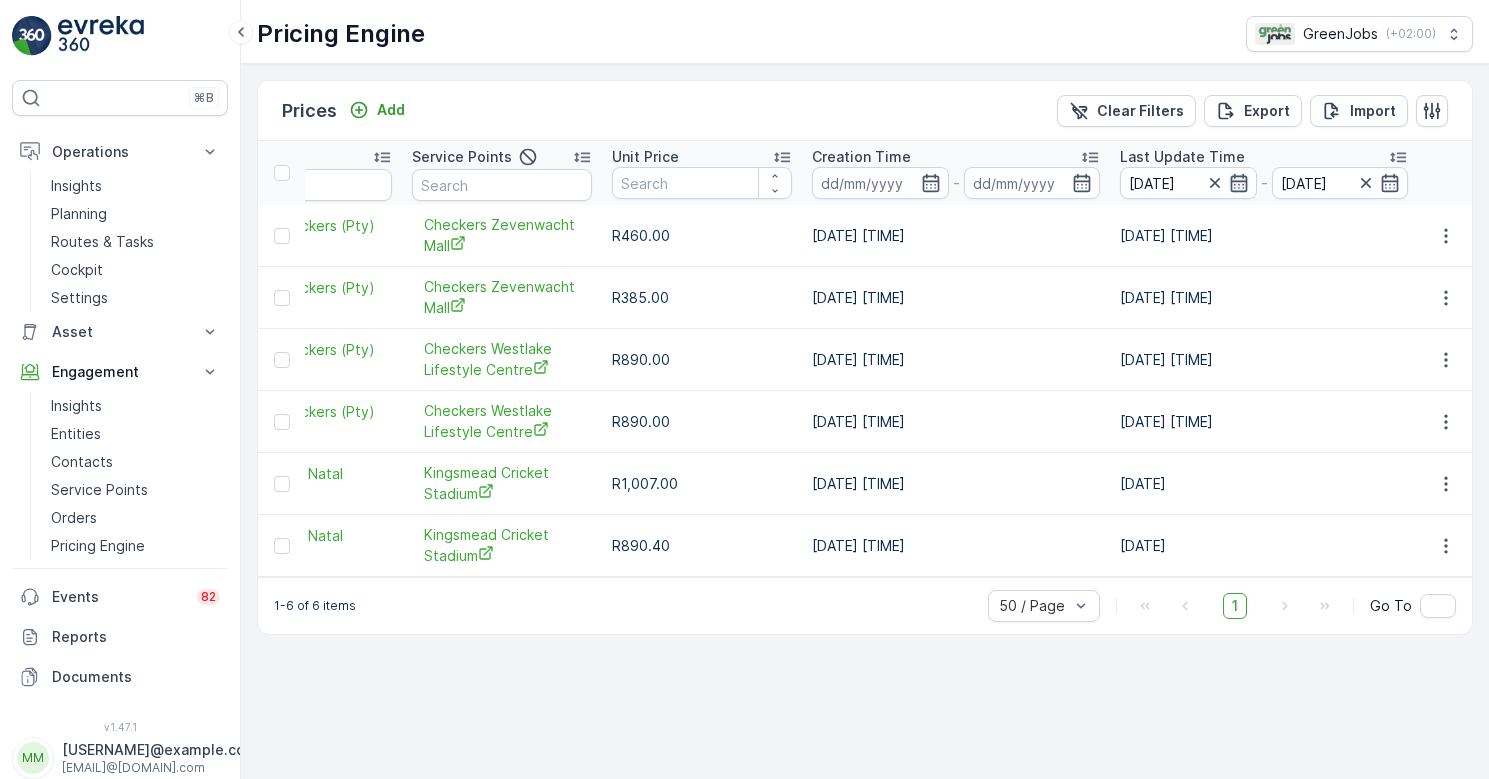 click 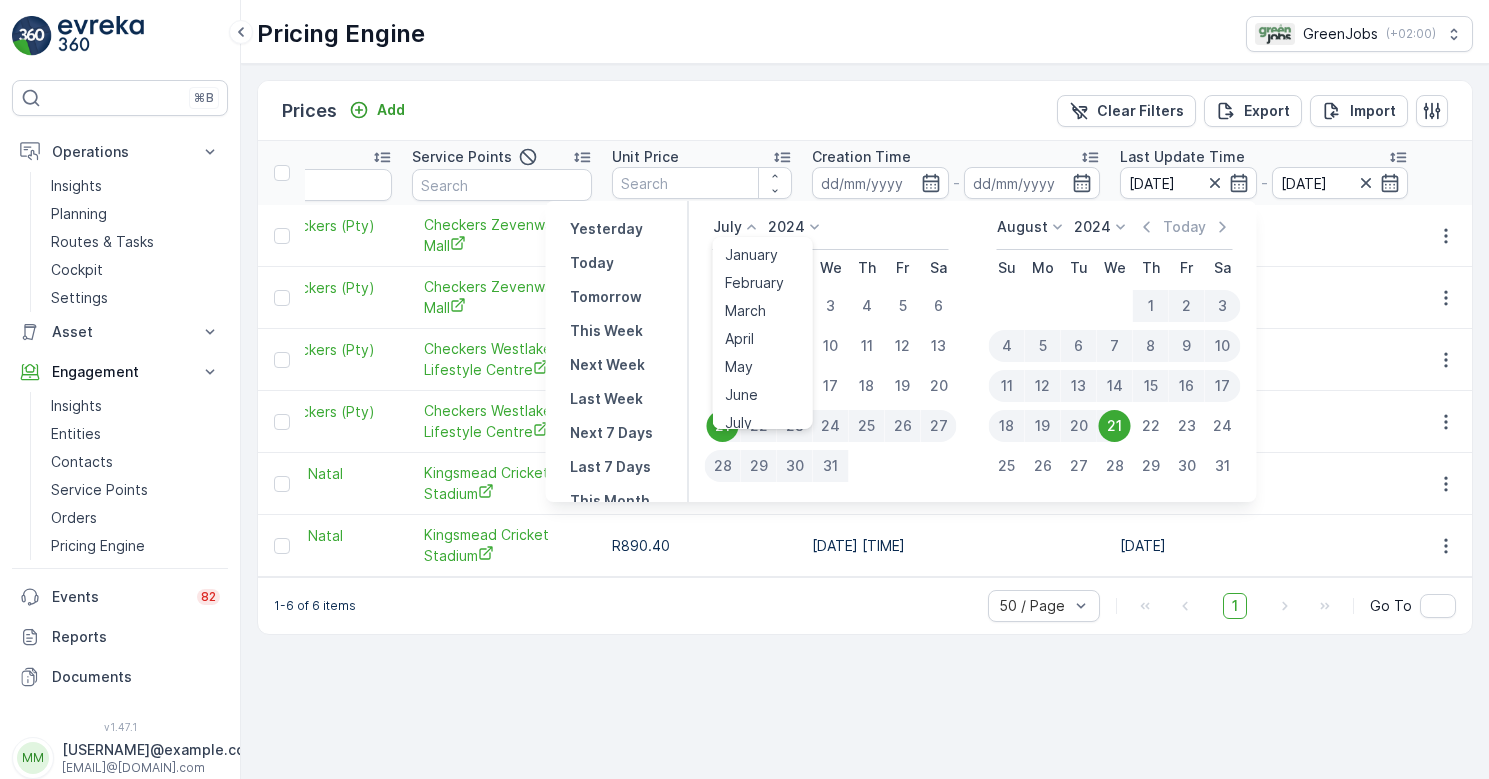 click 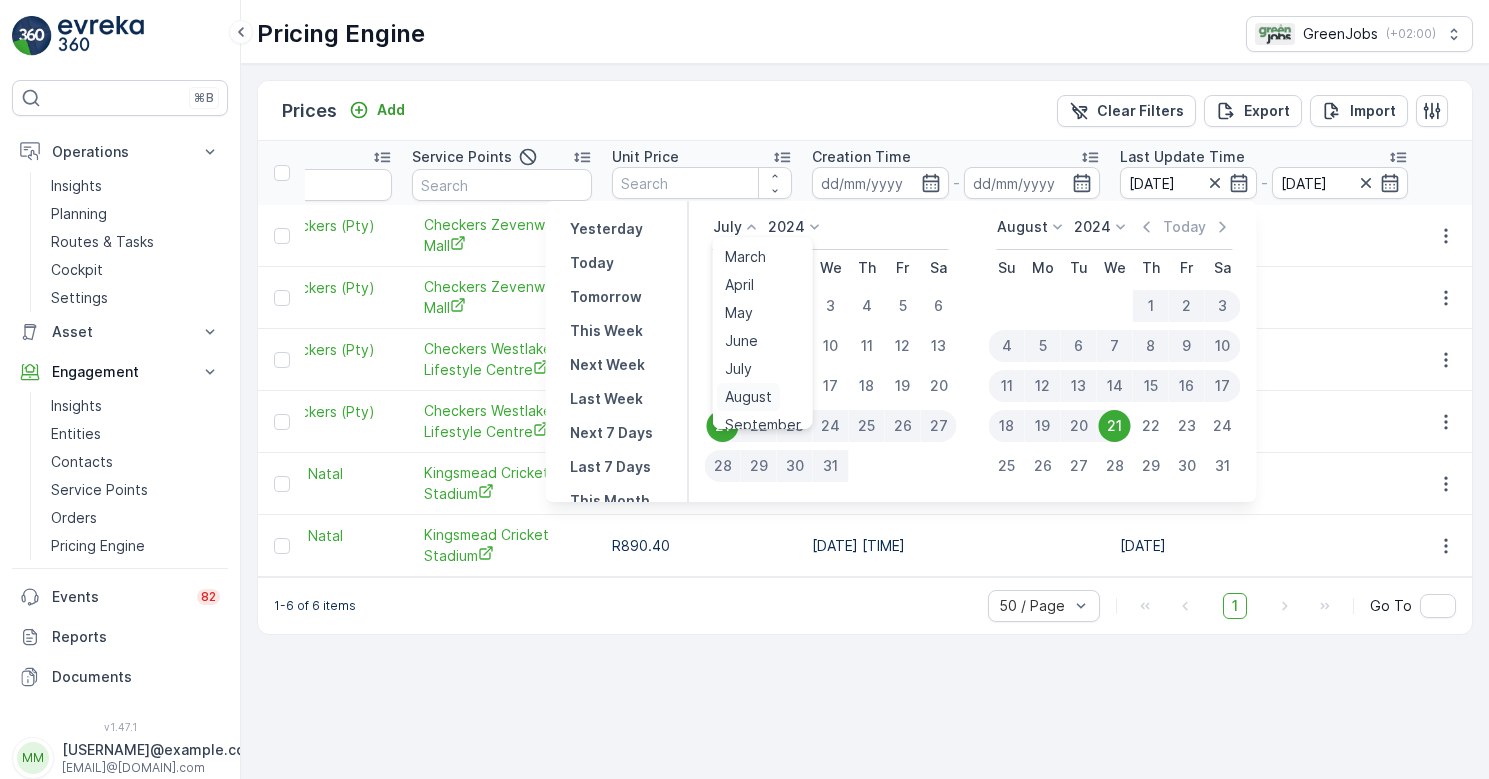 scroll, scrollTop: 64, scrollLeft: 0, axis: vertical 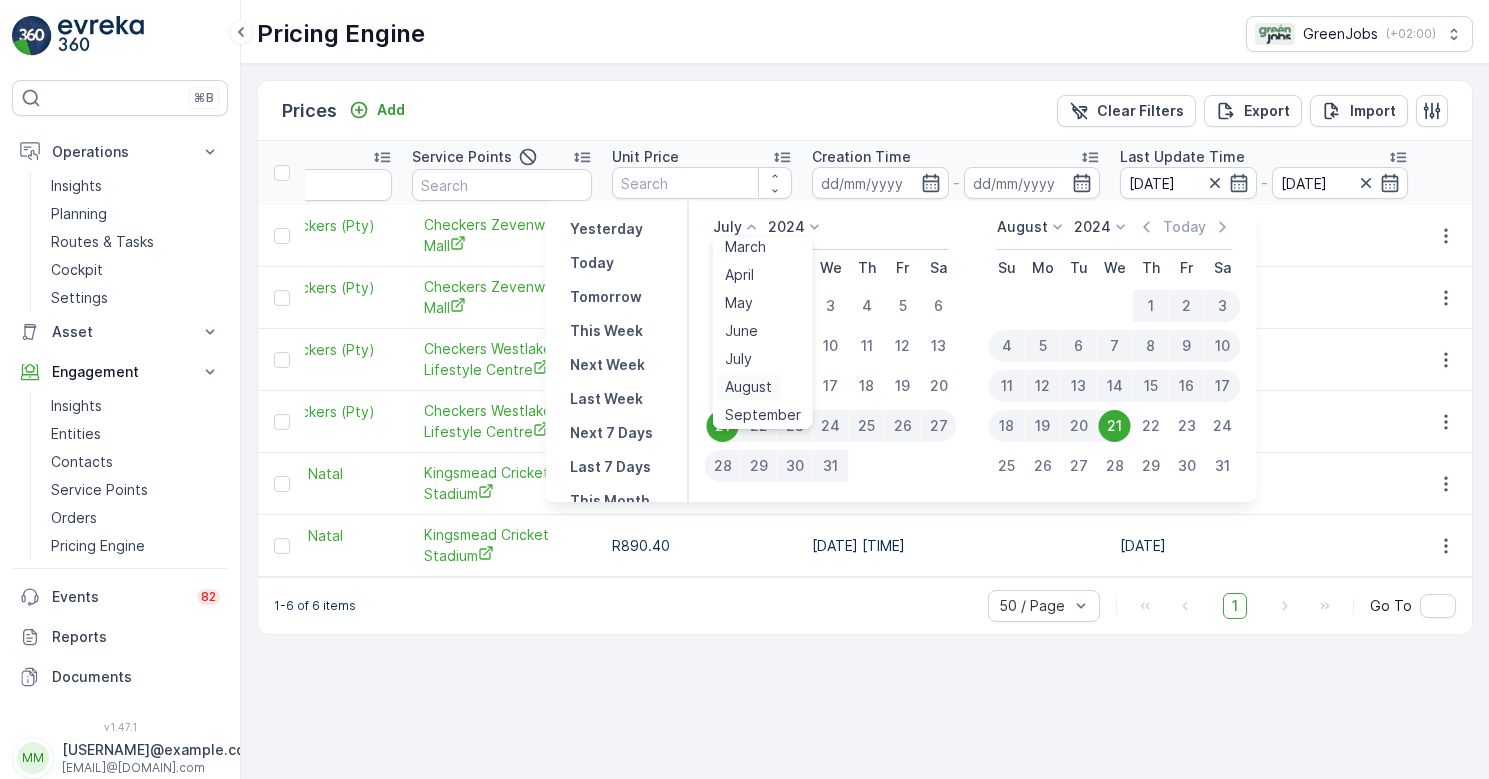 click on "August" at bounding box center (748, 387) 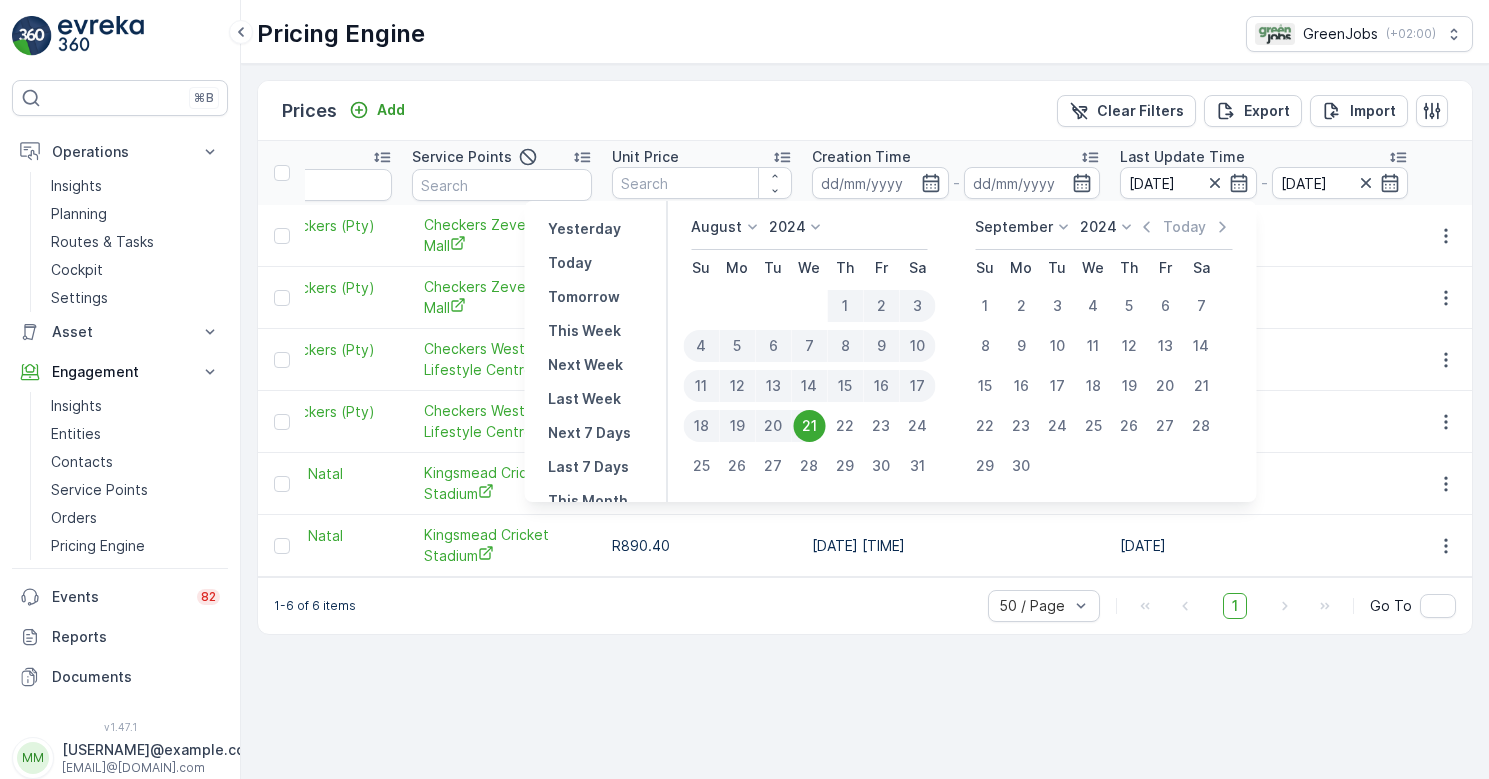 click on "21" at bounding box center [809, 426] 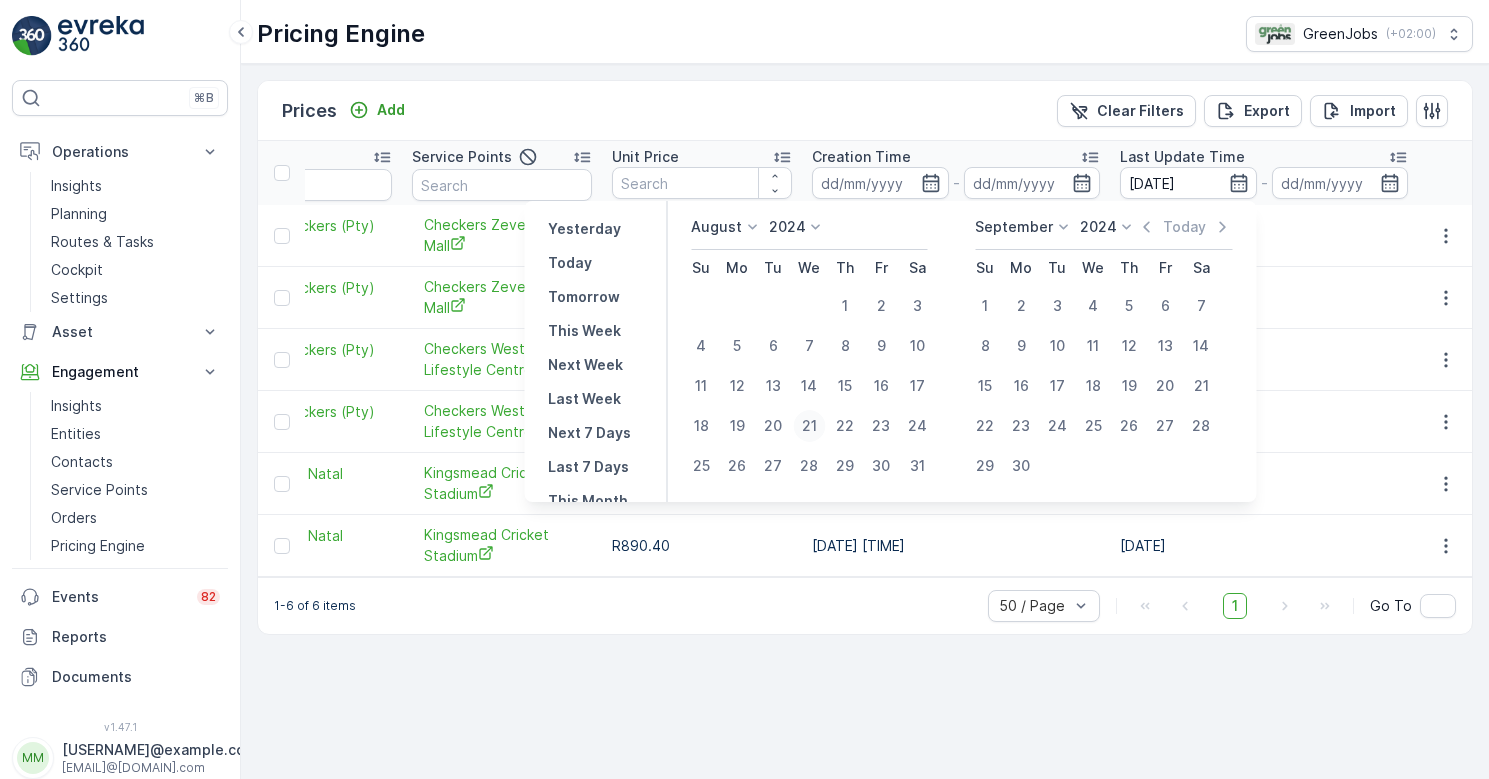 click on "21" at bounding box center [809, 426] 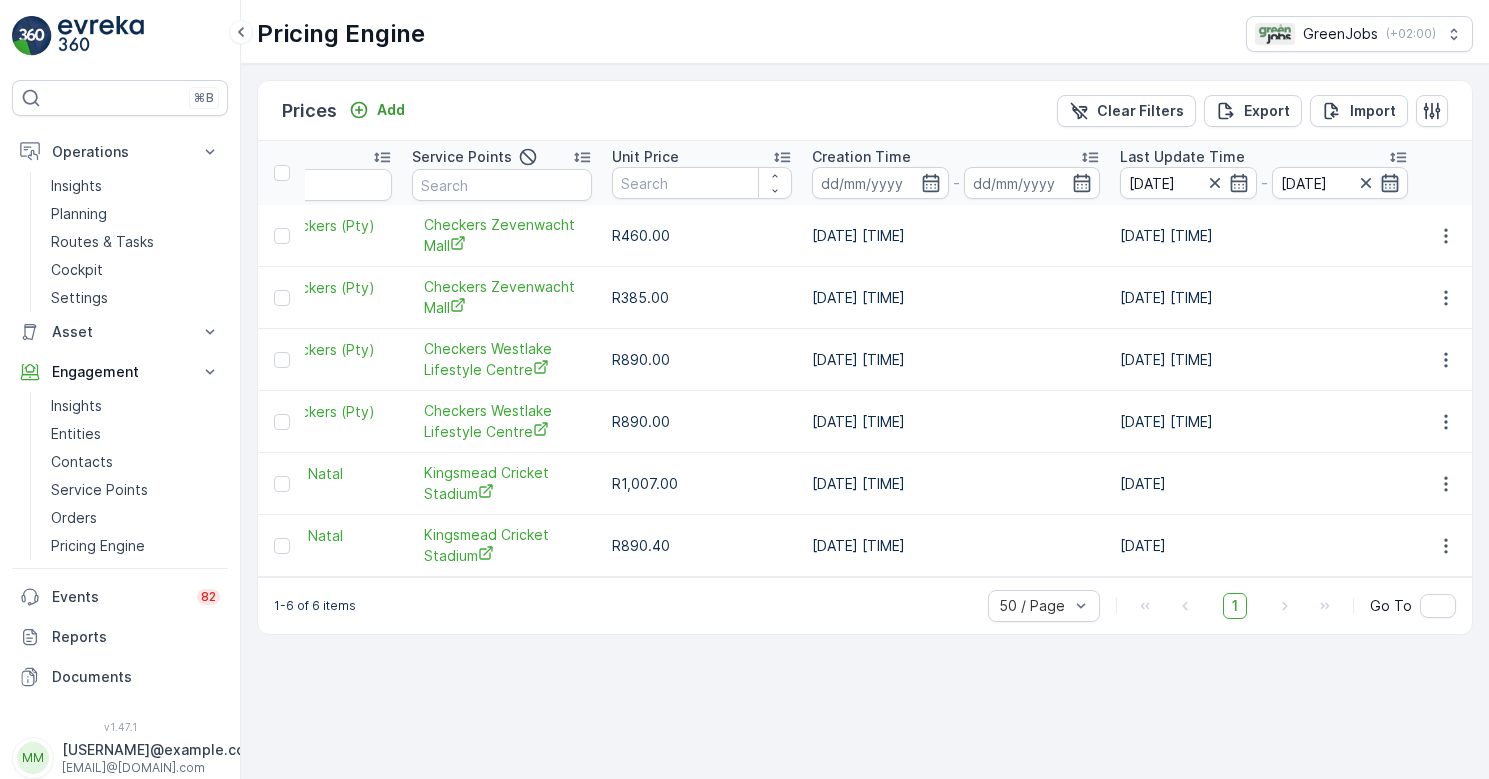 click 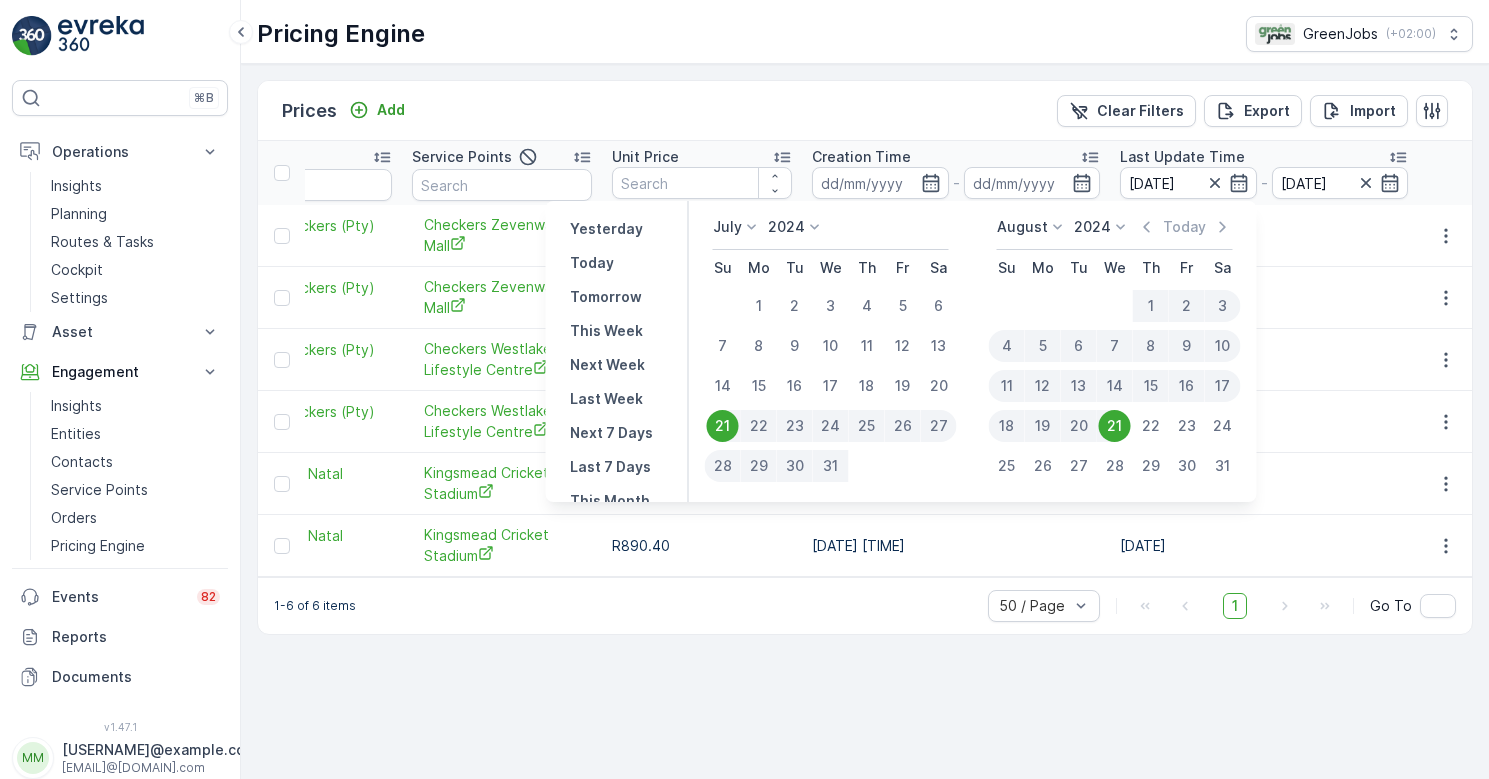 click 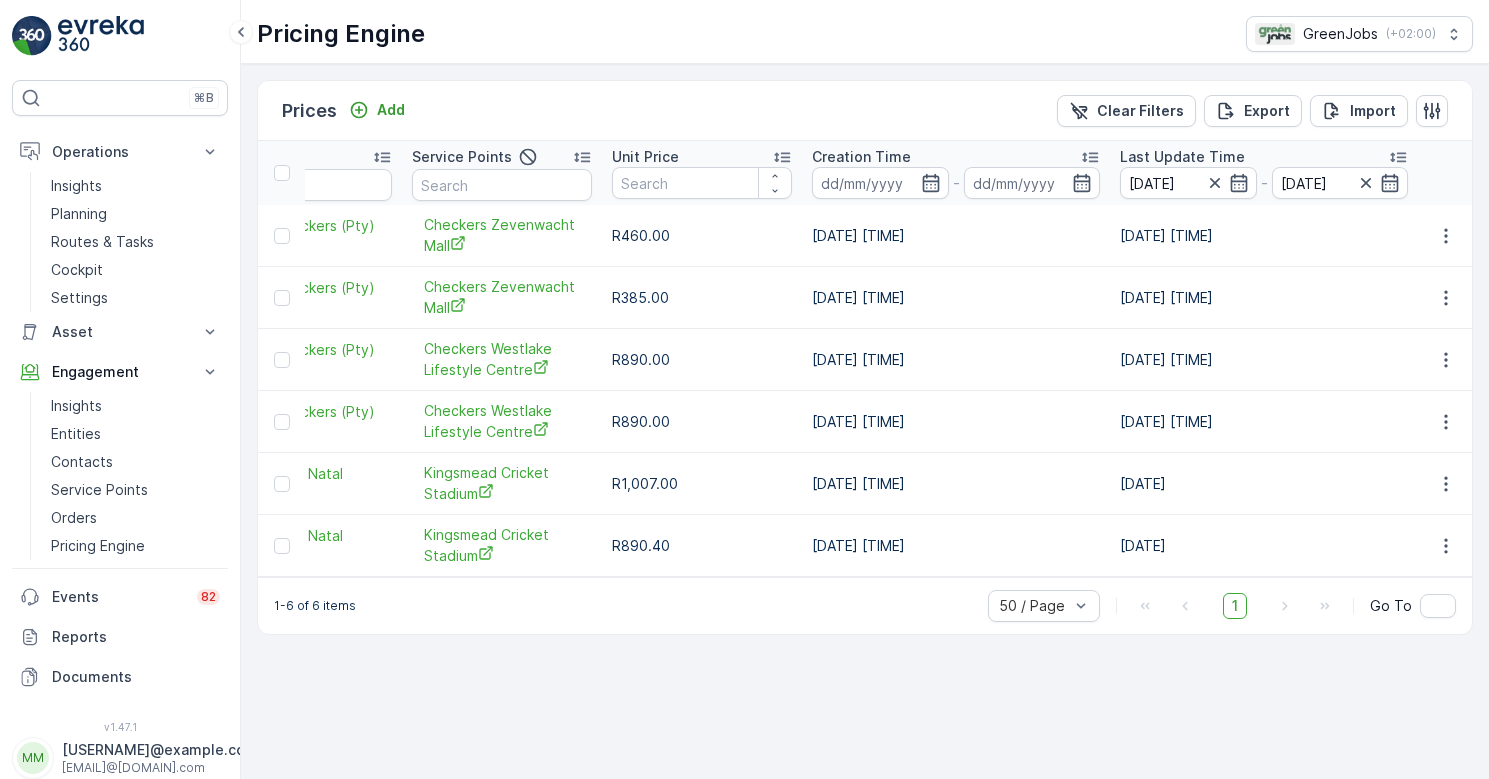 click on "25.07.2024 15:13" at bounding box center [1264, 422] 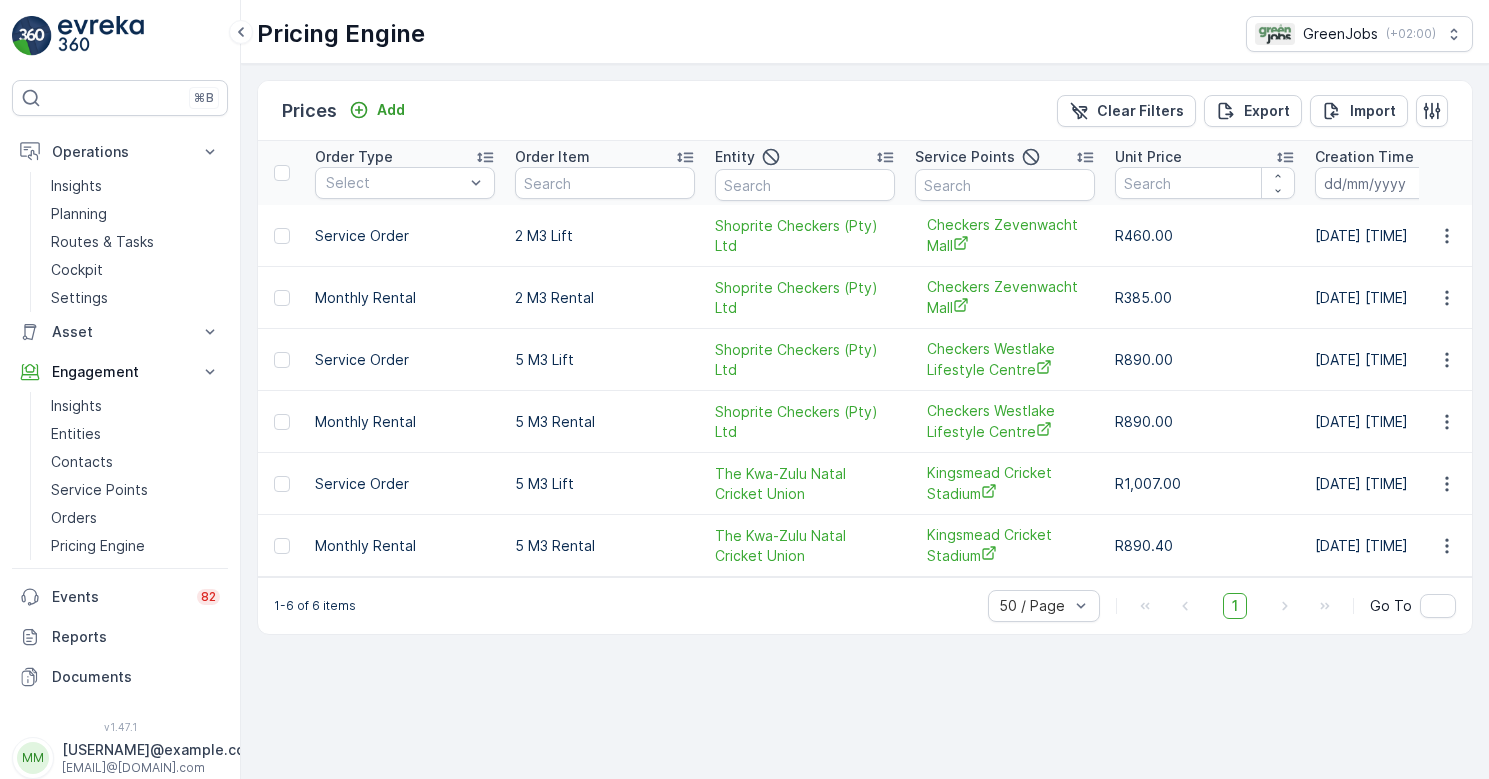 scroll, scrollTop: 0, scrollLeft: 0, axis: both 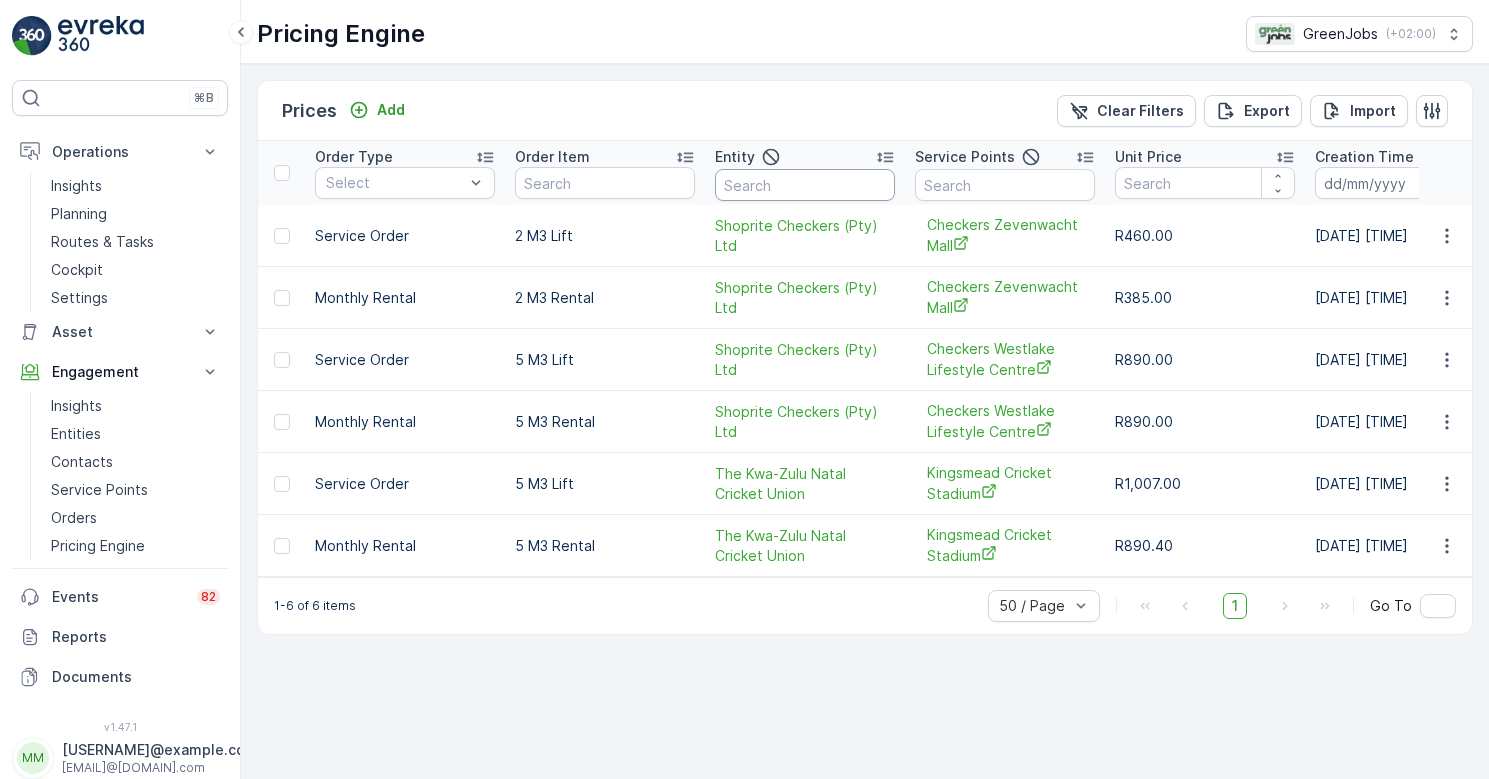 click at bounding box center (805, 185) 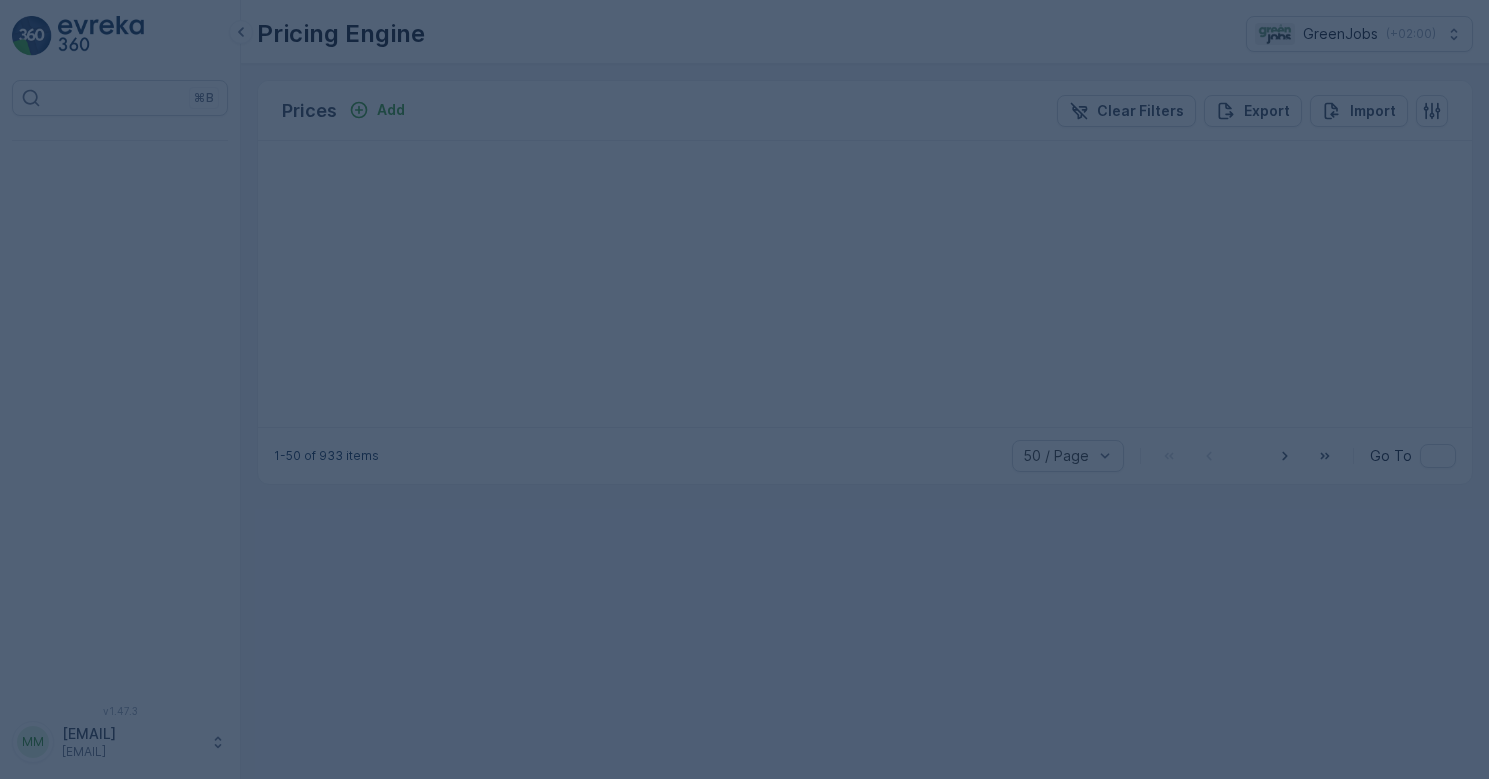 scroll, scrollTop: 0, scrollLeft: 0, axis: both 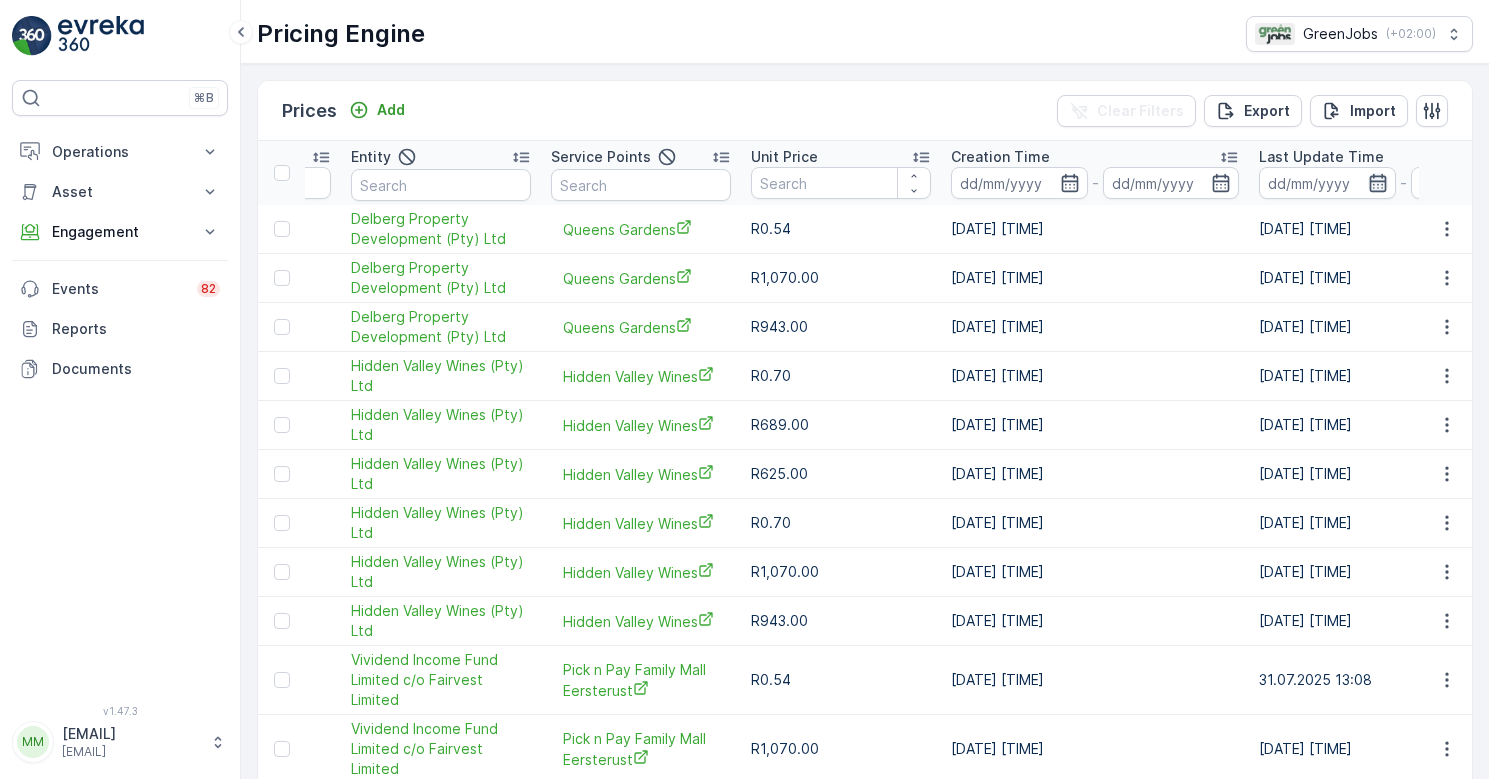 click 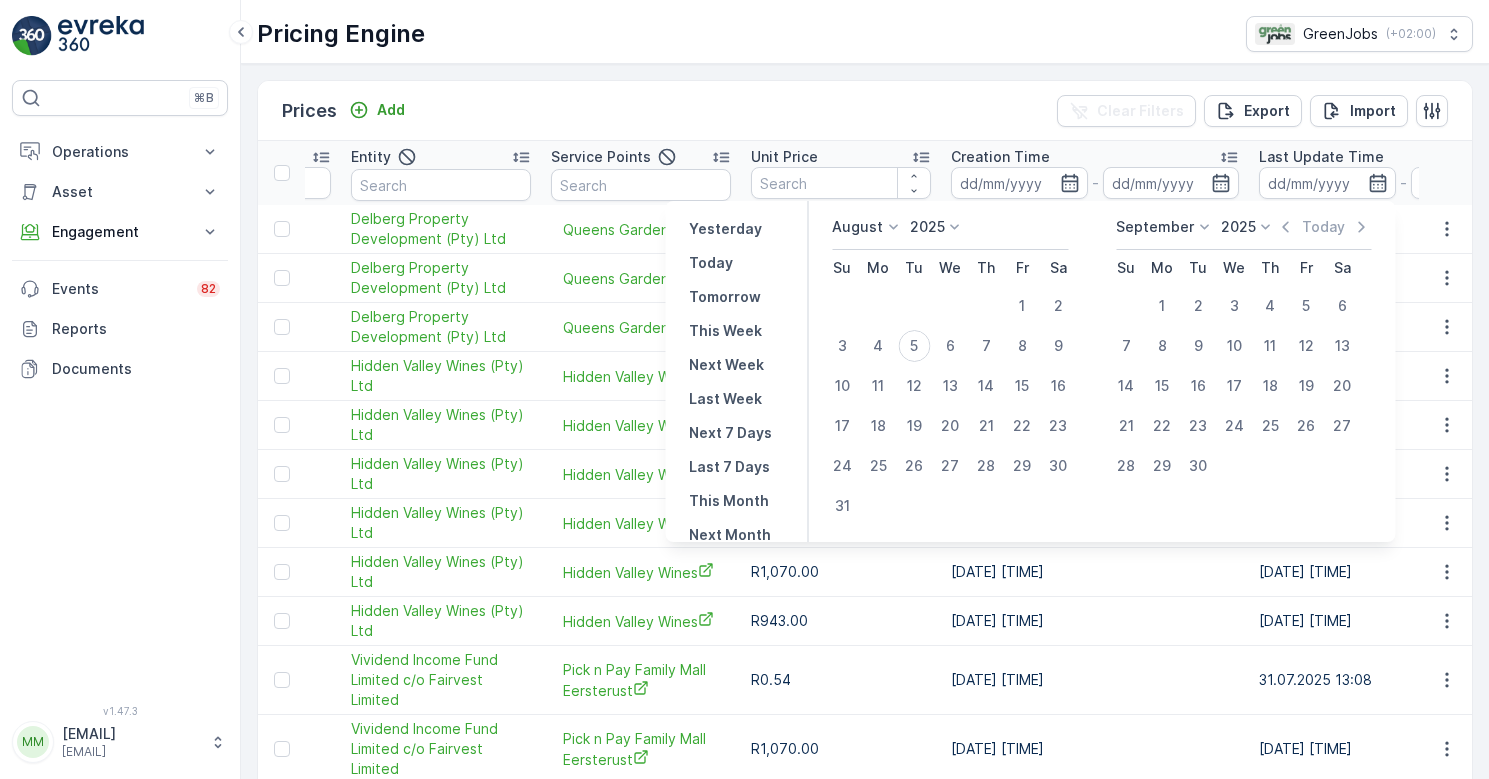 click 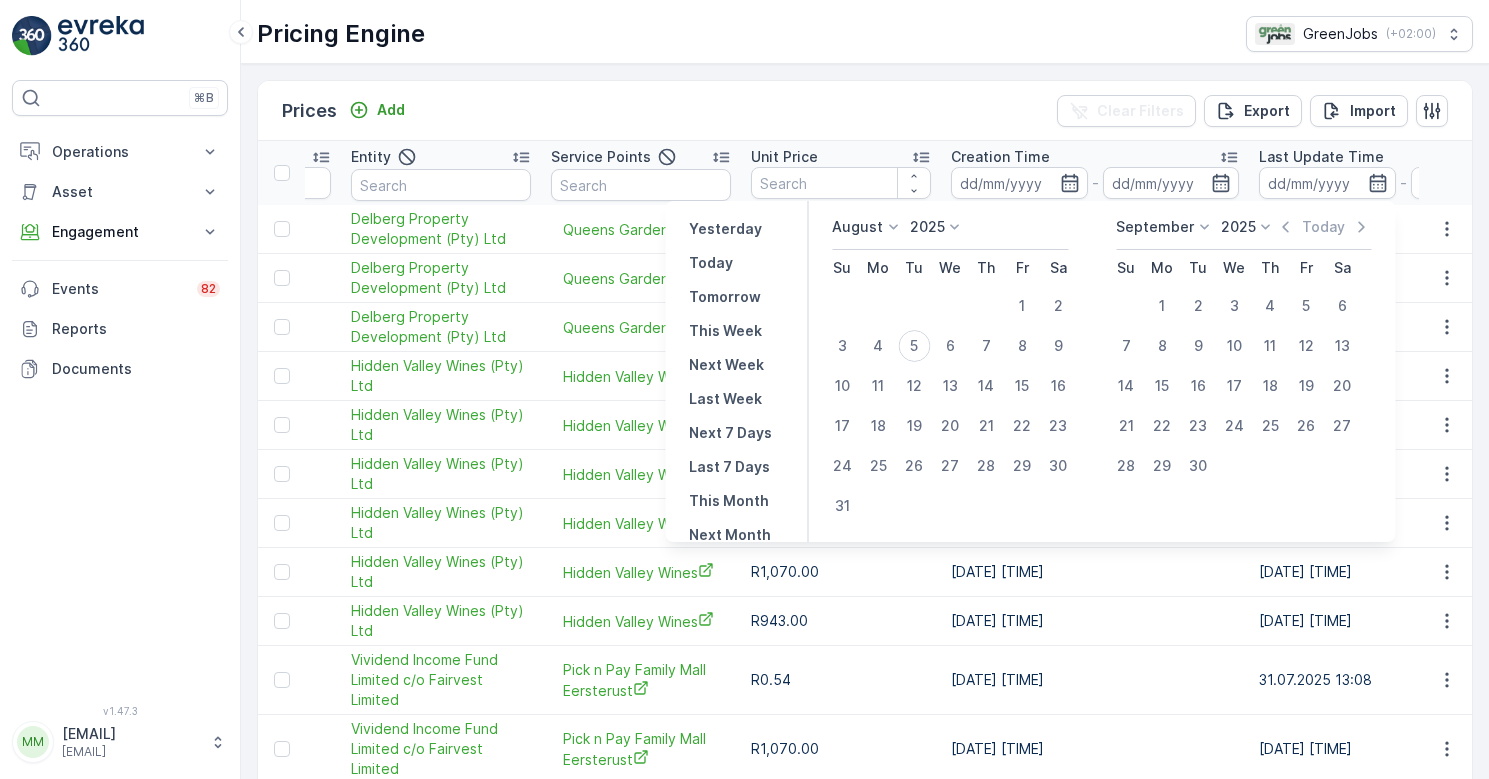 click 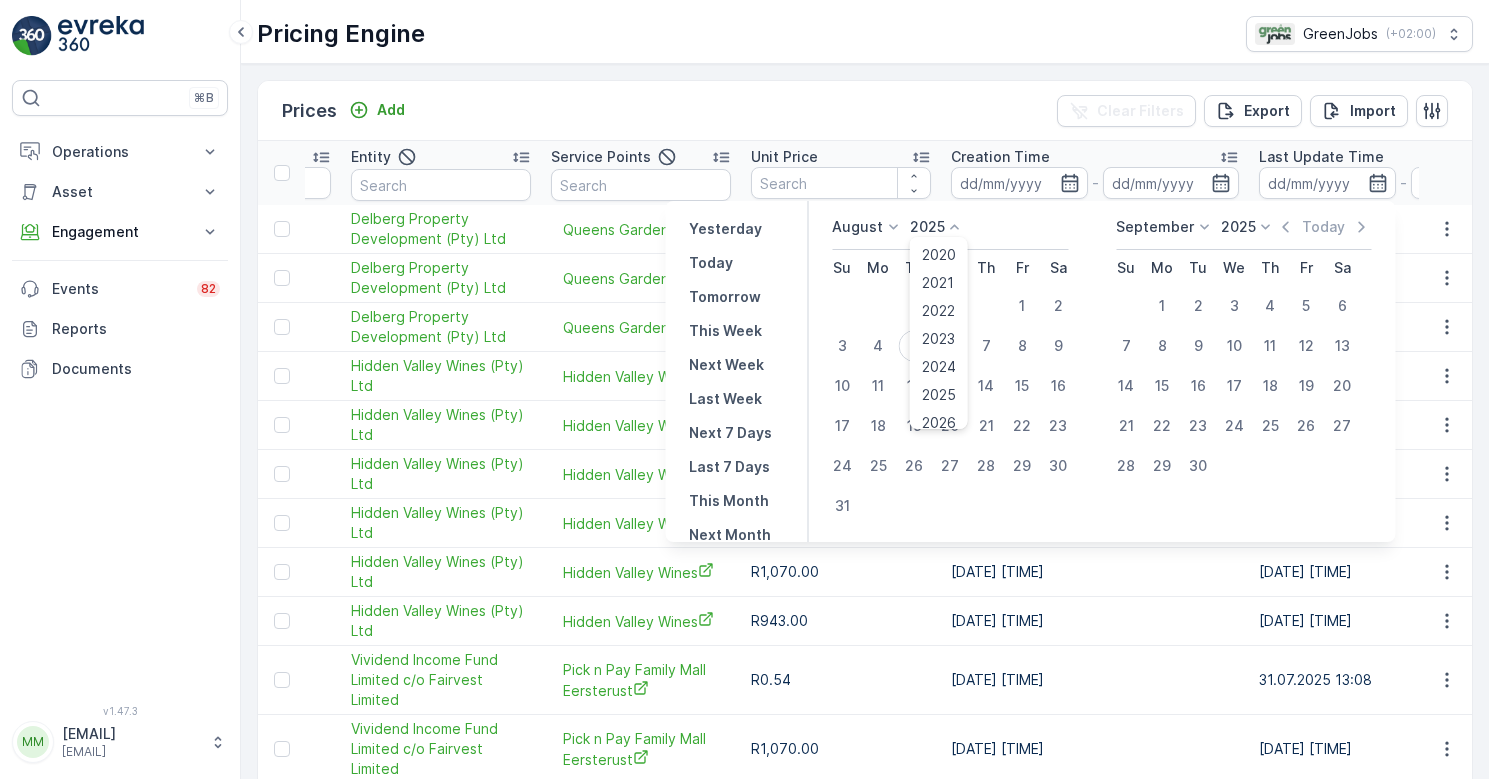 click 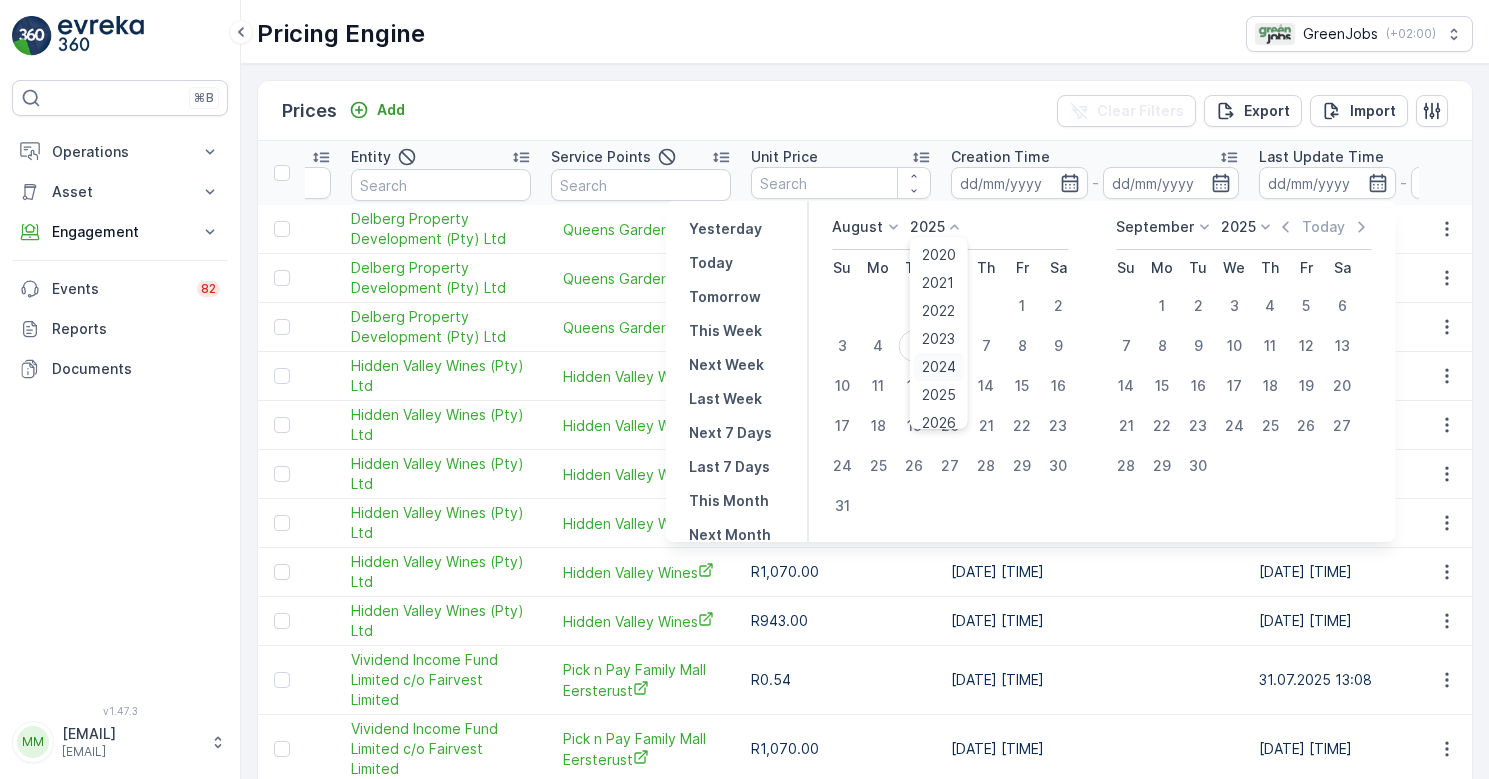 click on "2024" at bounding box center (939, 367) 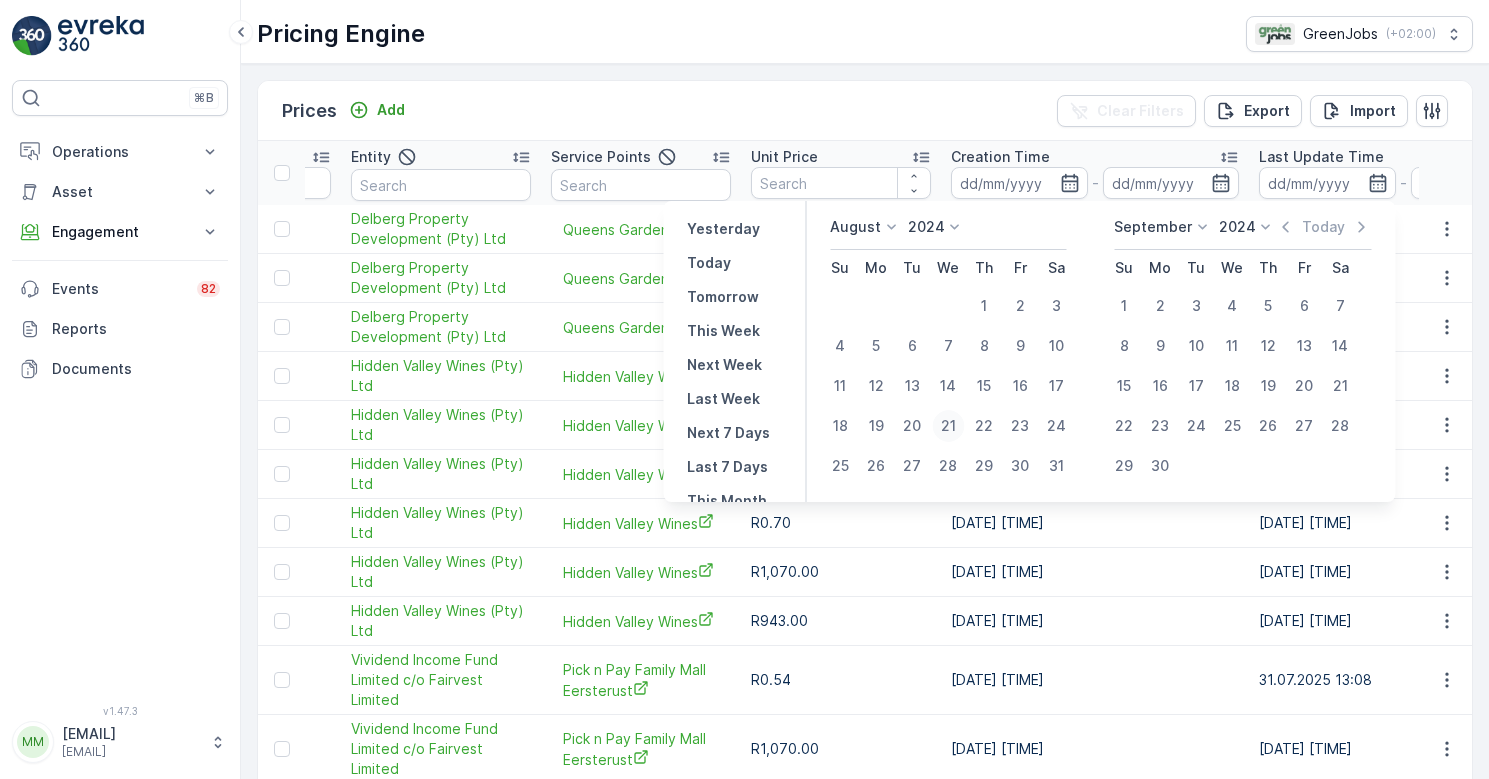 click on "21" at bounding box center (948, 426) 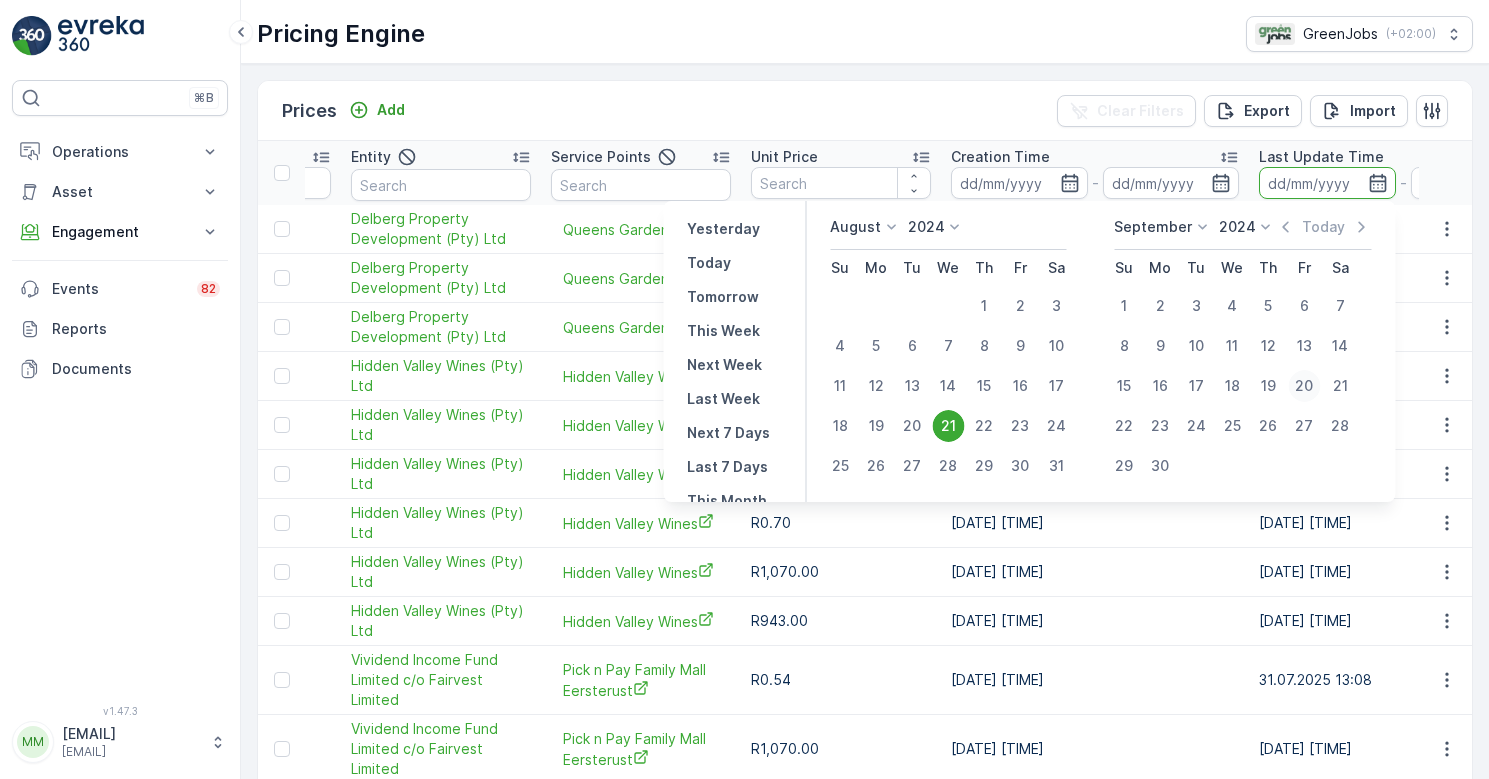 click on "20" at bounding box center [1304, 386] 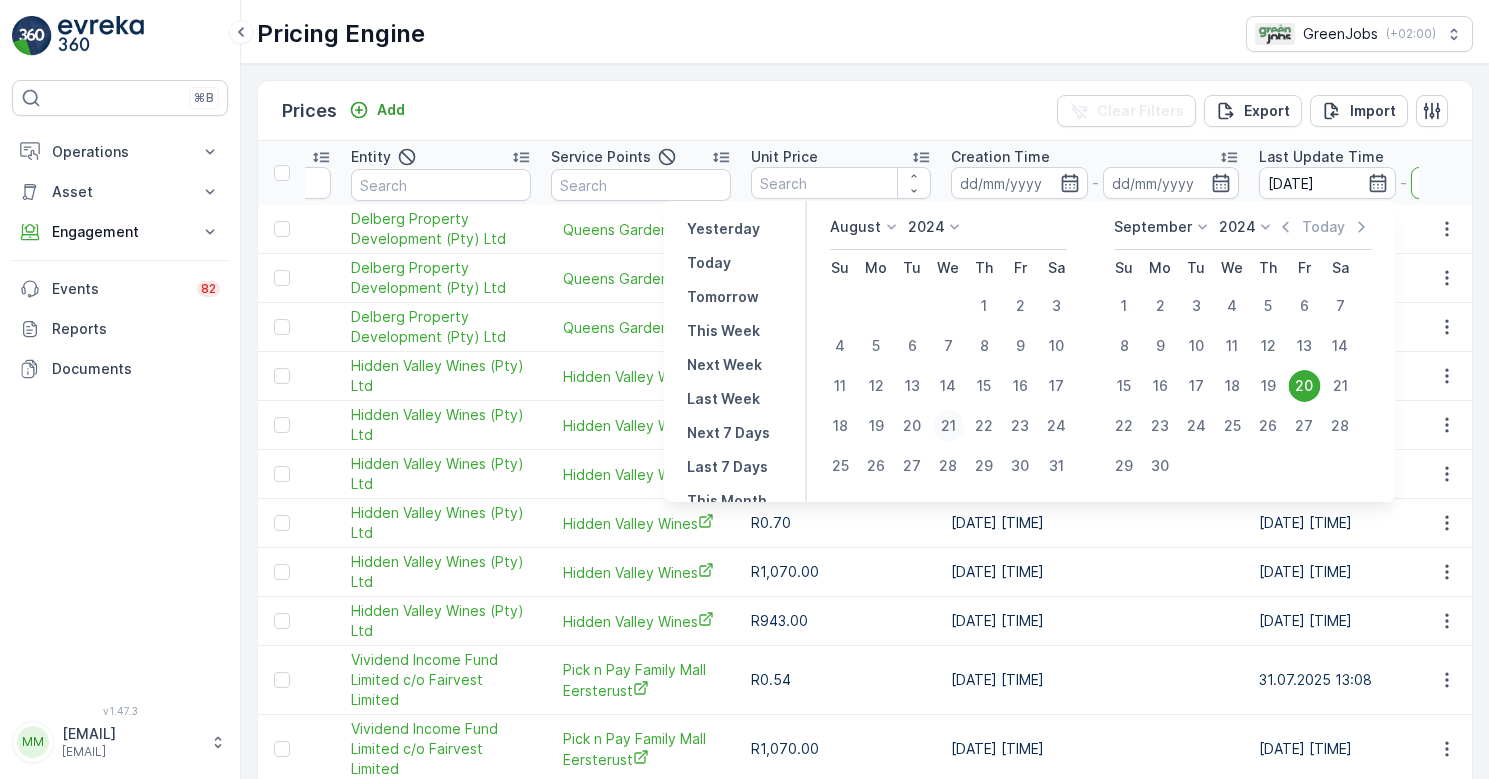 click on "21" at bounding box center (948, 426) 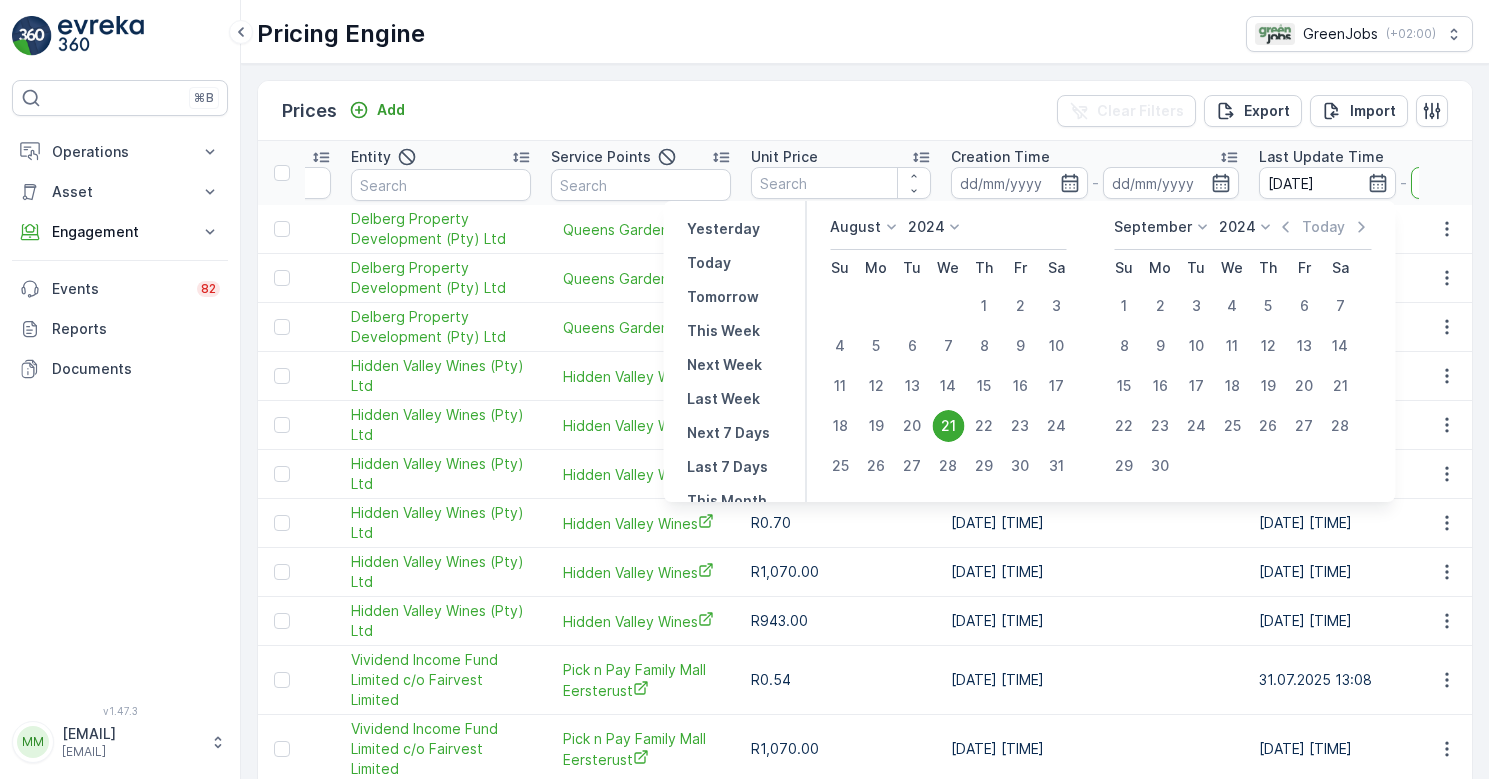 click on "21" at bounding box center [948, 426] 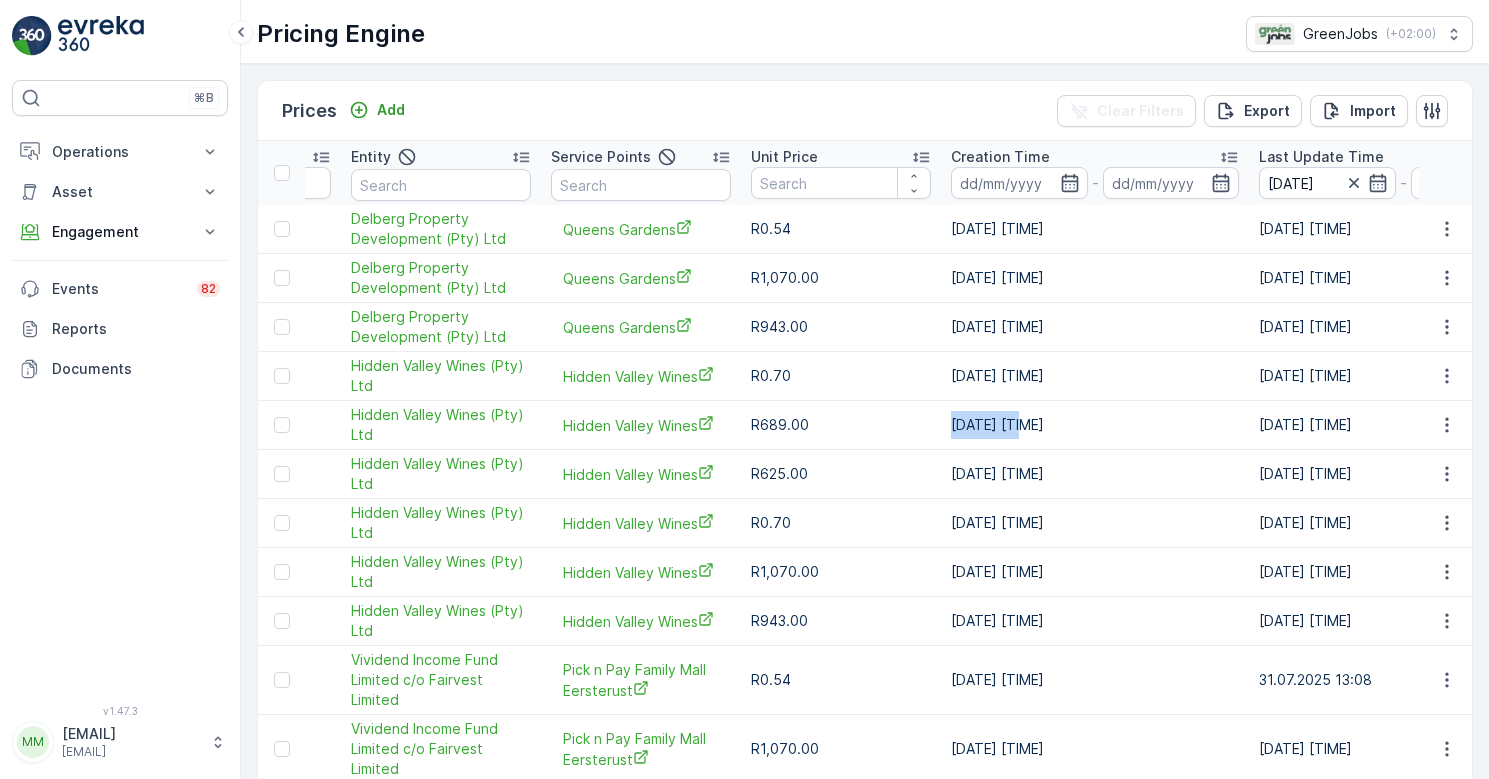 click on "[DATE] [TIME]" at bounding box center [1095, 425] 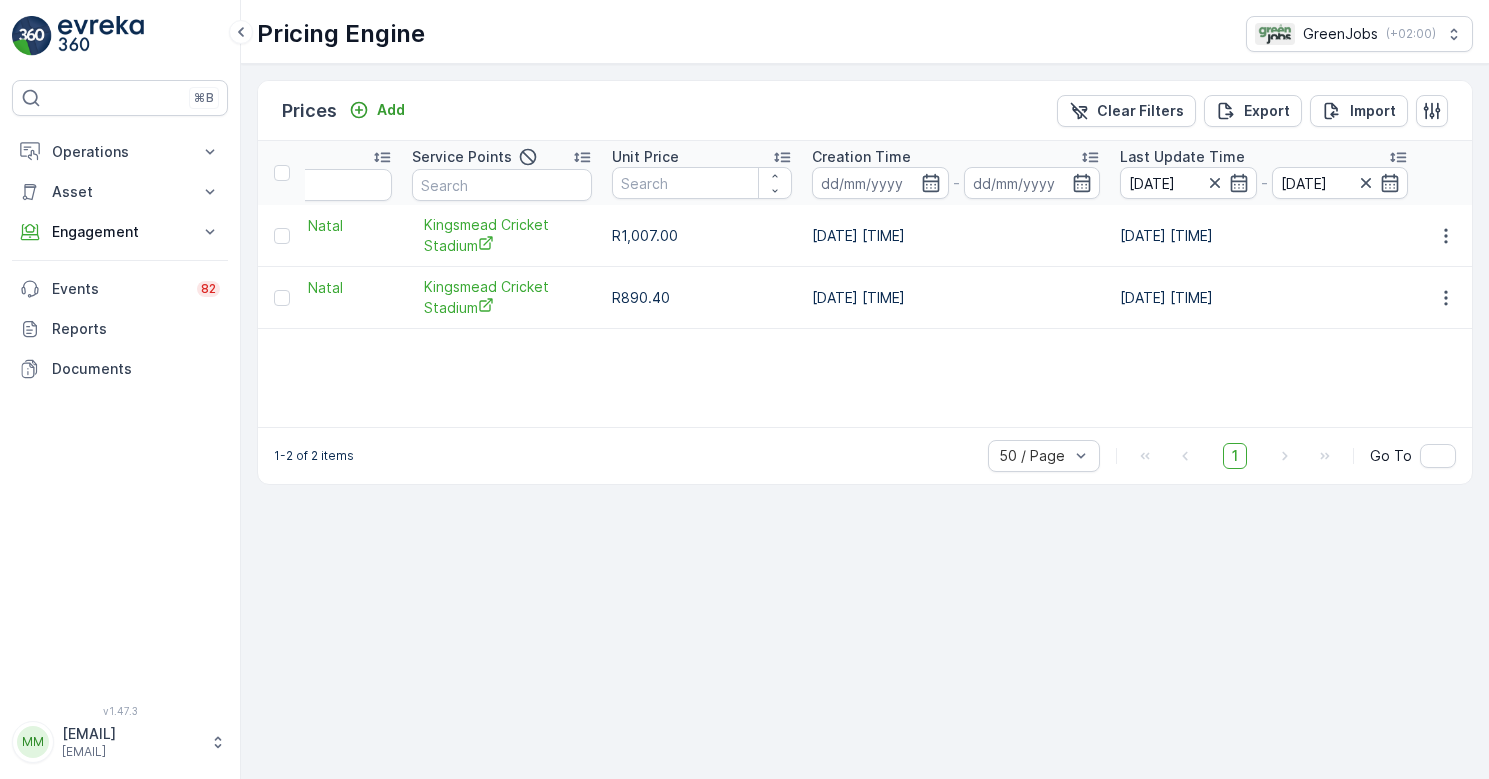 scroll, scrollTop: 0, scrollLeft: 503, axis: horizontal 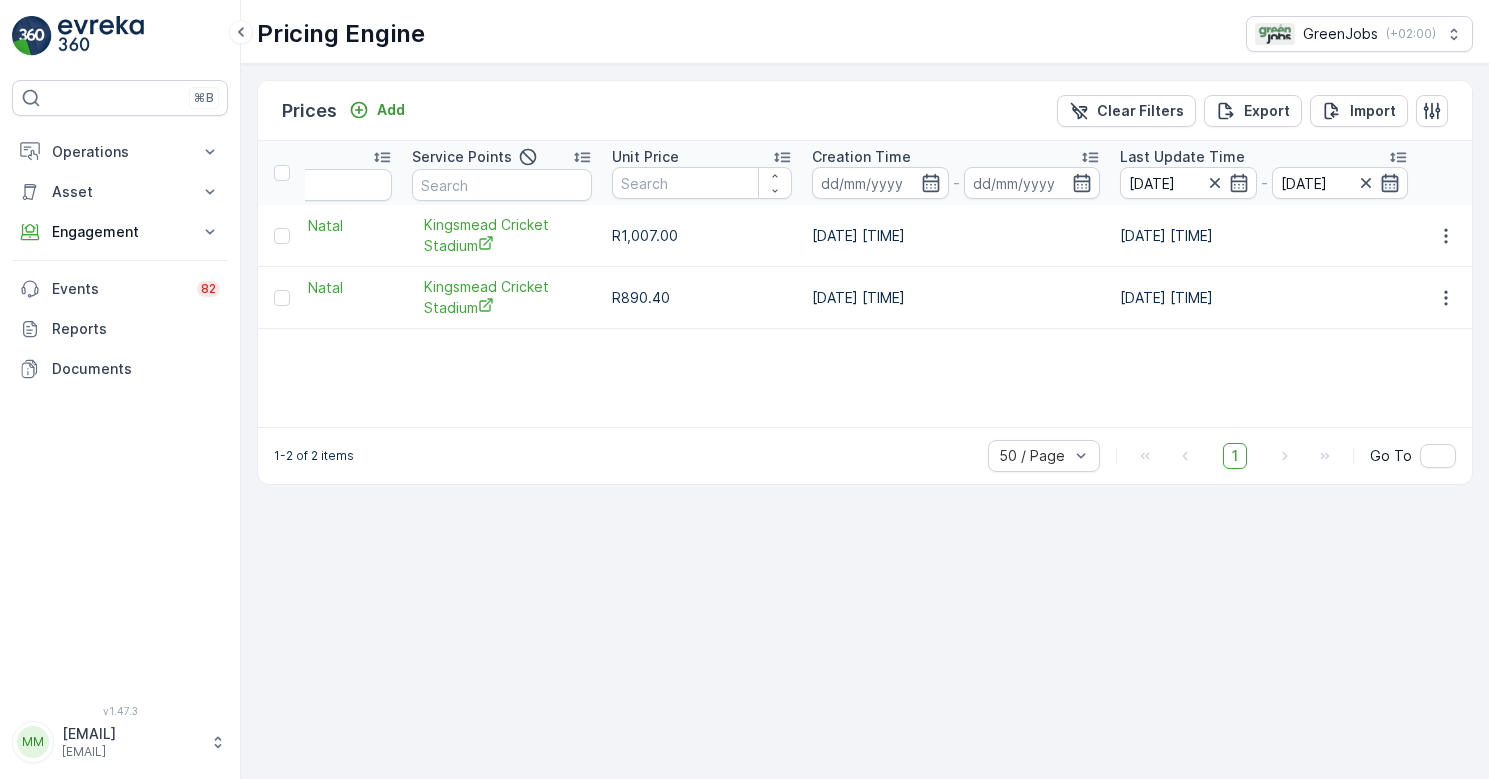 click 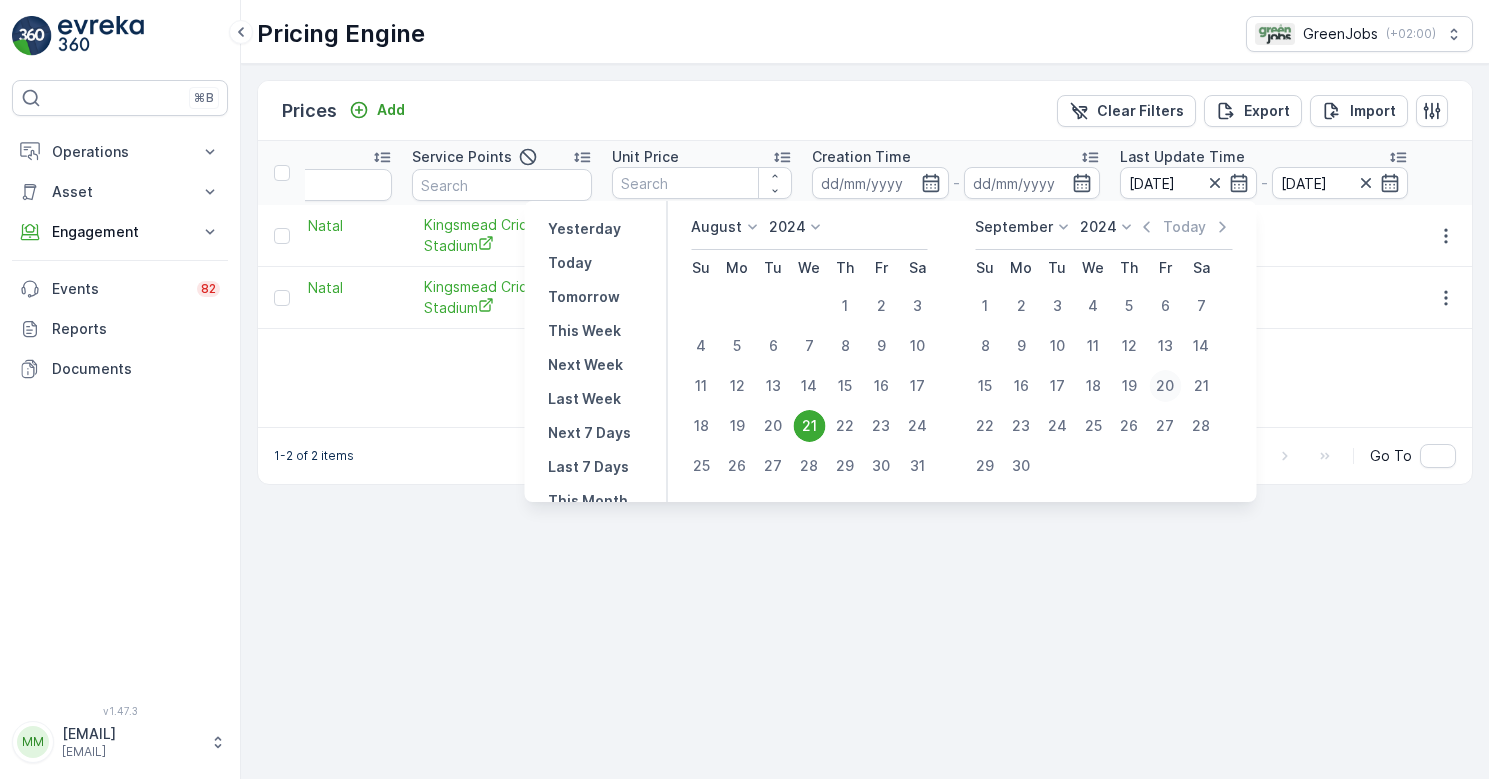 click on "20" at bounding box center (1165, 386) 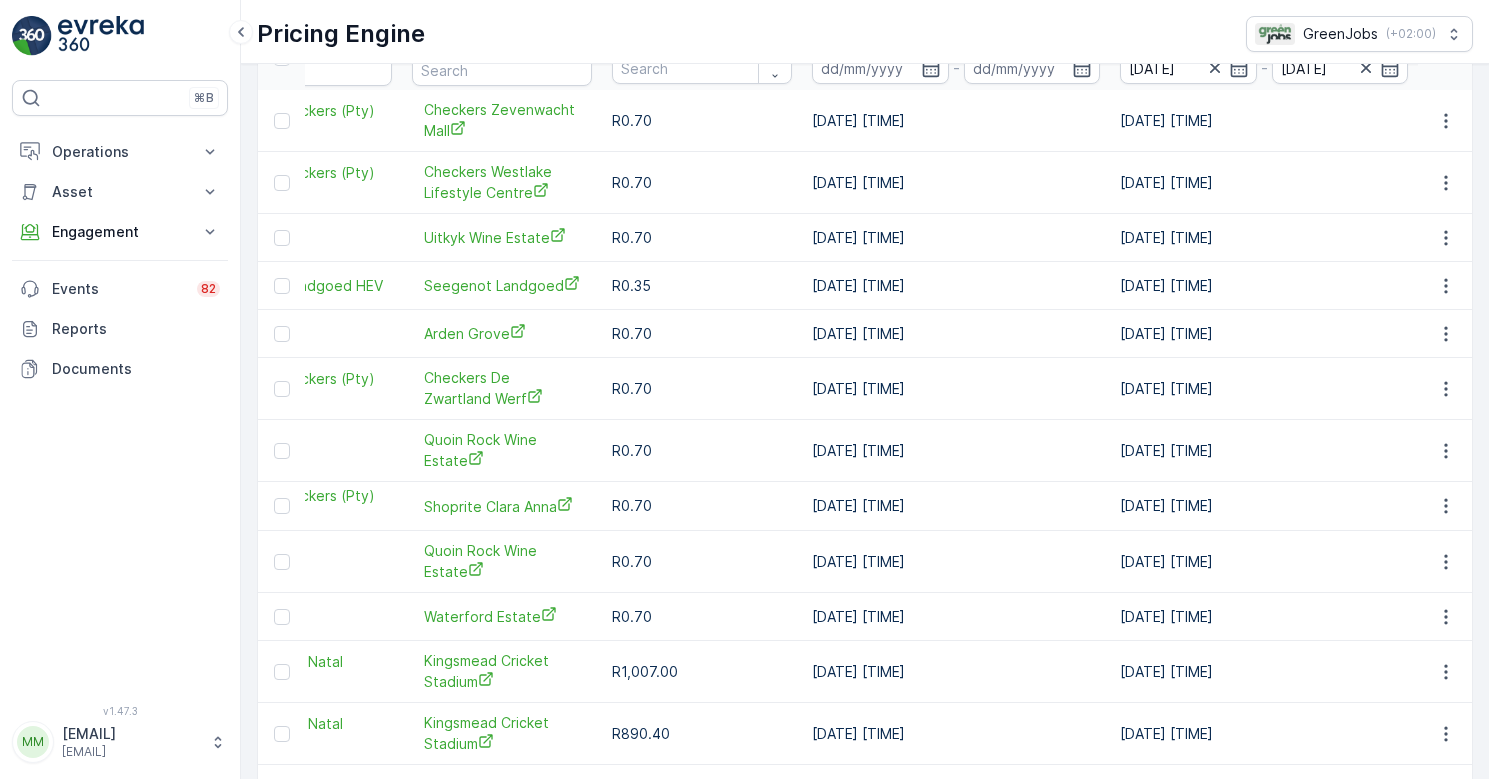 scroll, scrollTop: 117, scrollLeft: 0, axis: vertical 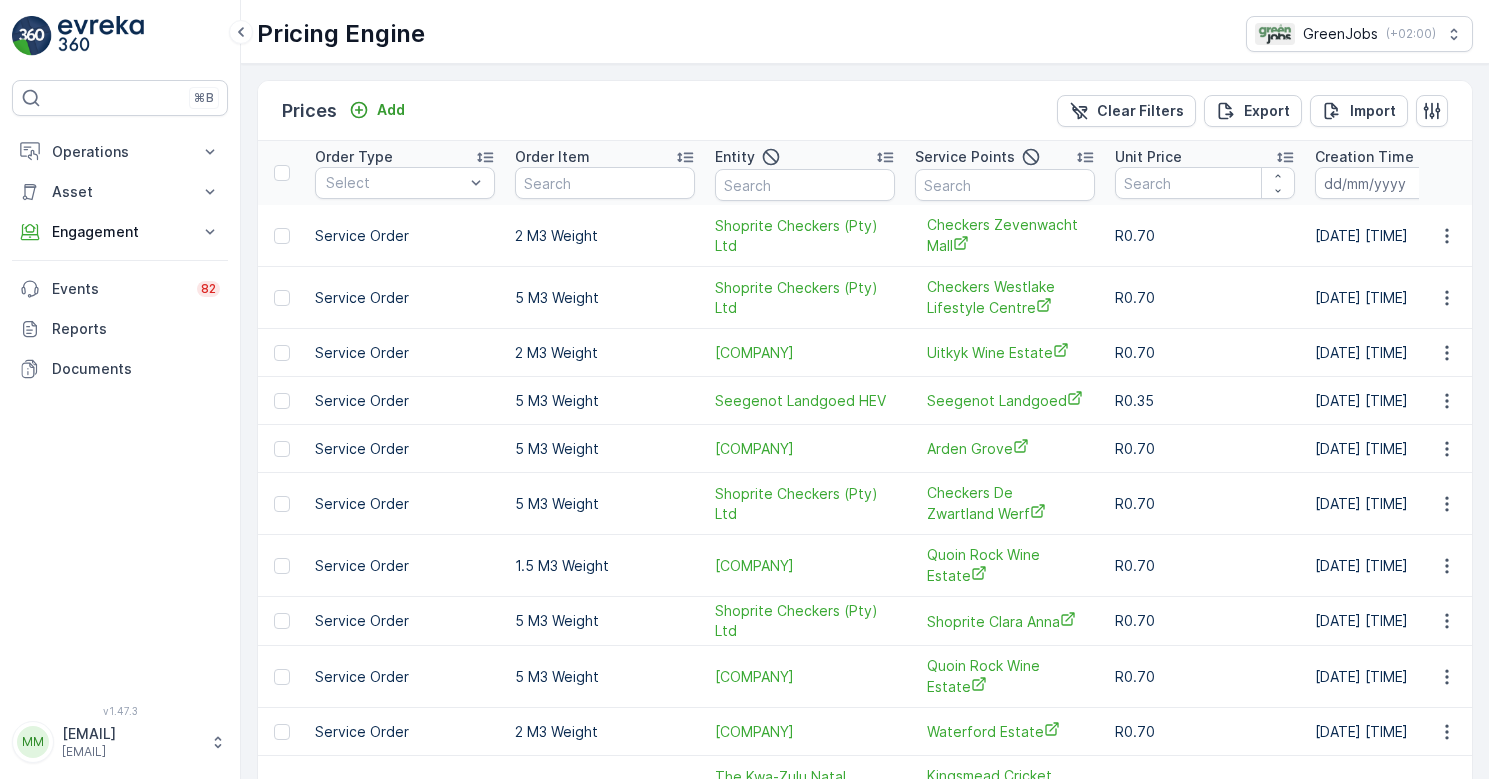 click 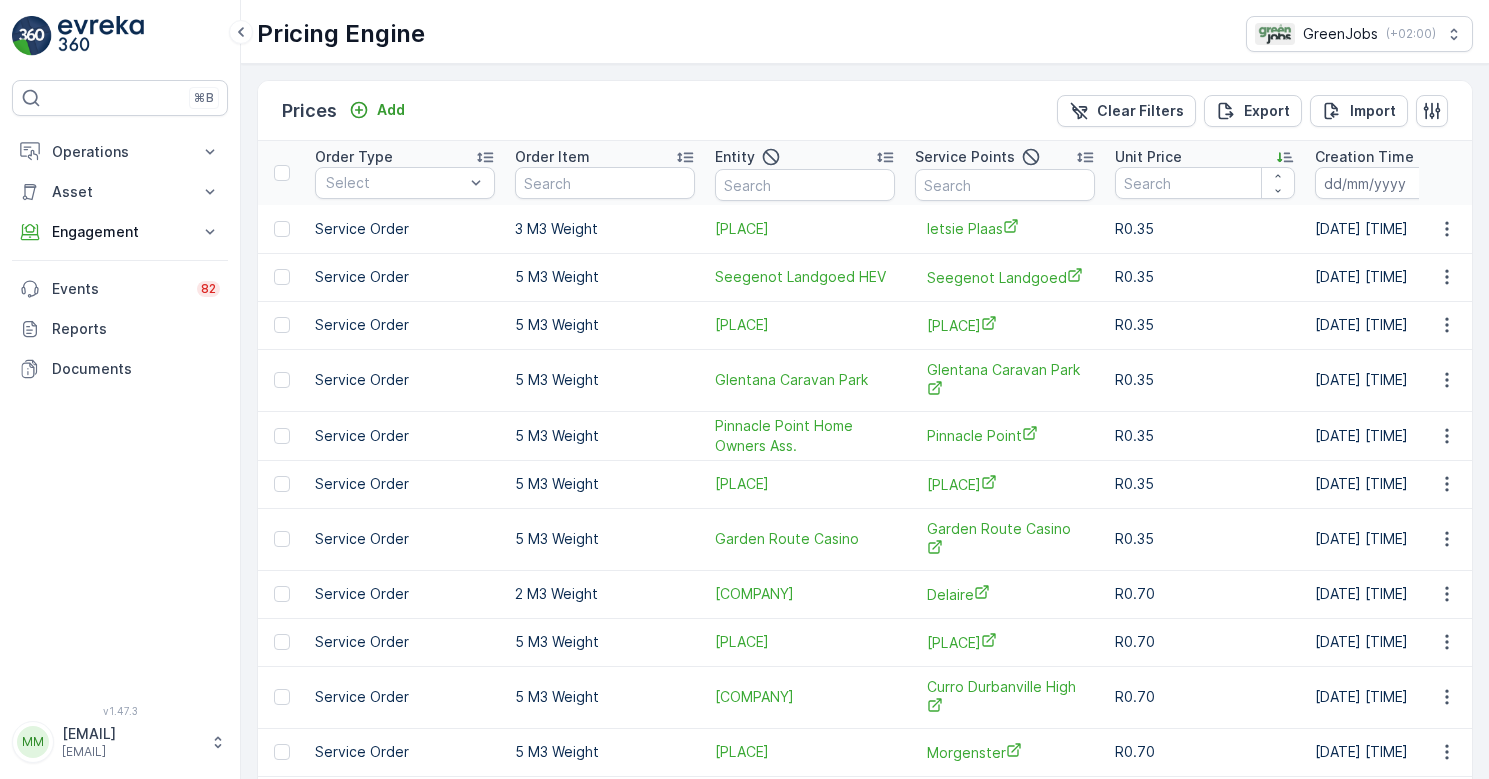 click 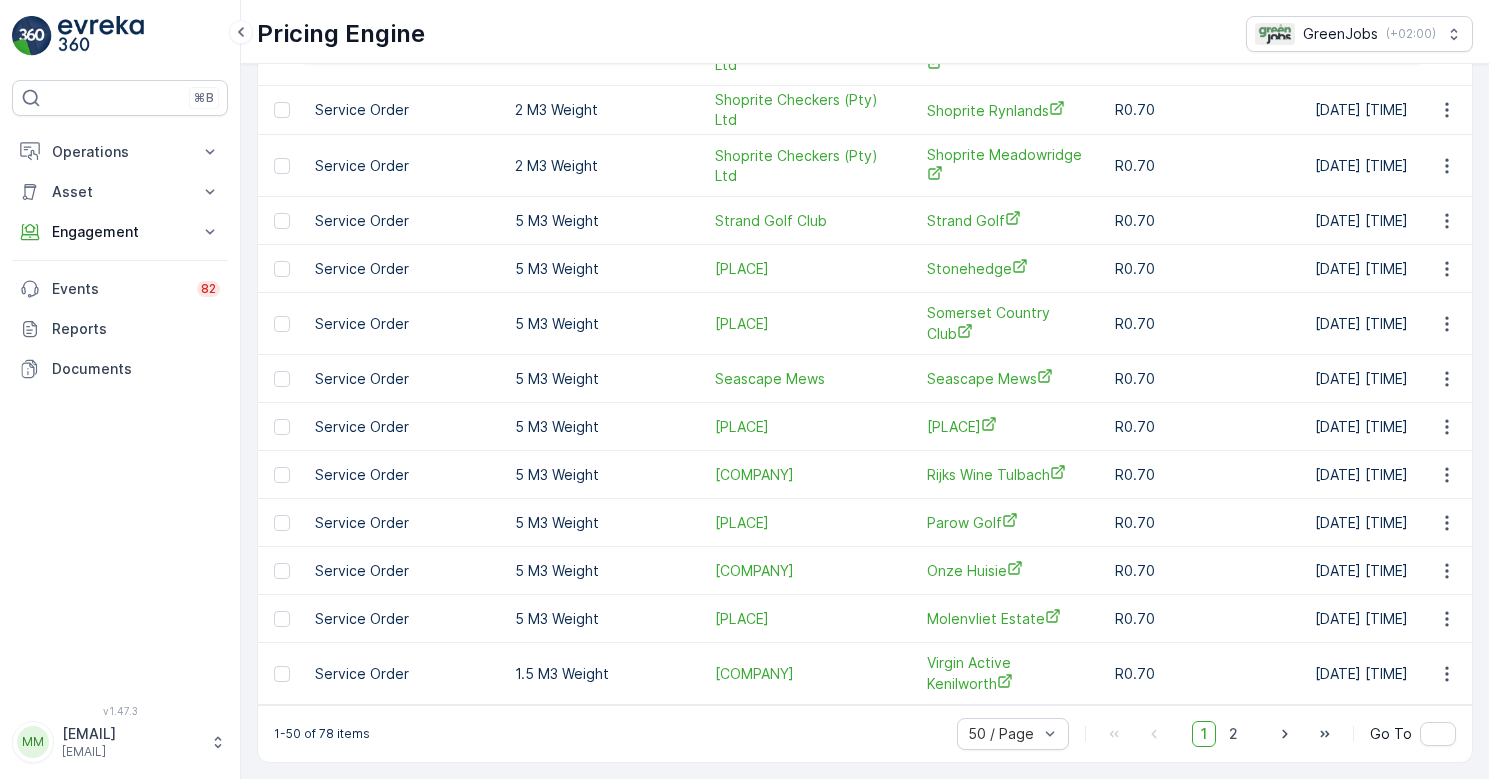 scroll, scrollTop: 2140, scrollLeft: 0, axis: vertical 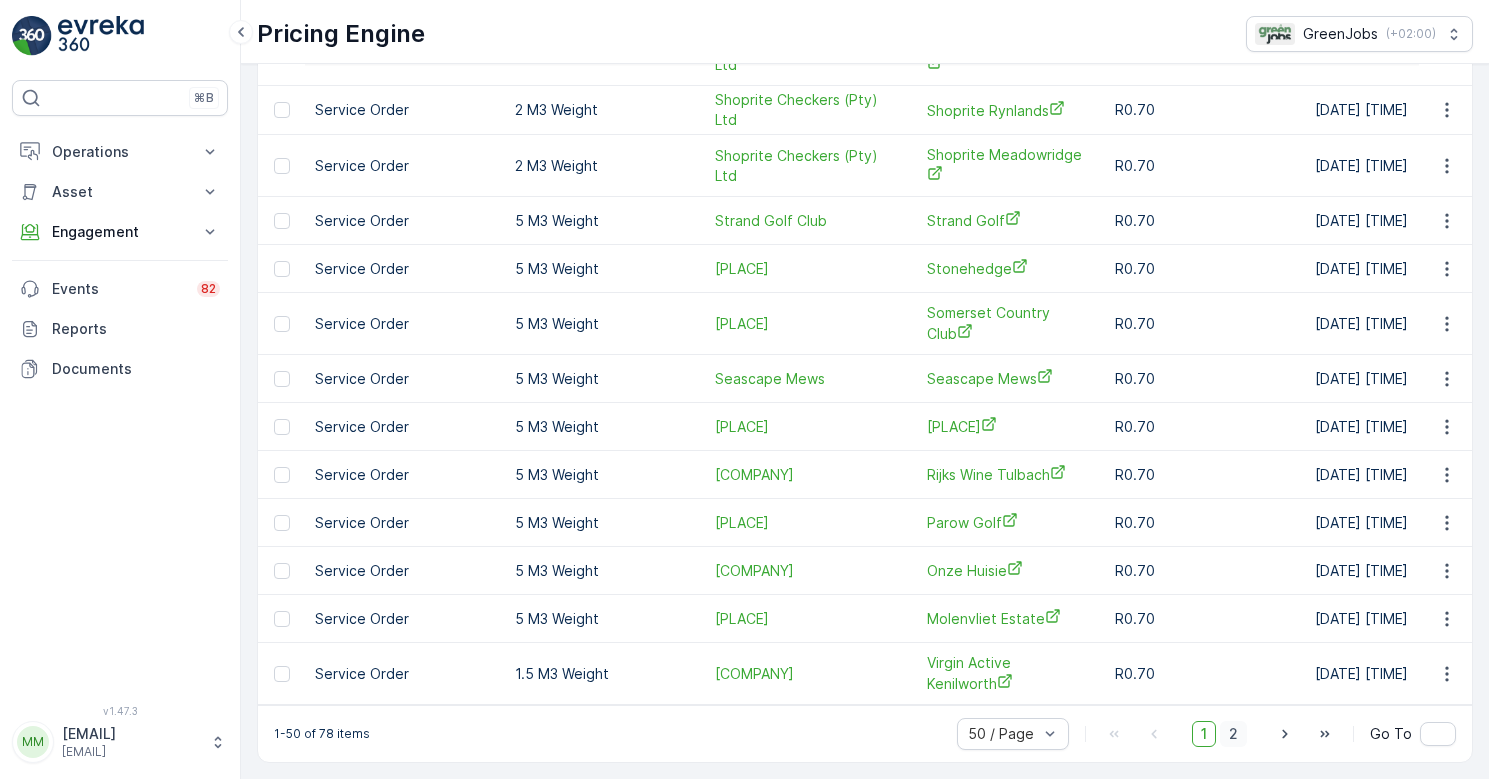 click on "2" at bounding box center [1233, 734] 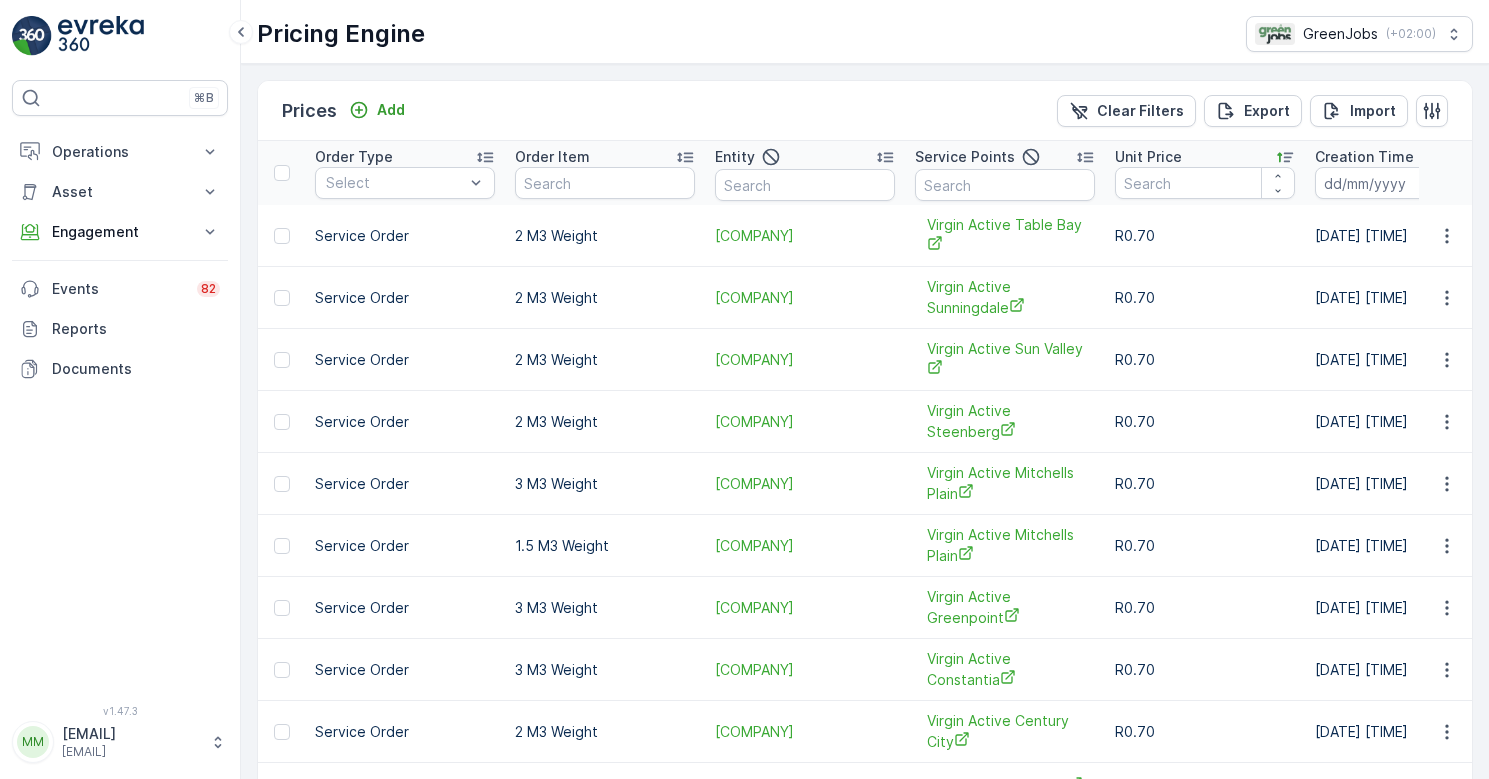 scroll, scrollTop: 0, scrollLeft: 0, axis: both 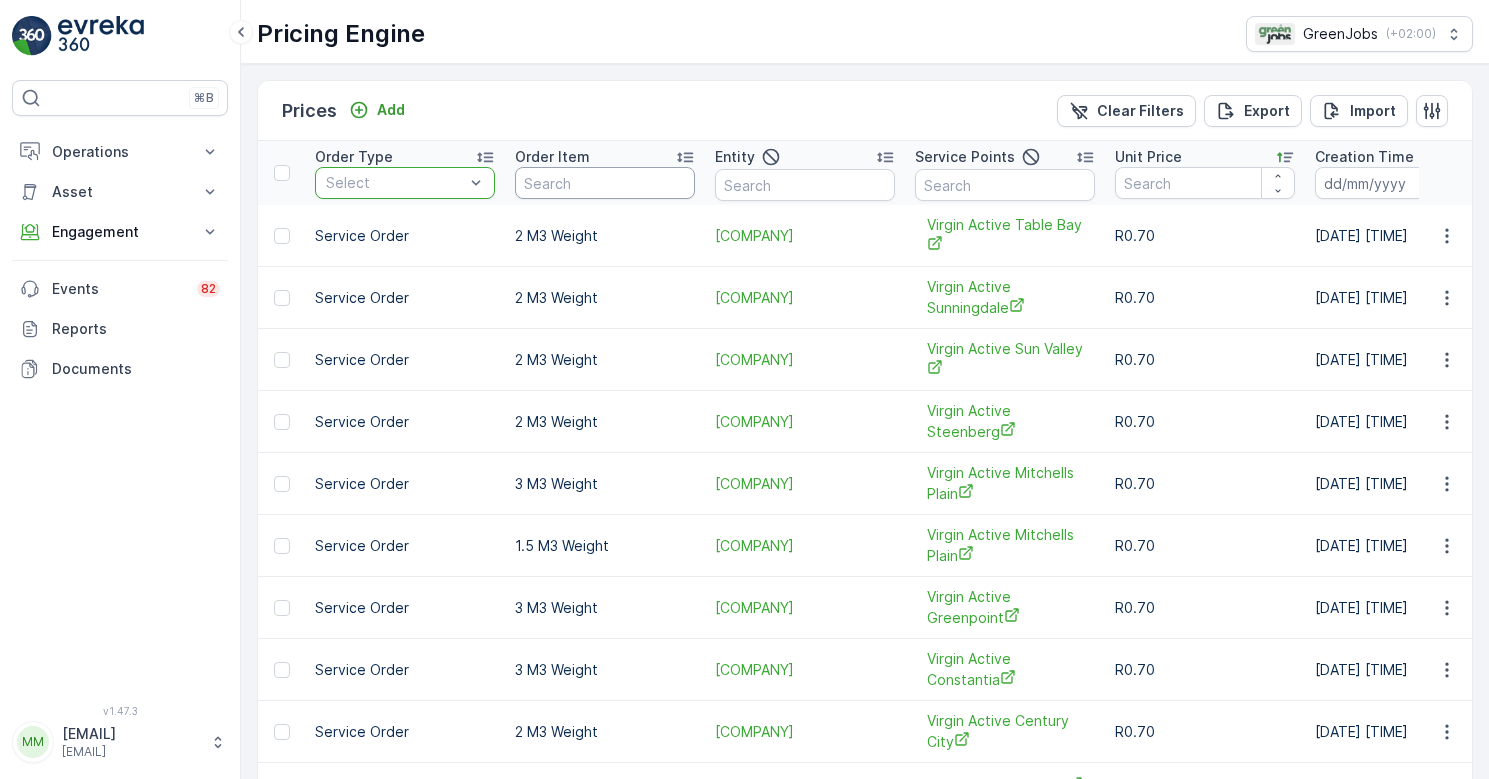 click at bounding box center (605, 183) 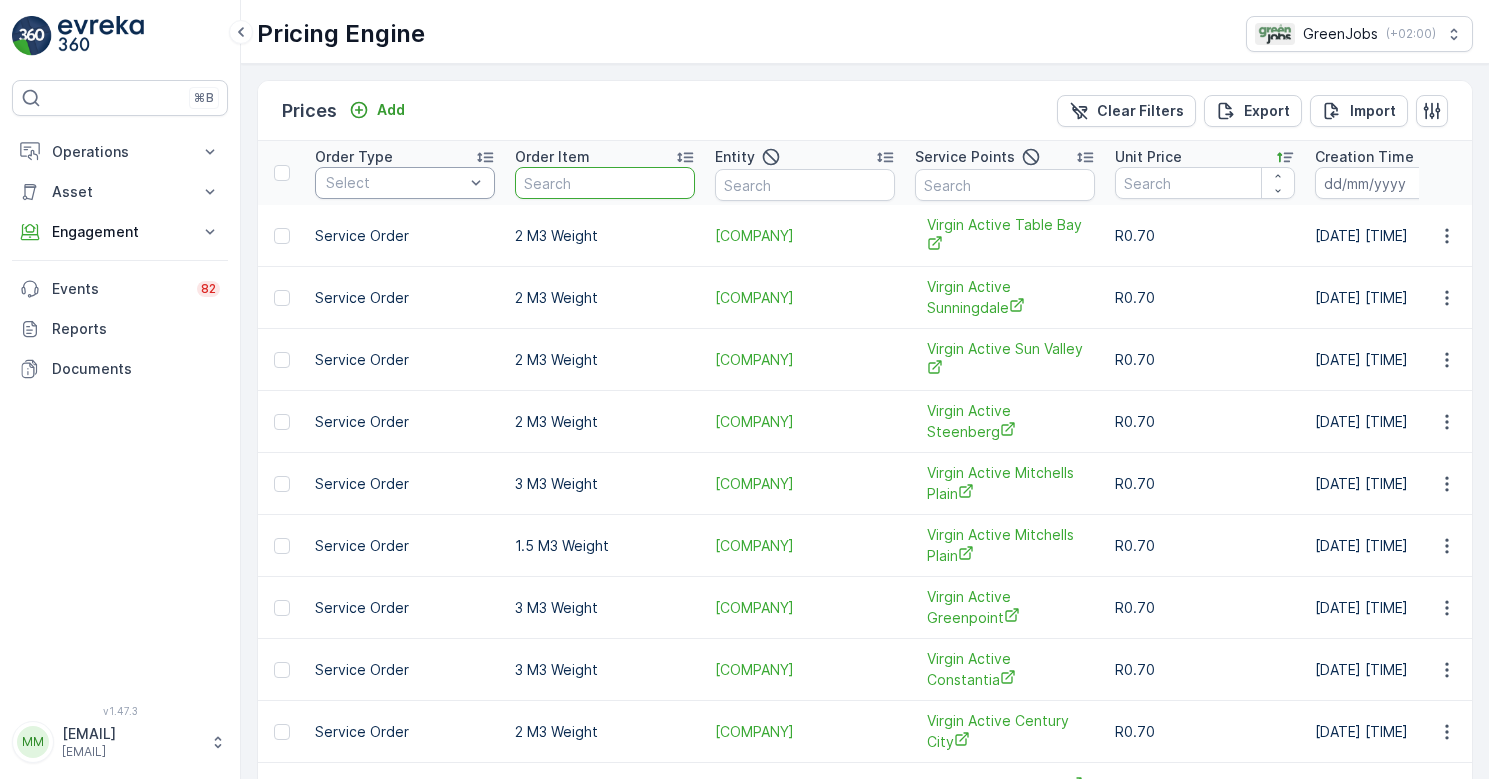 click at bounding box center [605, 183] 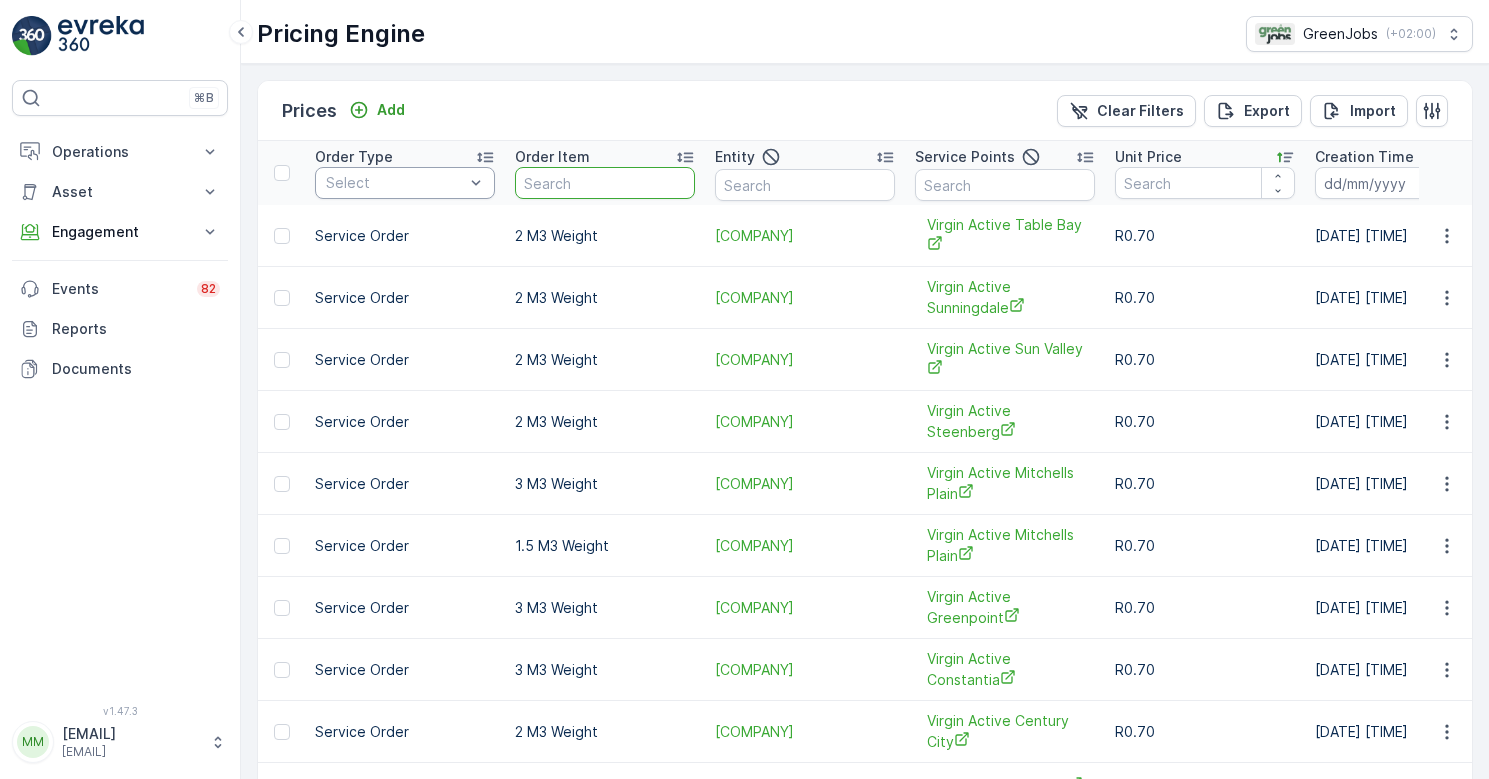 scroll, scrollTop: 0, scrollLeft: 0, axis: both 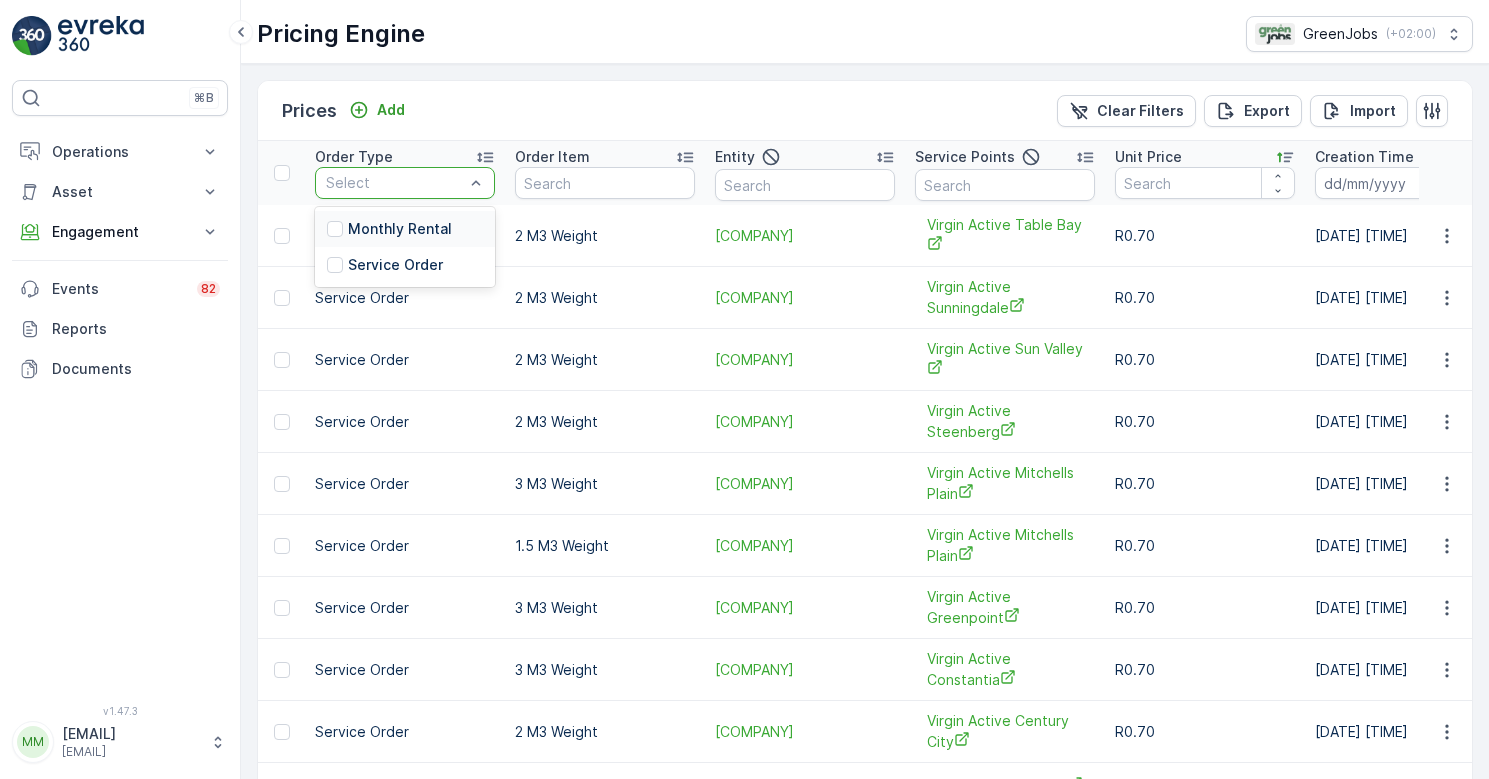 click on "Monthly Rental" at bounding box center [400, 229] 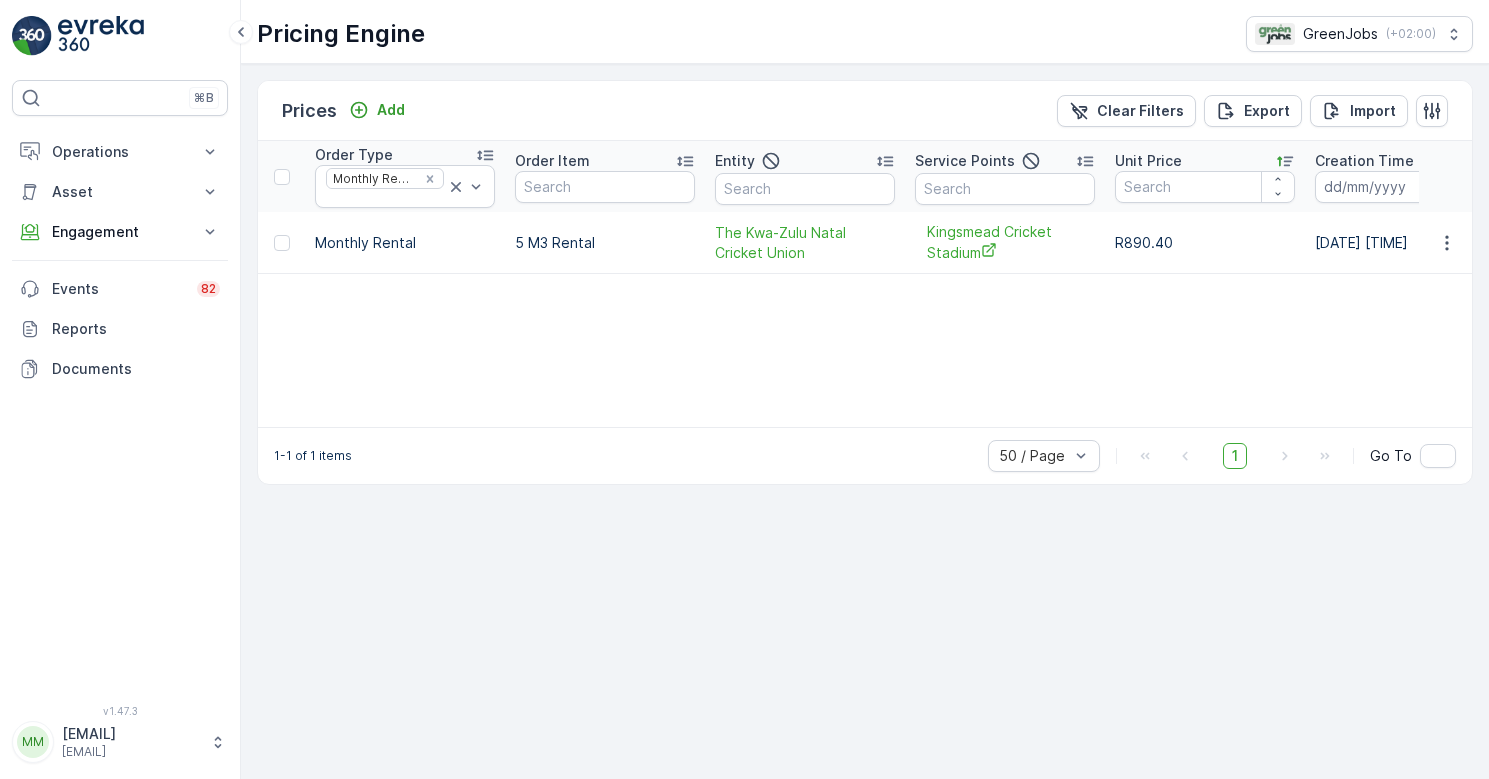 scroll, scrollTop: 0, scrollLeft: 0, axis: both 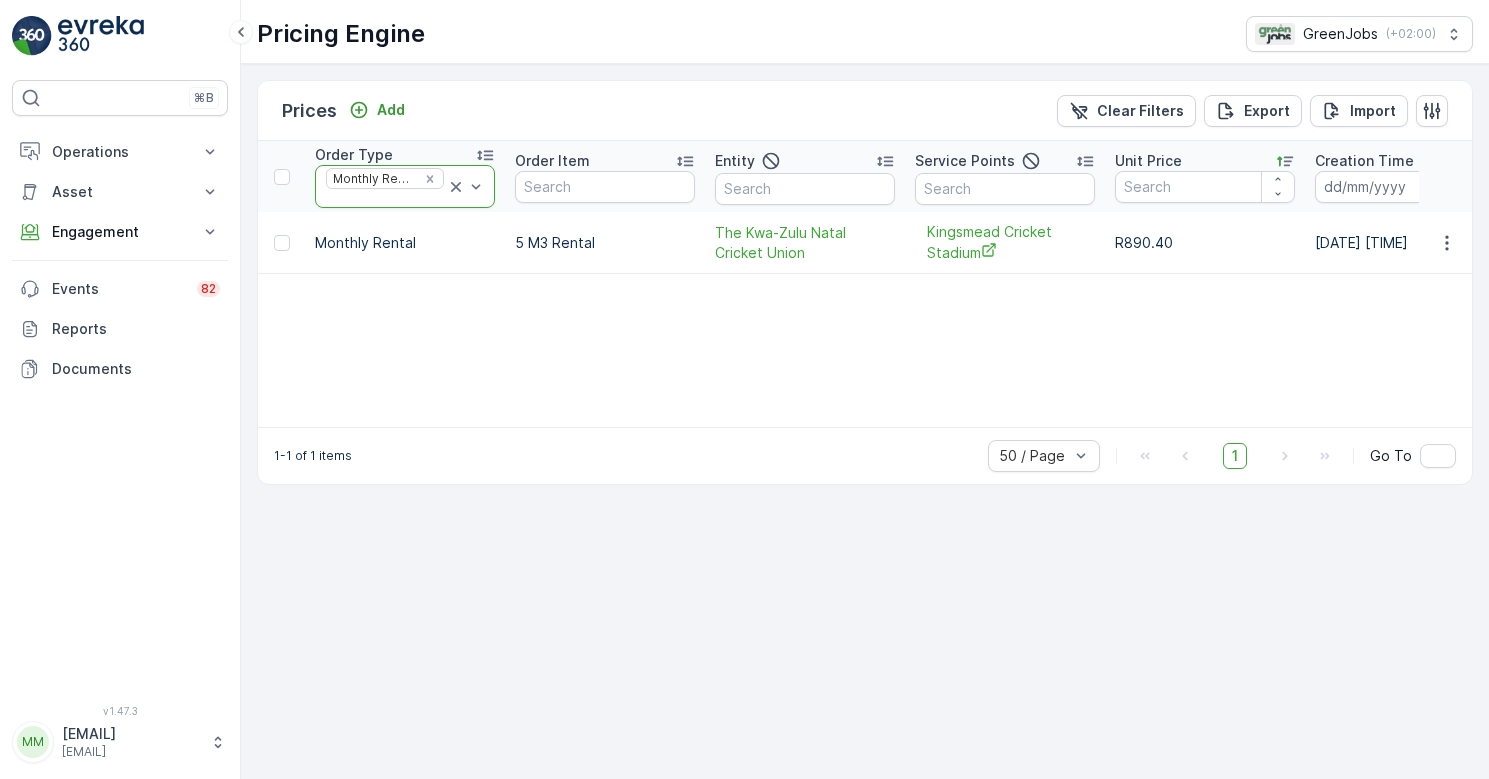 click 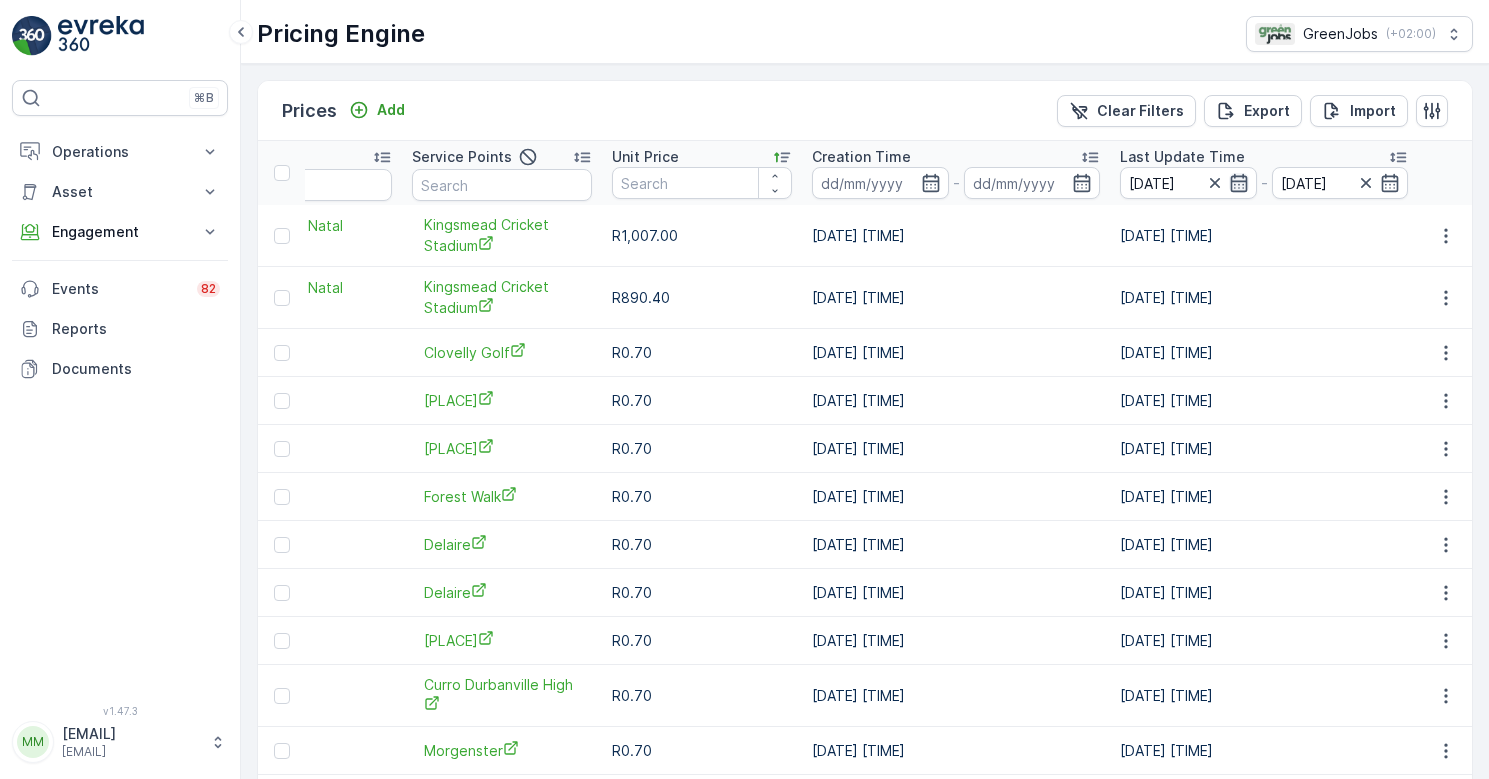 scroll, scrollTop: 0, scrollLeft: 508, axis: horizontal 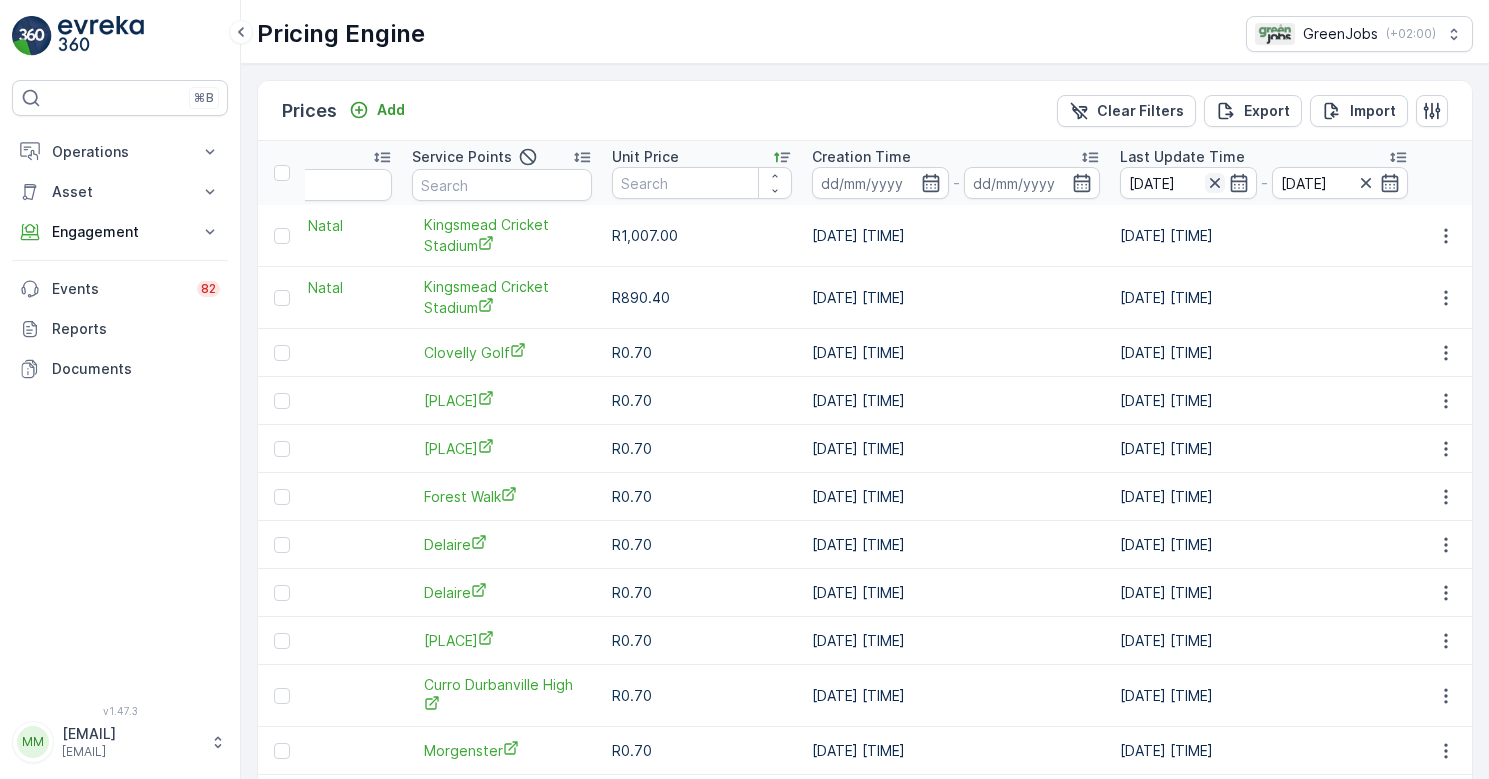 click 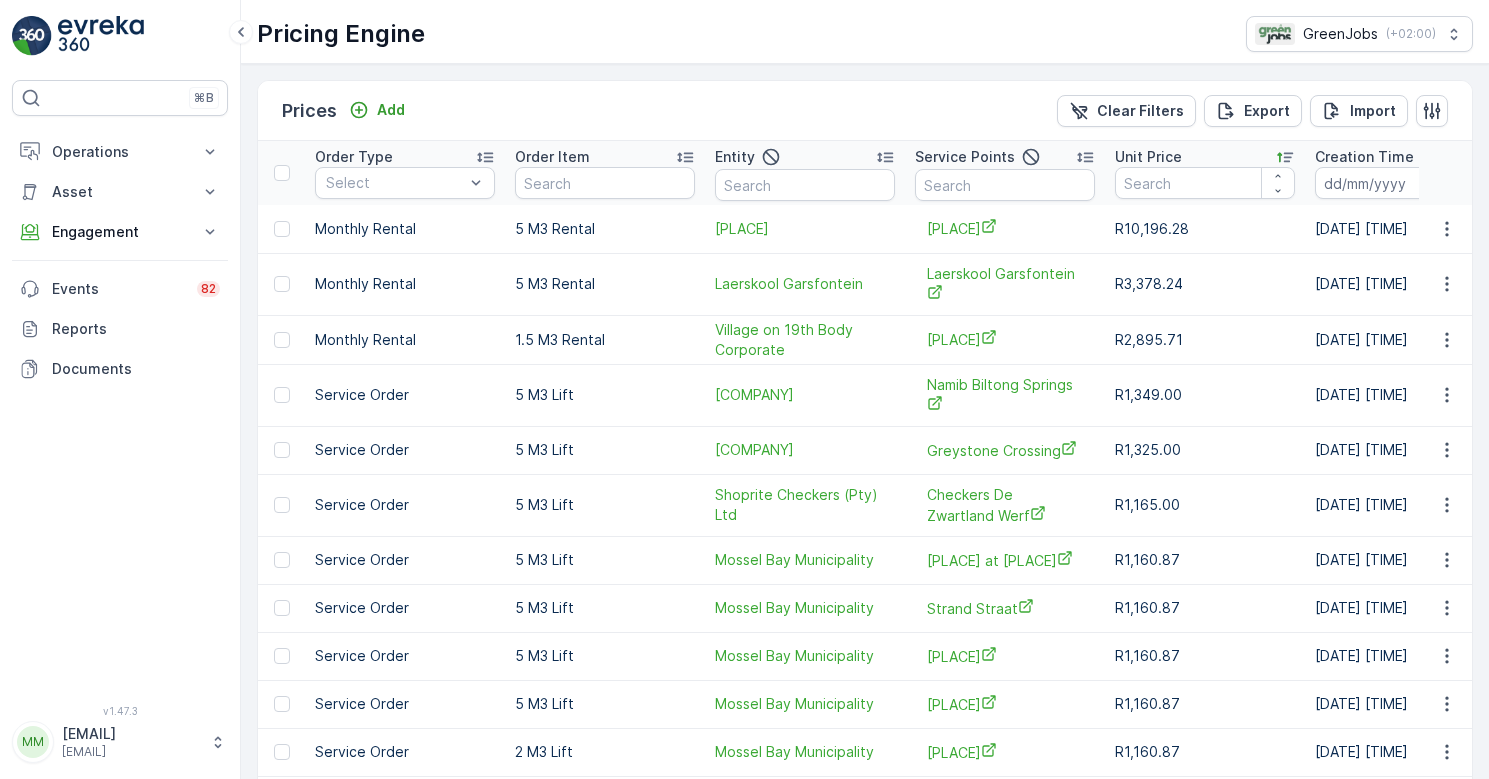 scroll, scrollTop: 0, scrollLeft: 0, axis: both 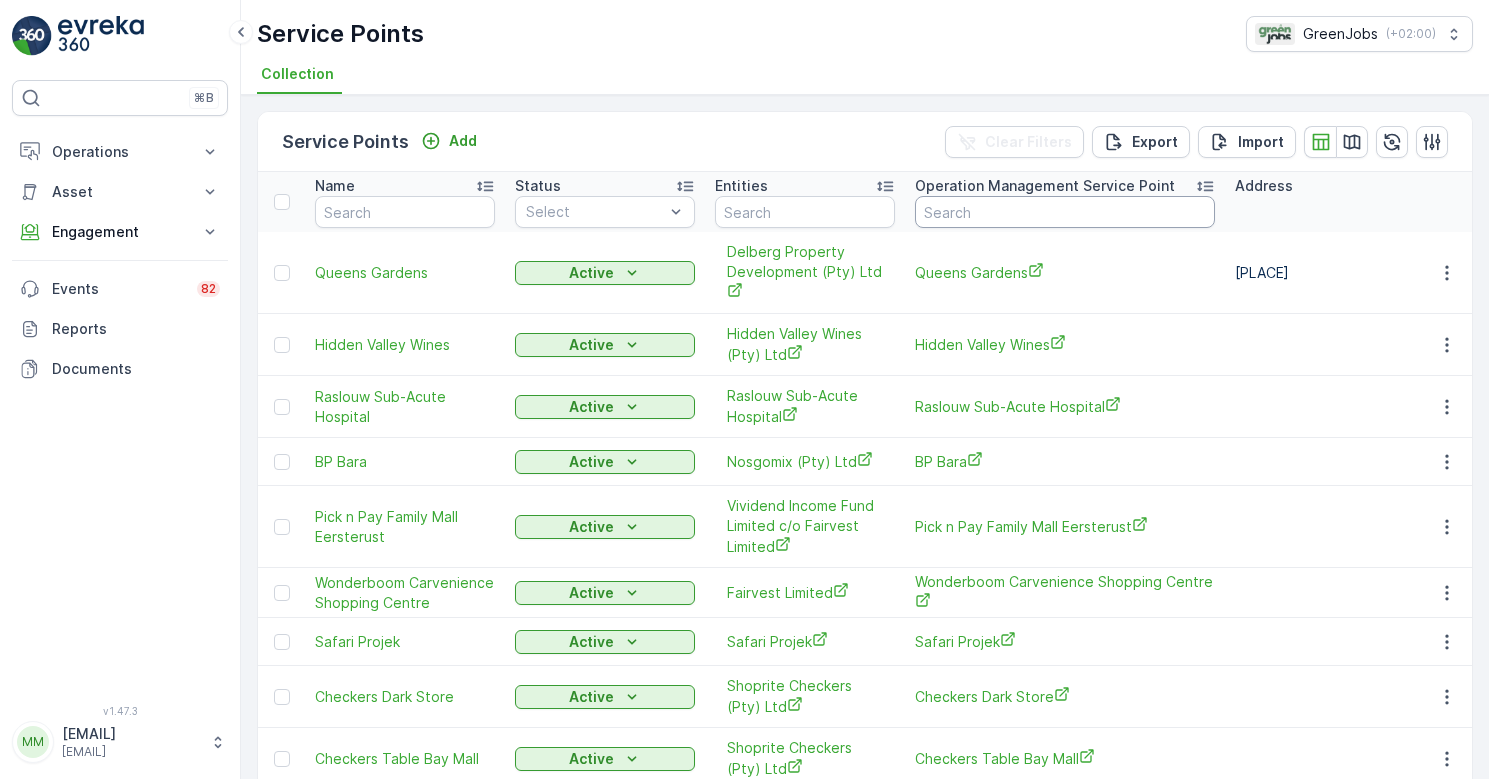 click at bounding box center [1065, 212] 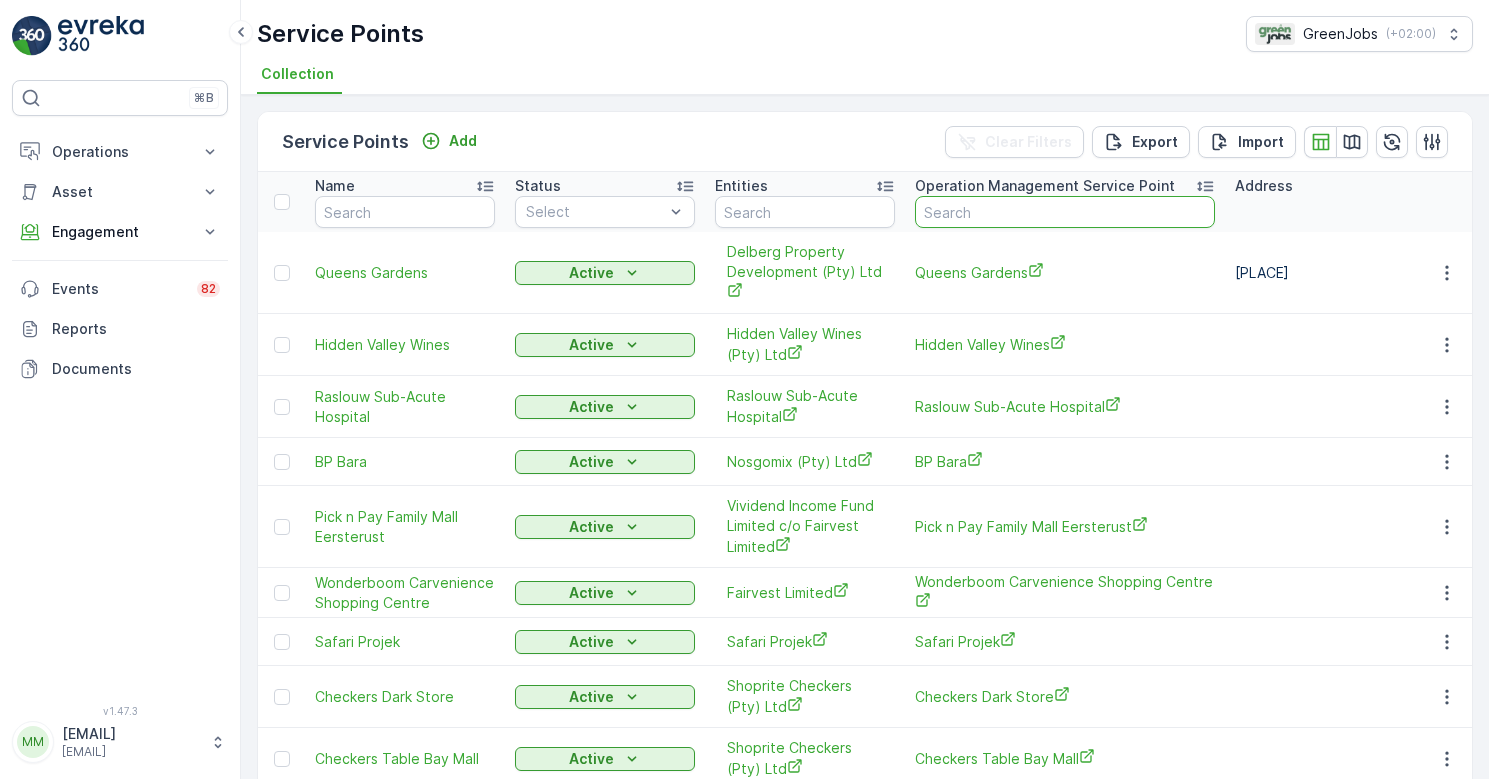 scroll, scrollTop: 0, scrollLeft: 99, axis: horizontal 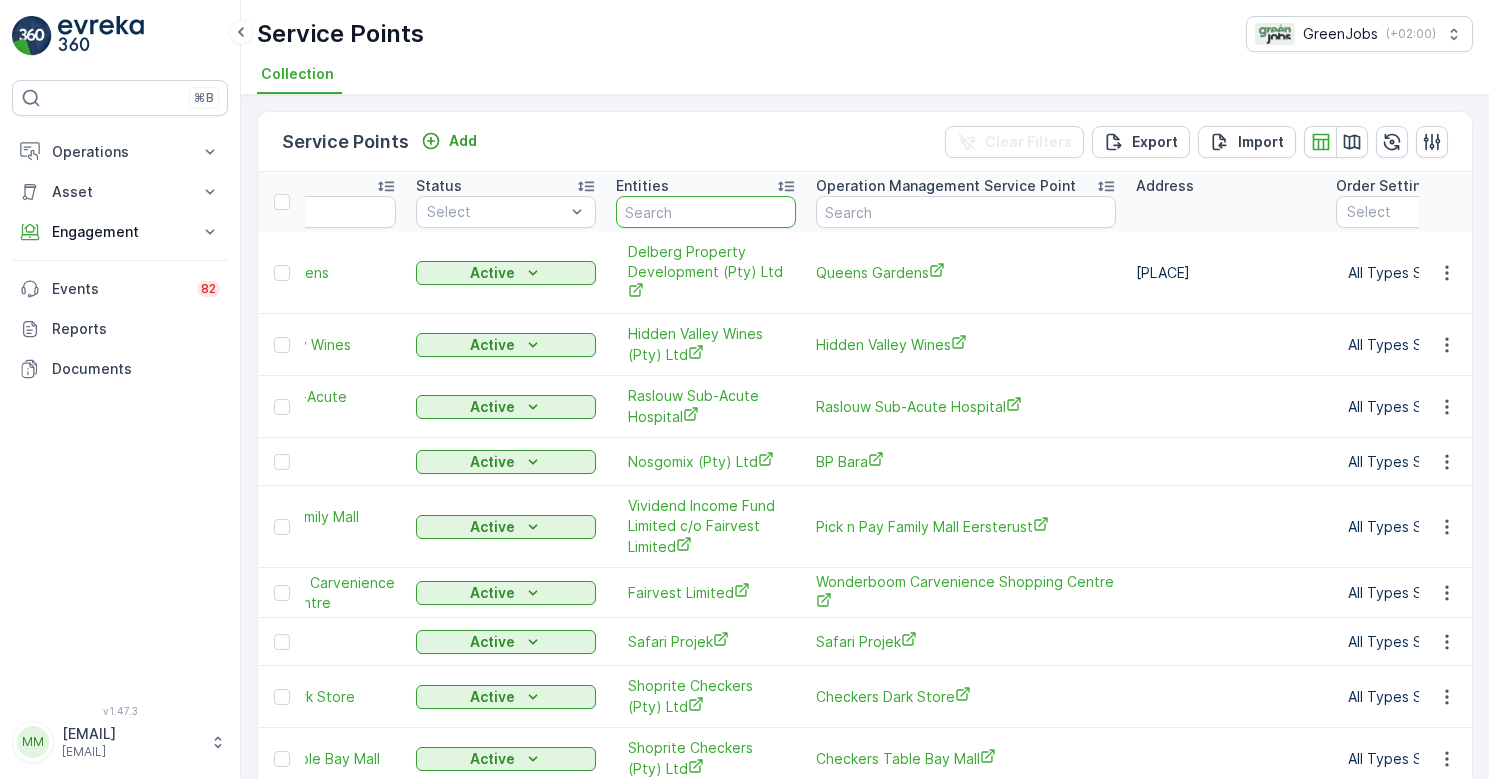 click at bounding box center [706, 212] 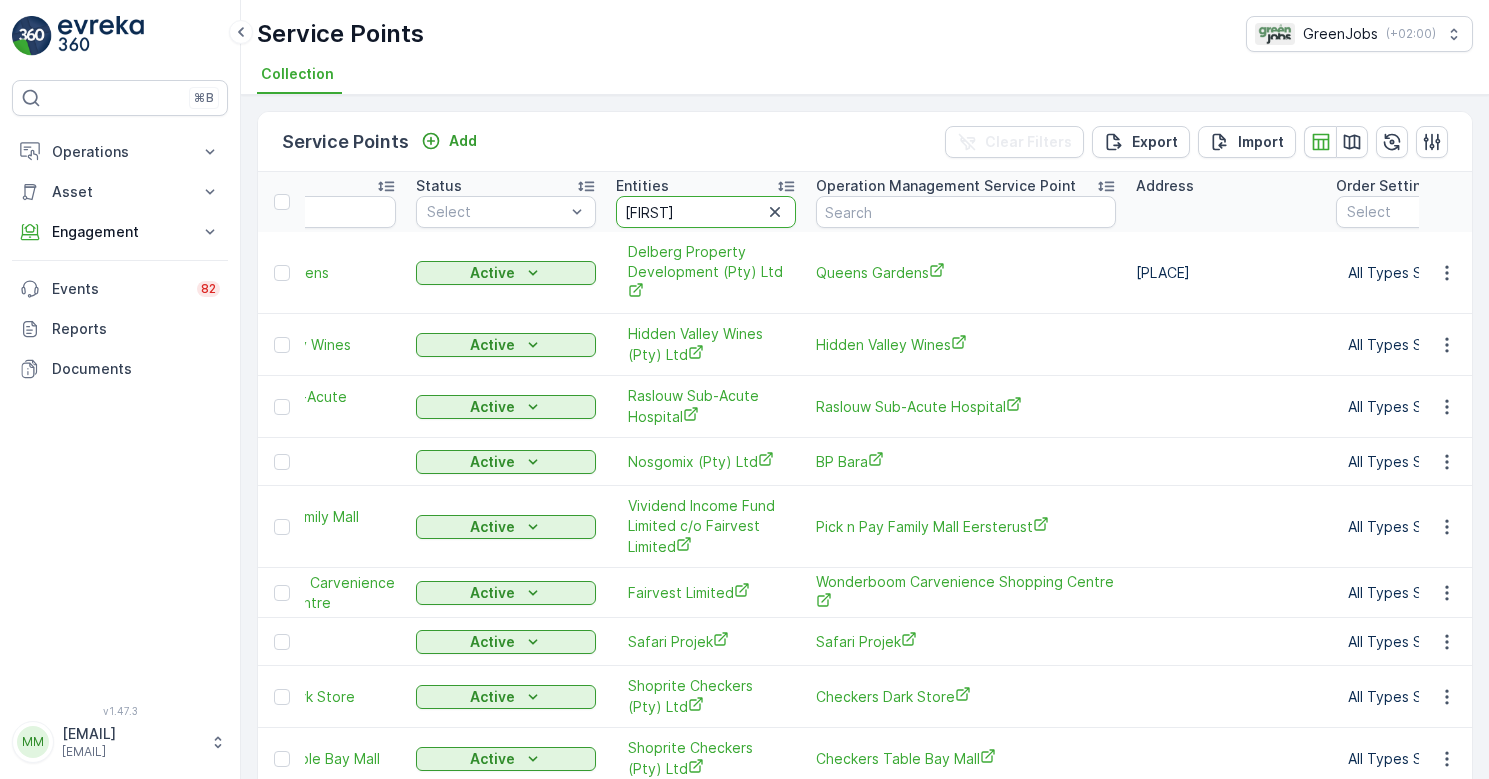 type on "[FIRST]" 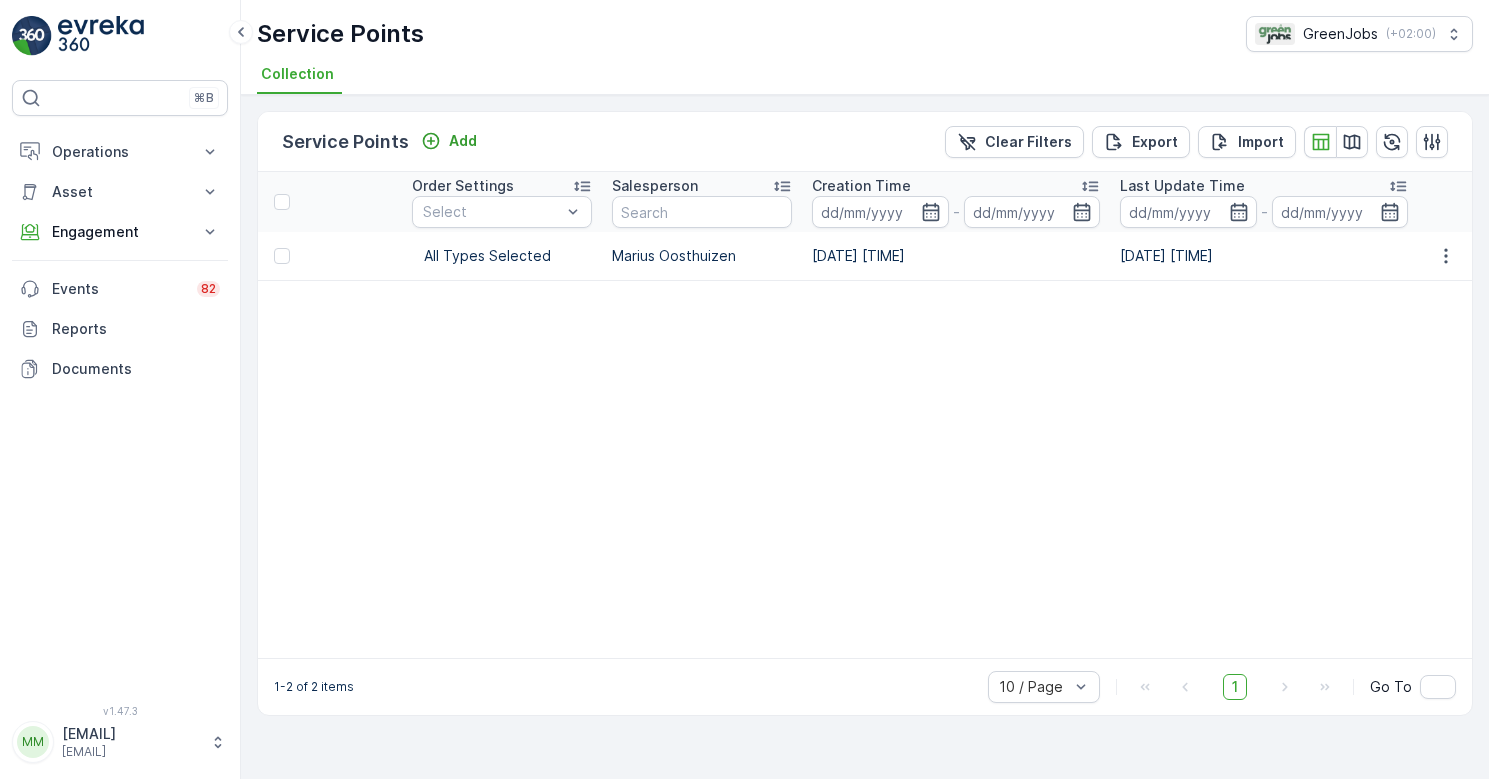 scroll, scrollTop: 0, scrollLeft: 1023, axis: horizontal 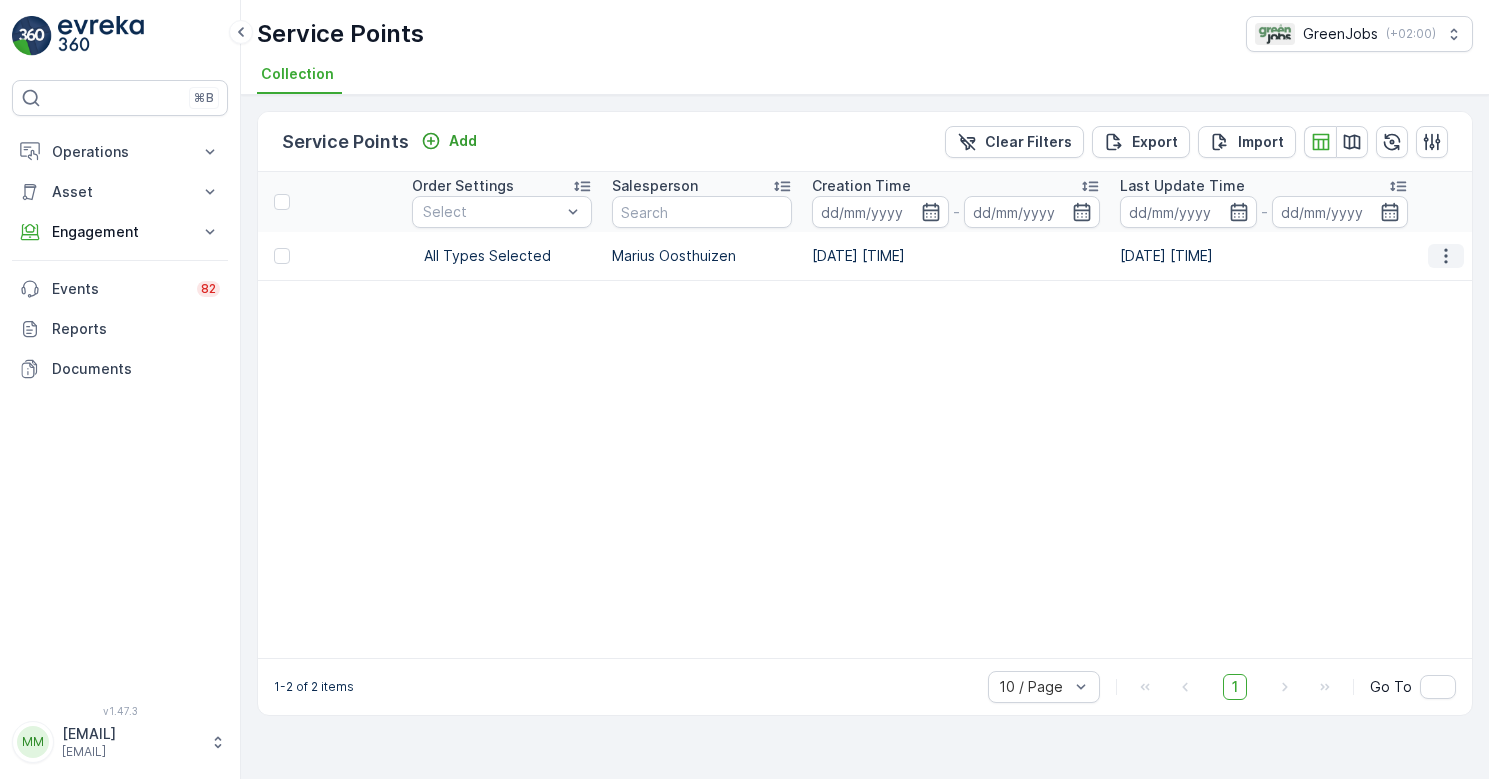 click 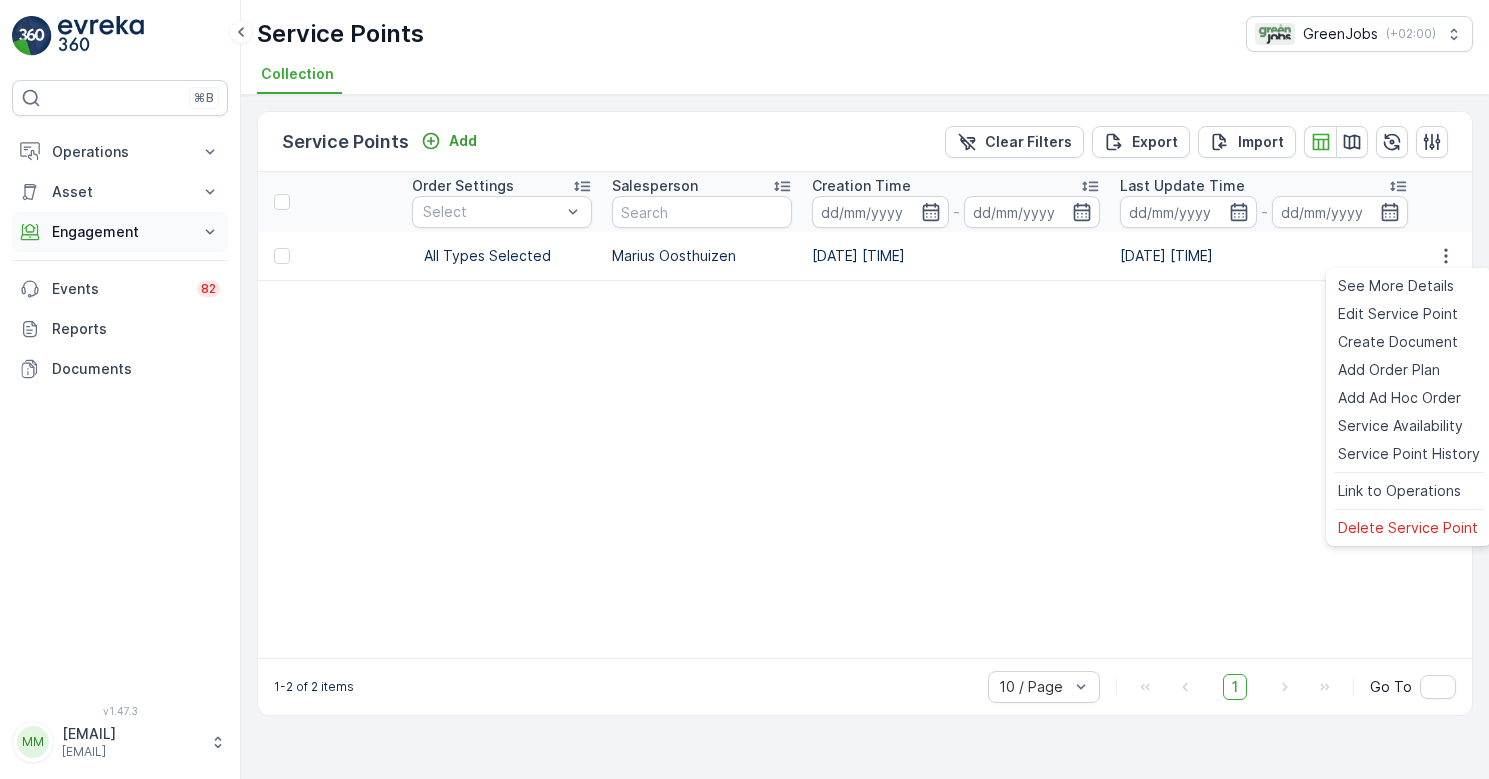 click on "Engagement" at bounding box center [120, 232] 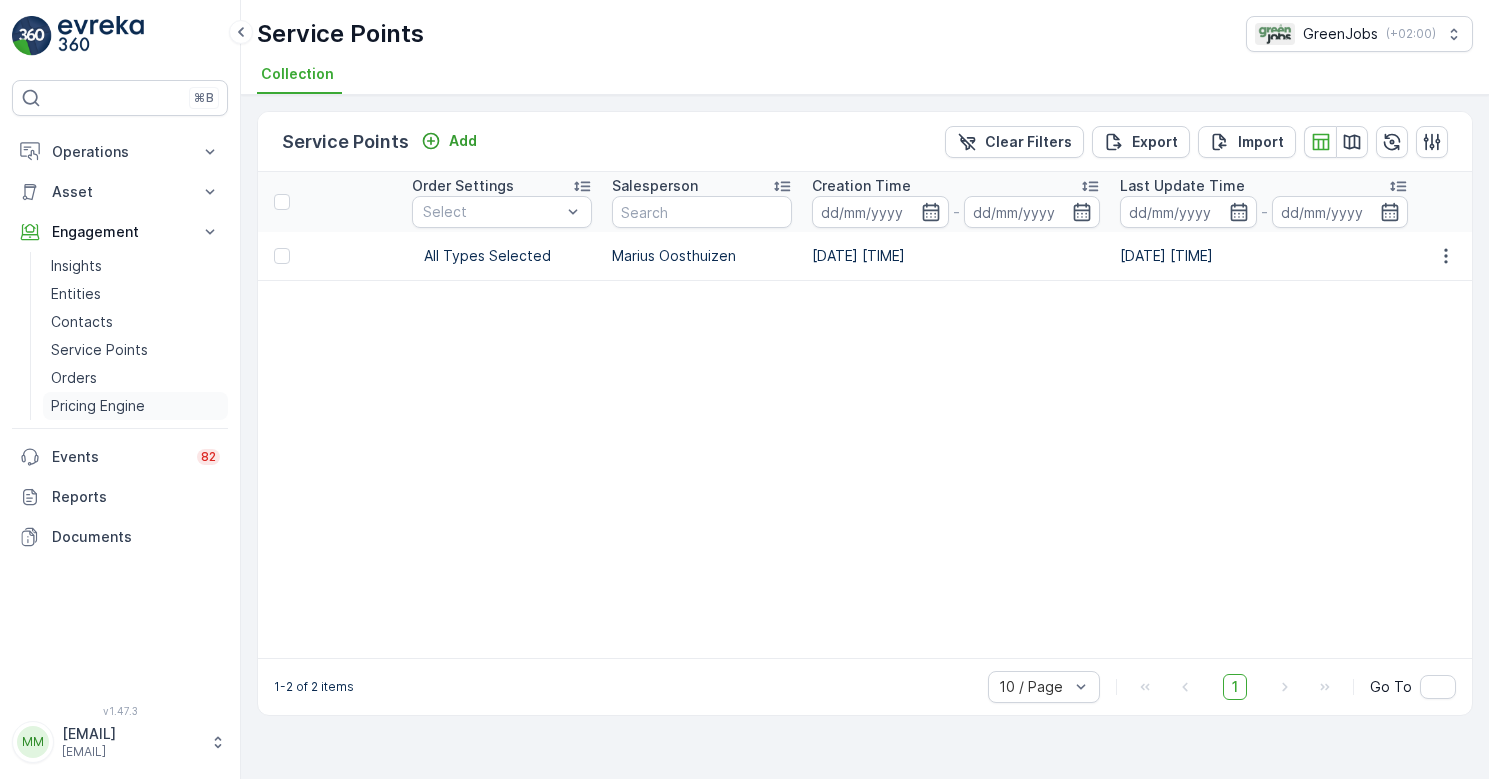 click on "Pricing Engine" at bounding box center [98, 406] 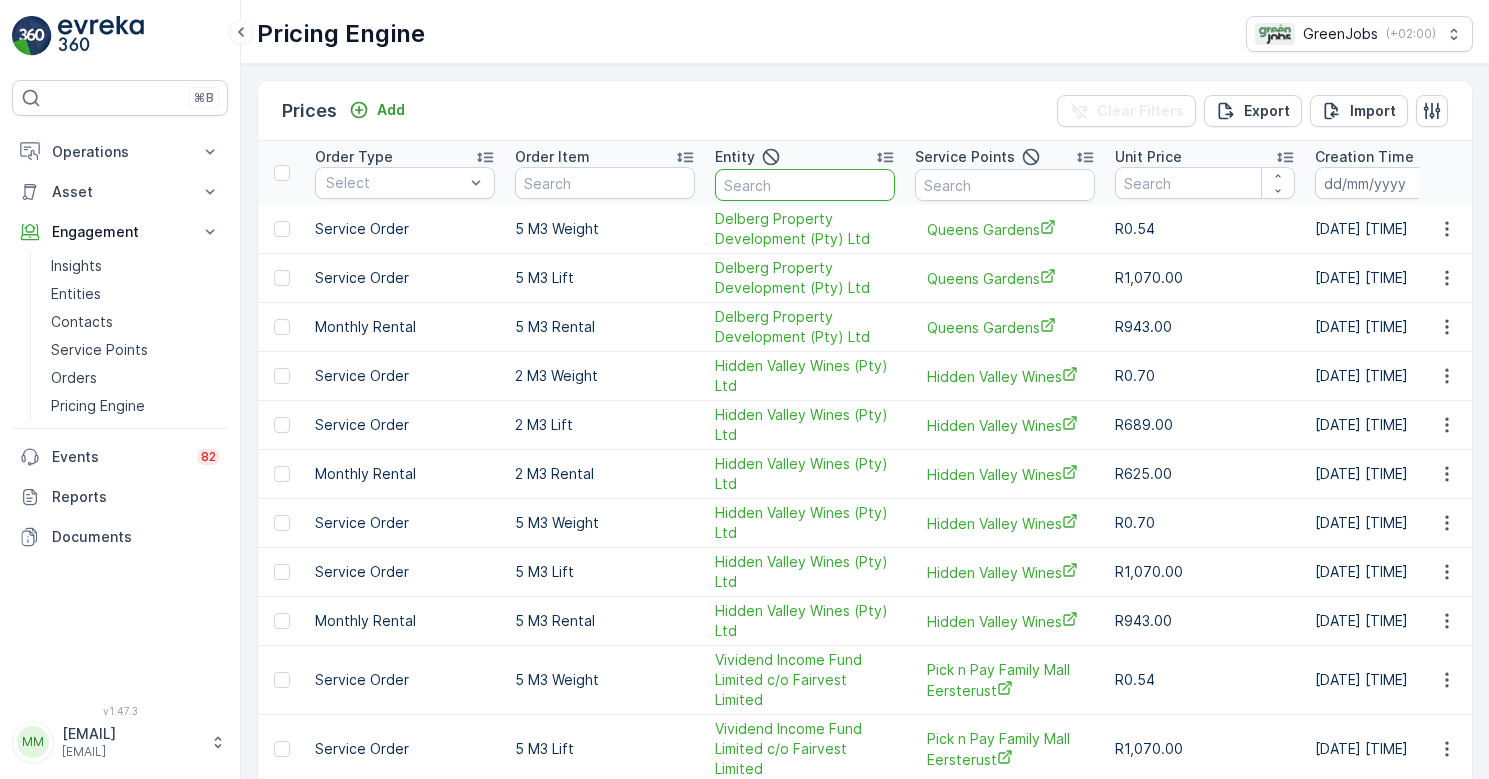 click at bounding box center (805, 185) 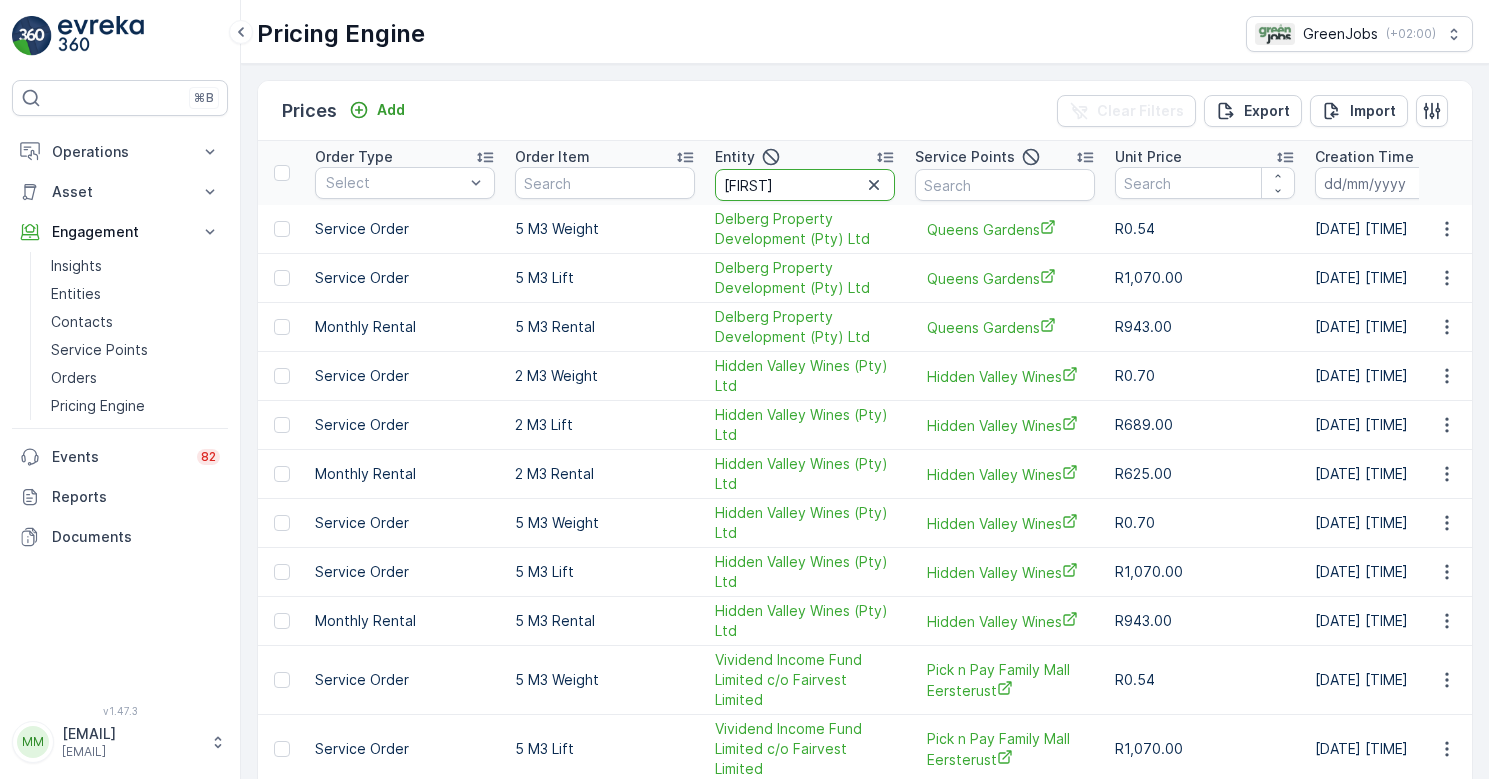 type on "[FIRST]" 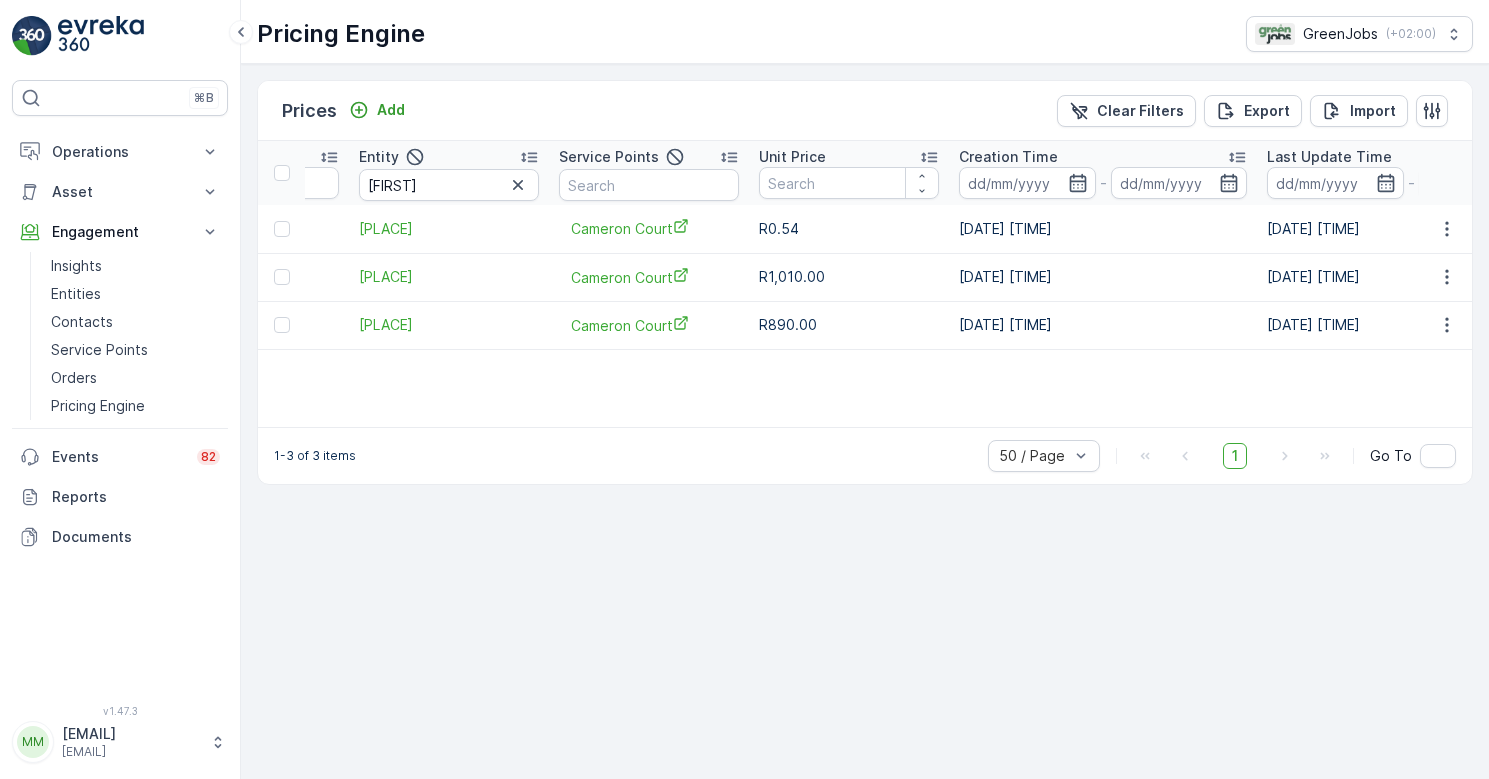 scroll, scrollTop: 0, scrollLeft: 358, axis: horizontal 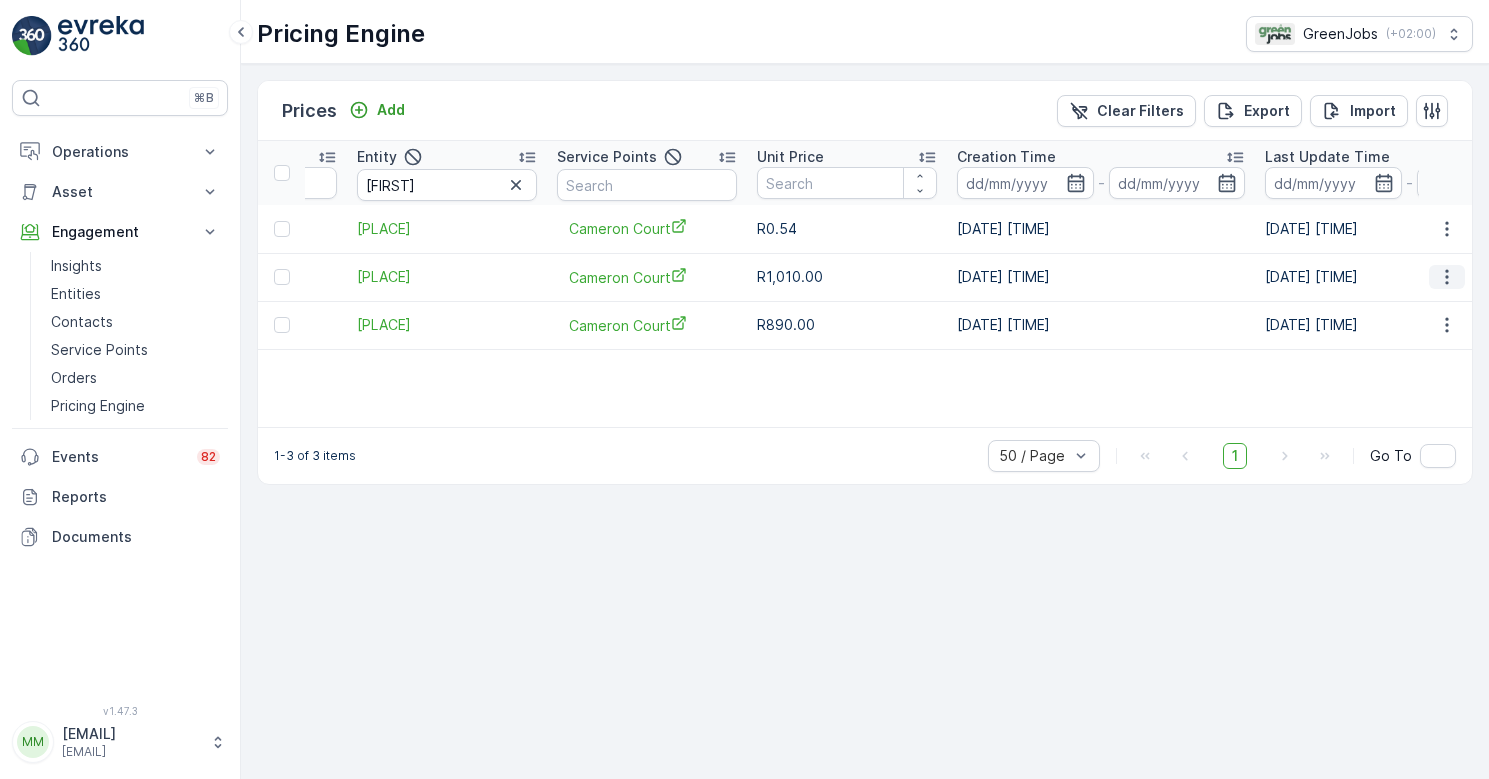 click 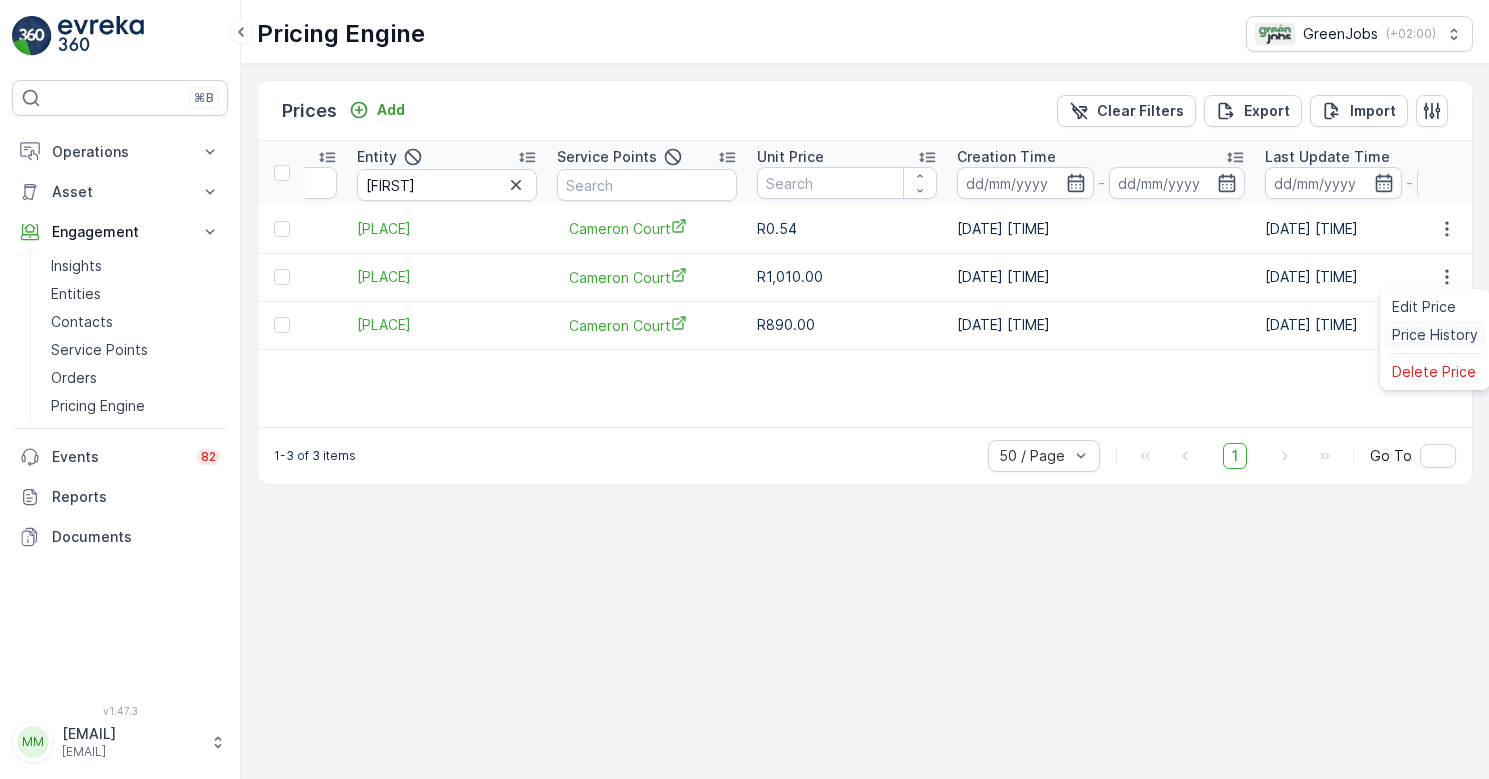 click on "Price History" at bounding box center [1435, 335] 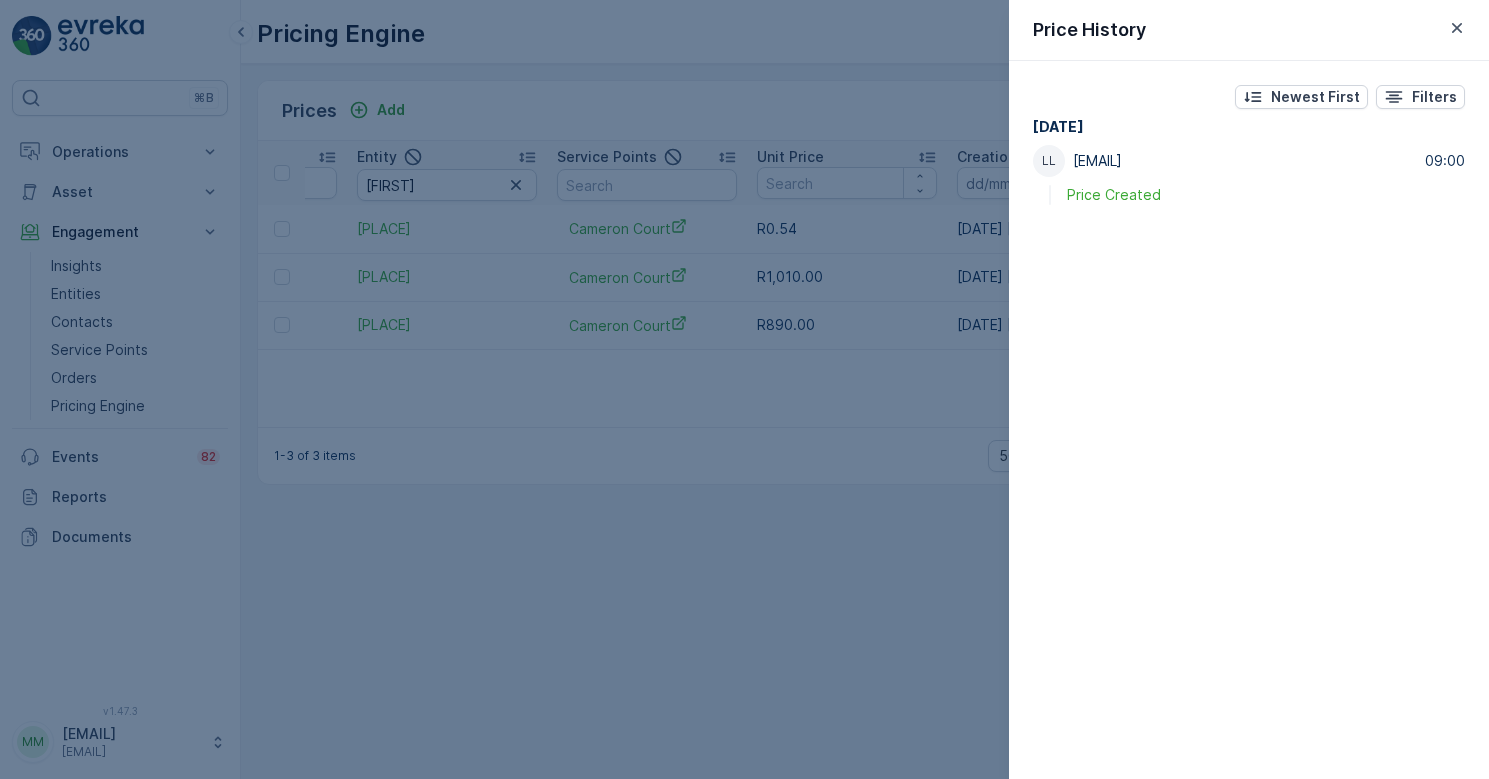 click at bounding box center [744, 389] 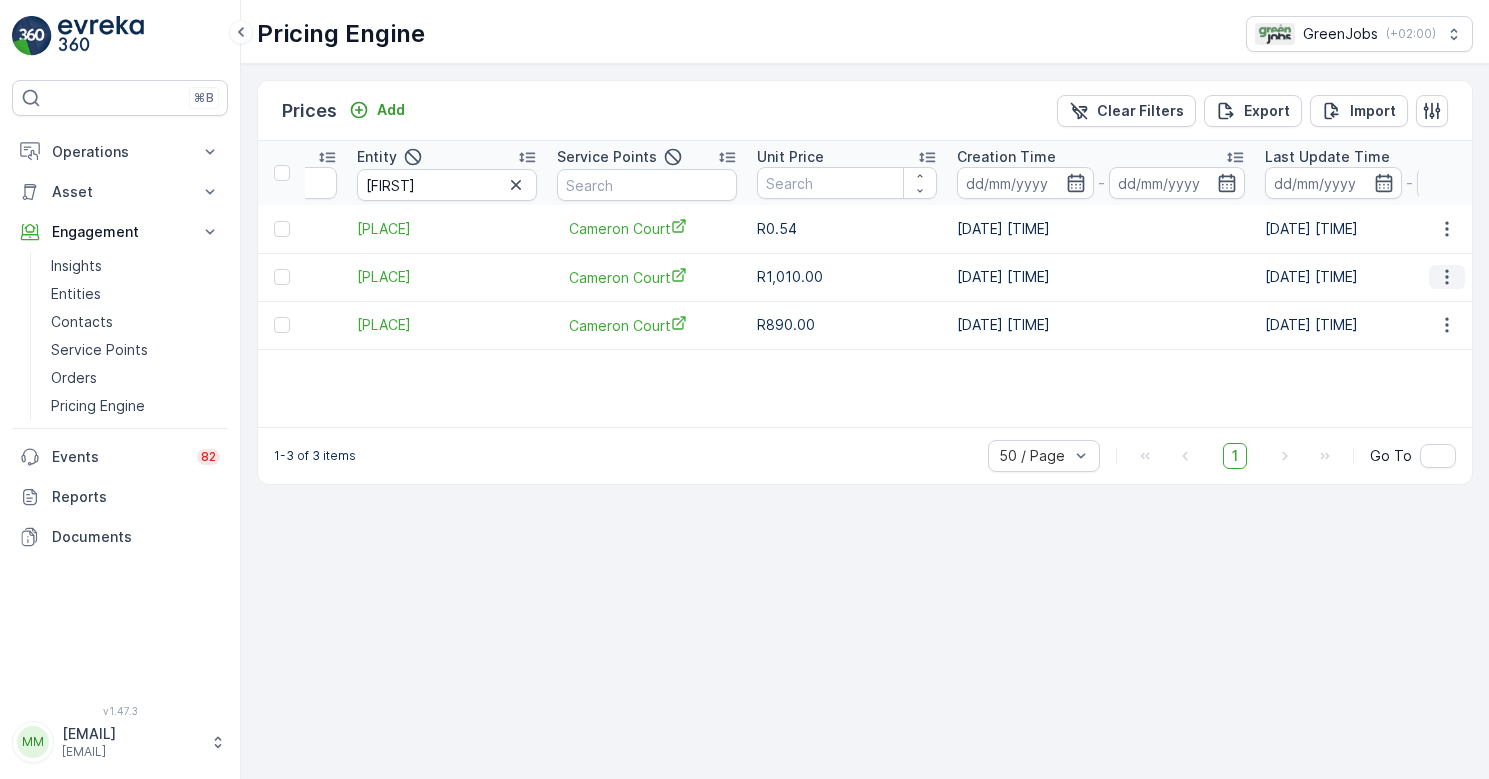 click 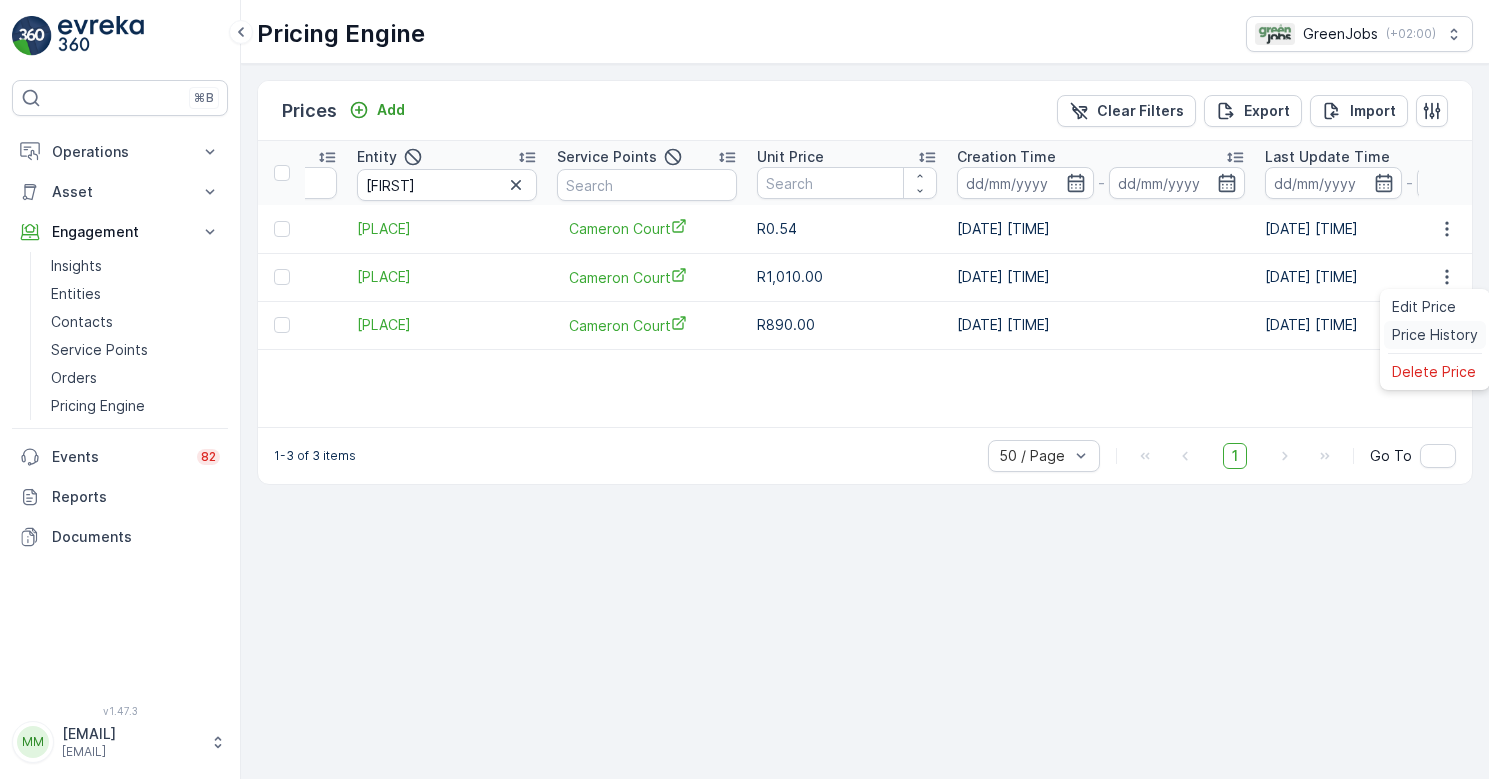 click on "Price History" at bounding box center (1435, 335) 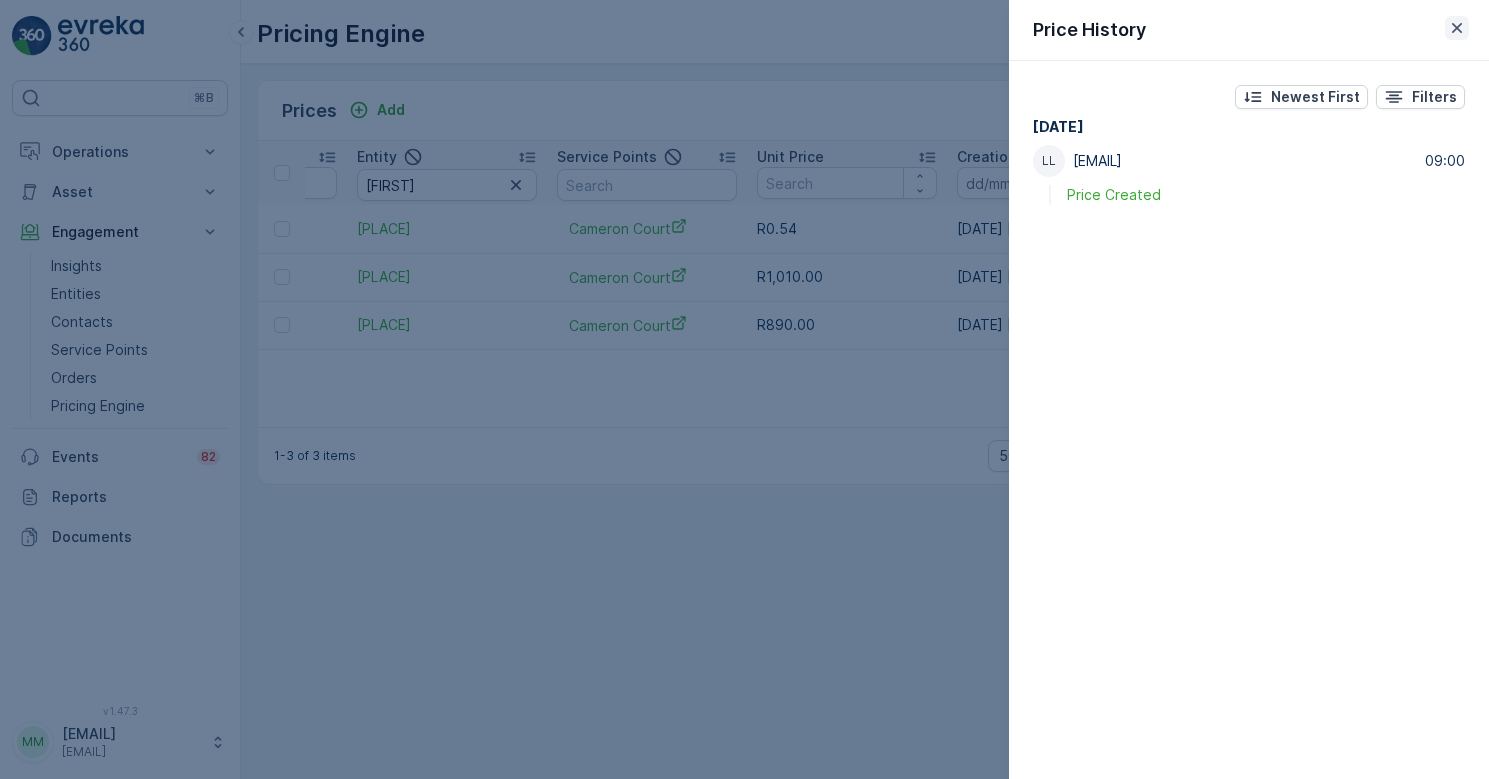 click 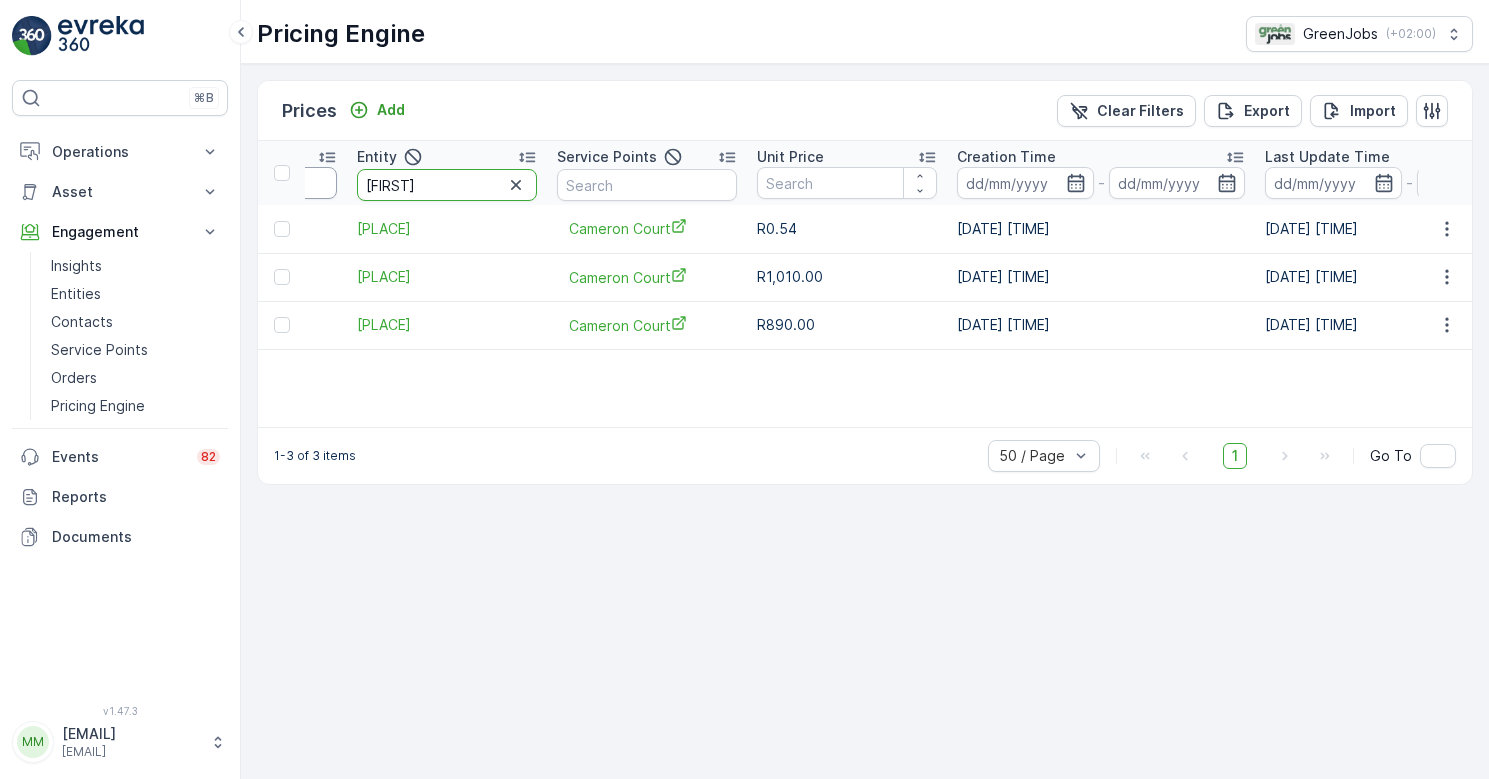 drag, startPoint x: 430, startPoint y: 189, endPoint x: 303, endPoint y: 189, distance: 127 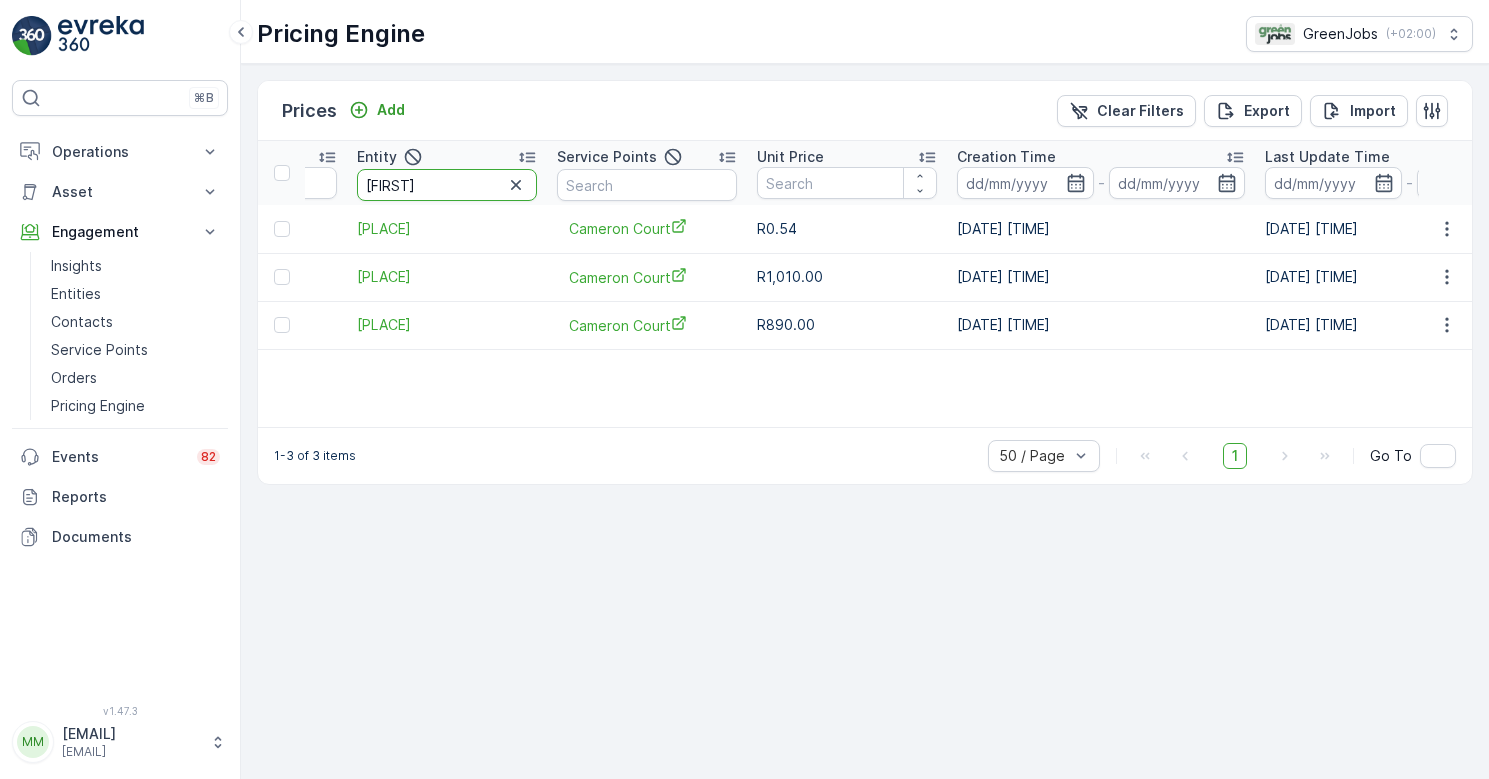 type on "And" 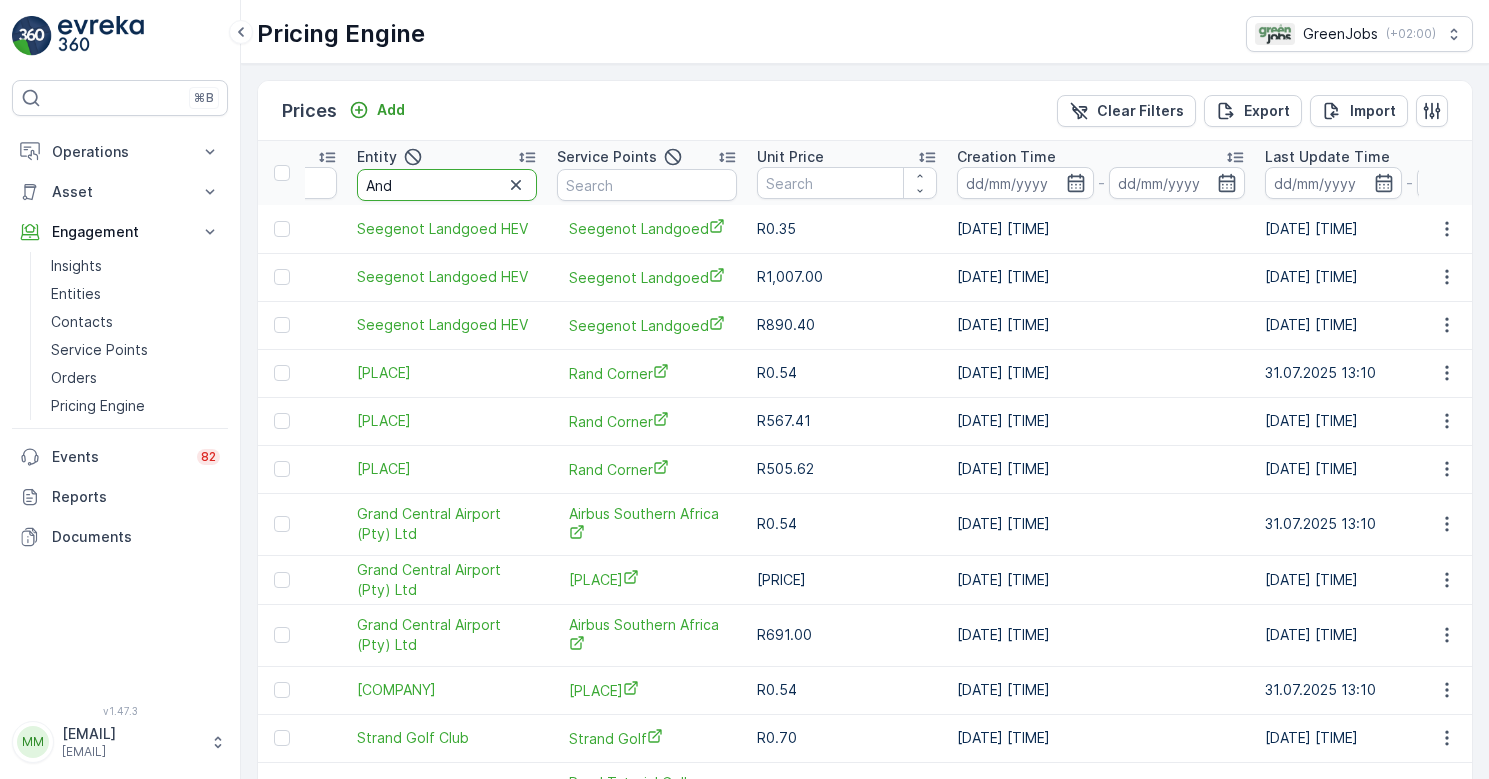 click on "And" at bounding box center (447, 185) 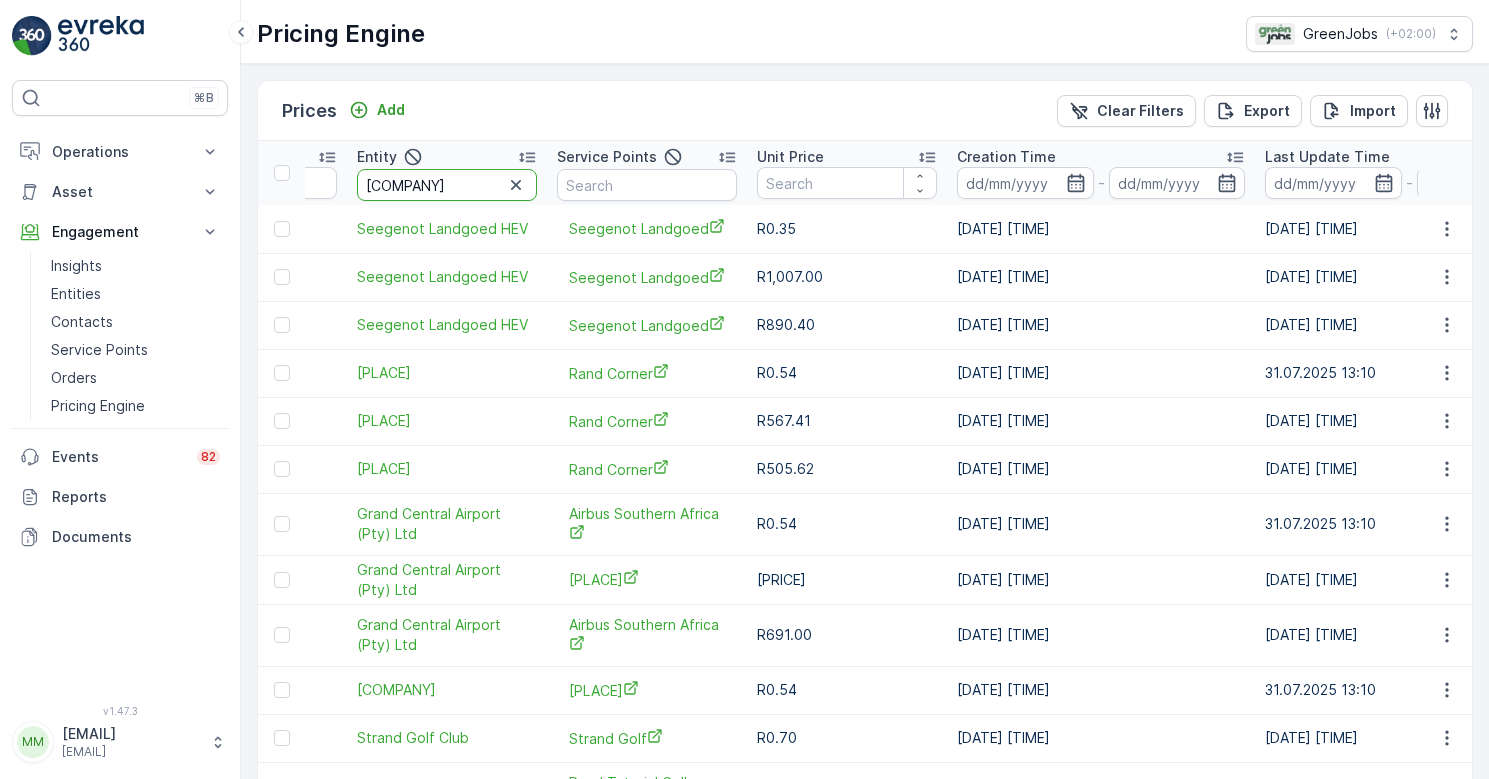 type on "[COMPANY]" 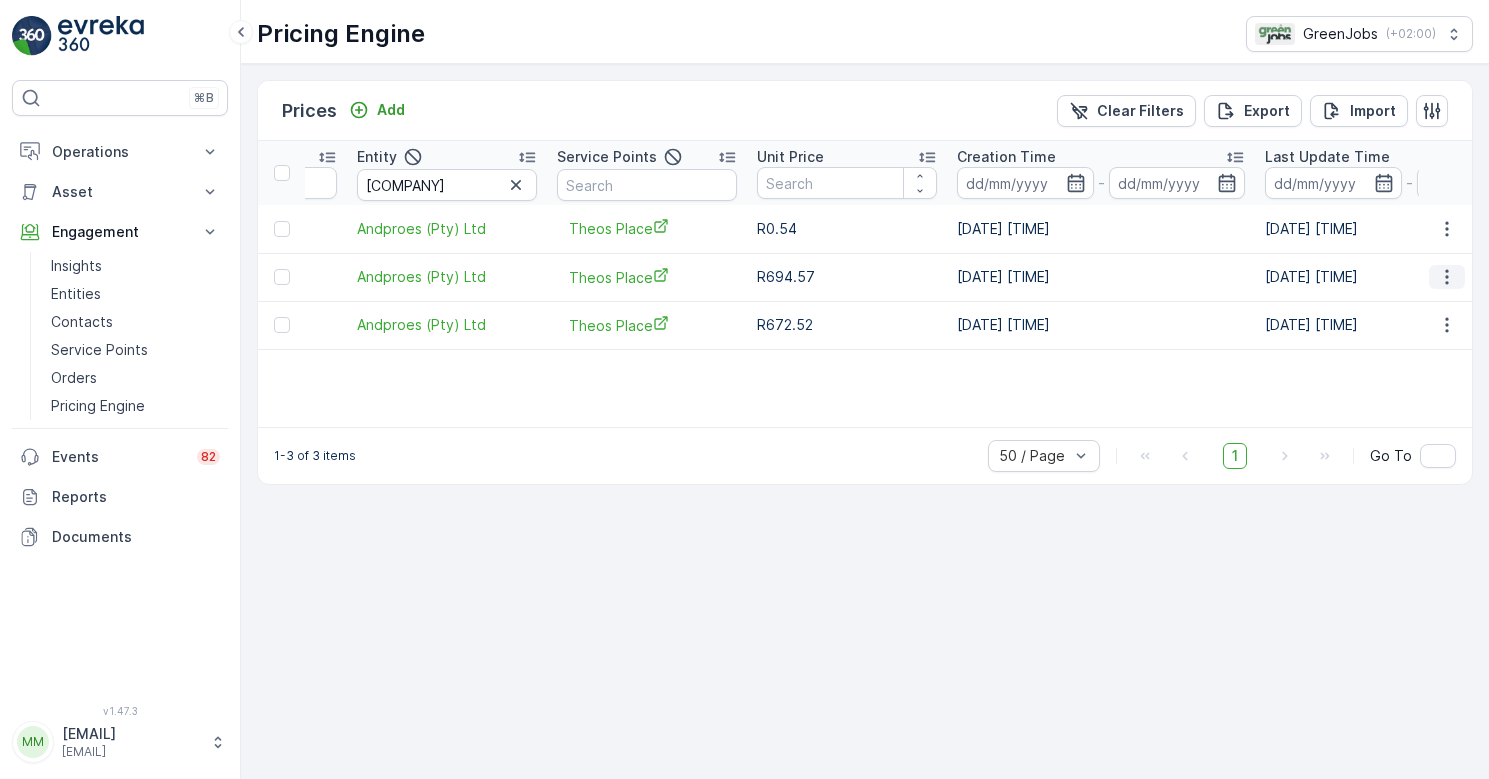 click 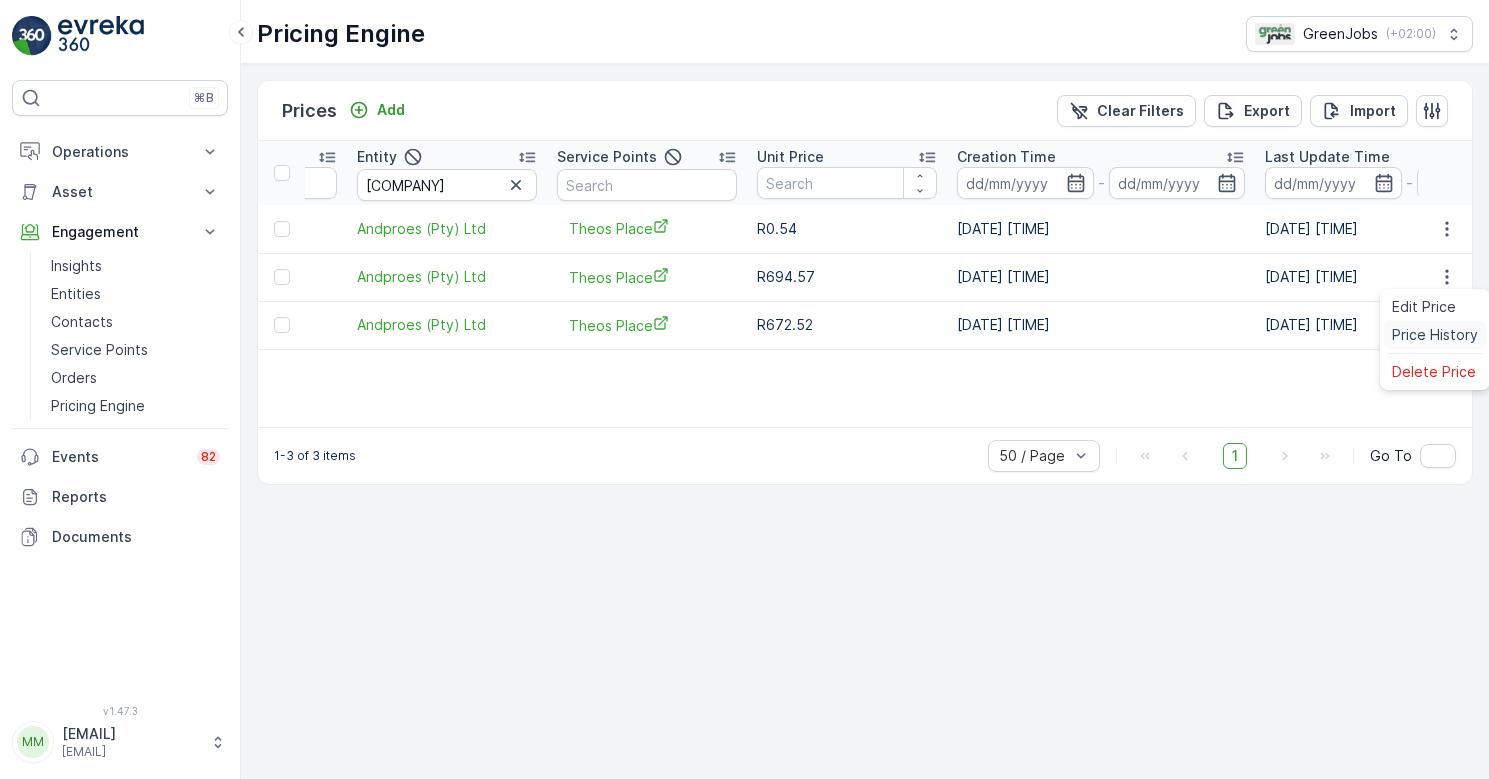 click on "Price History" at bounding box center (1435, 335) 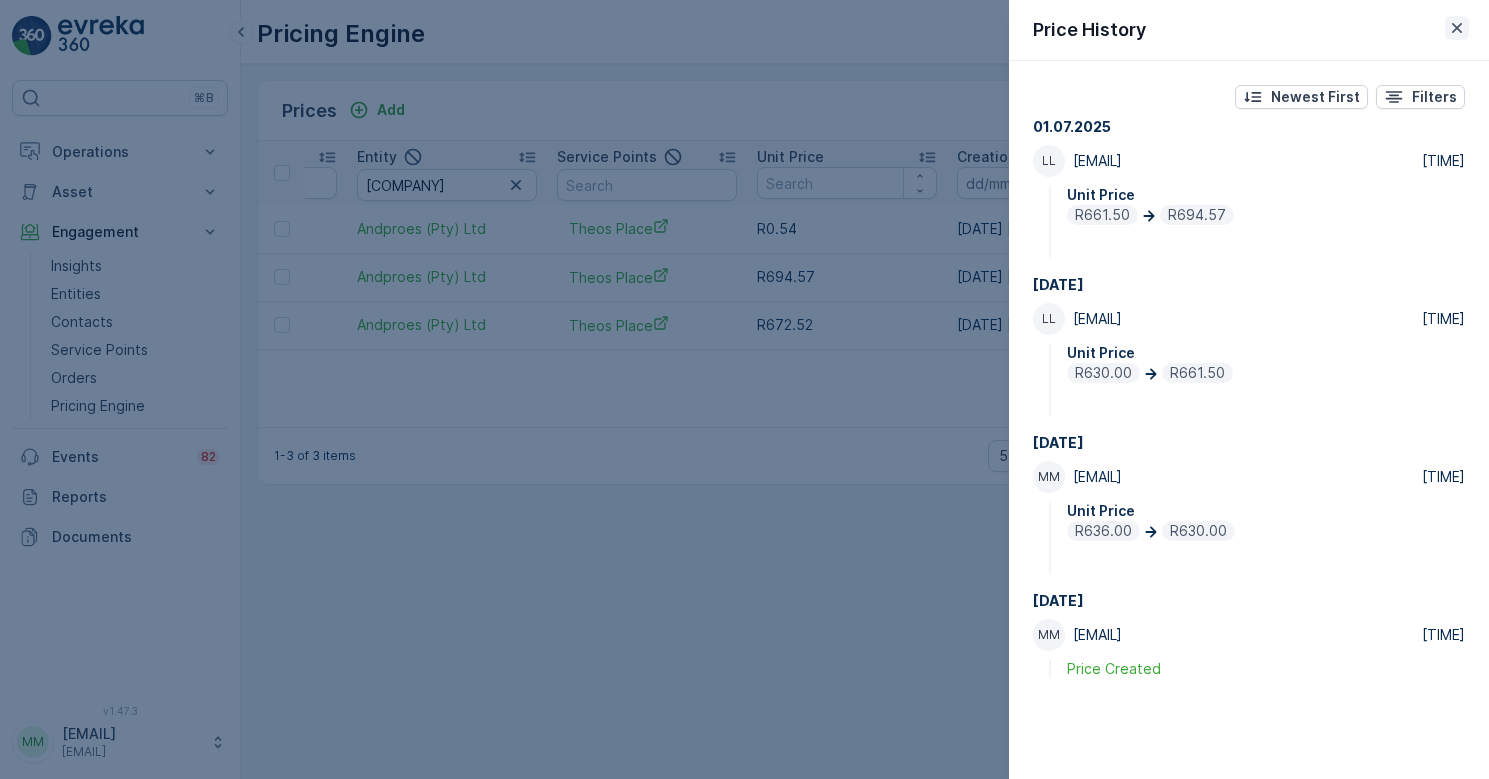 click at bounding box center [1457, 28] 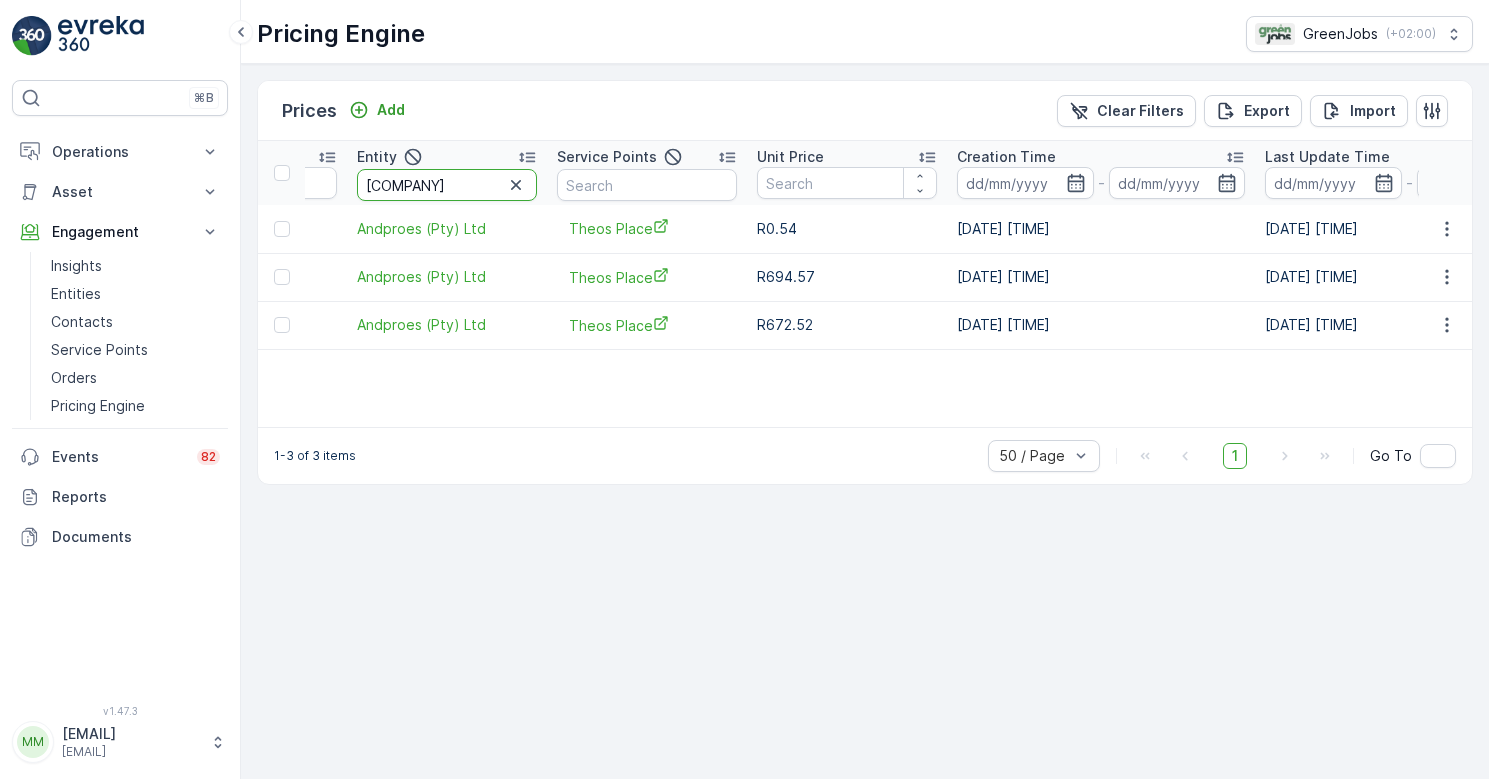 drag, startPoint x: 451, startPoint y: 182, endPoint x: 329, endPoint y: 194, distance: 122.588745 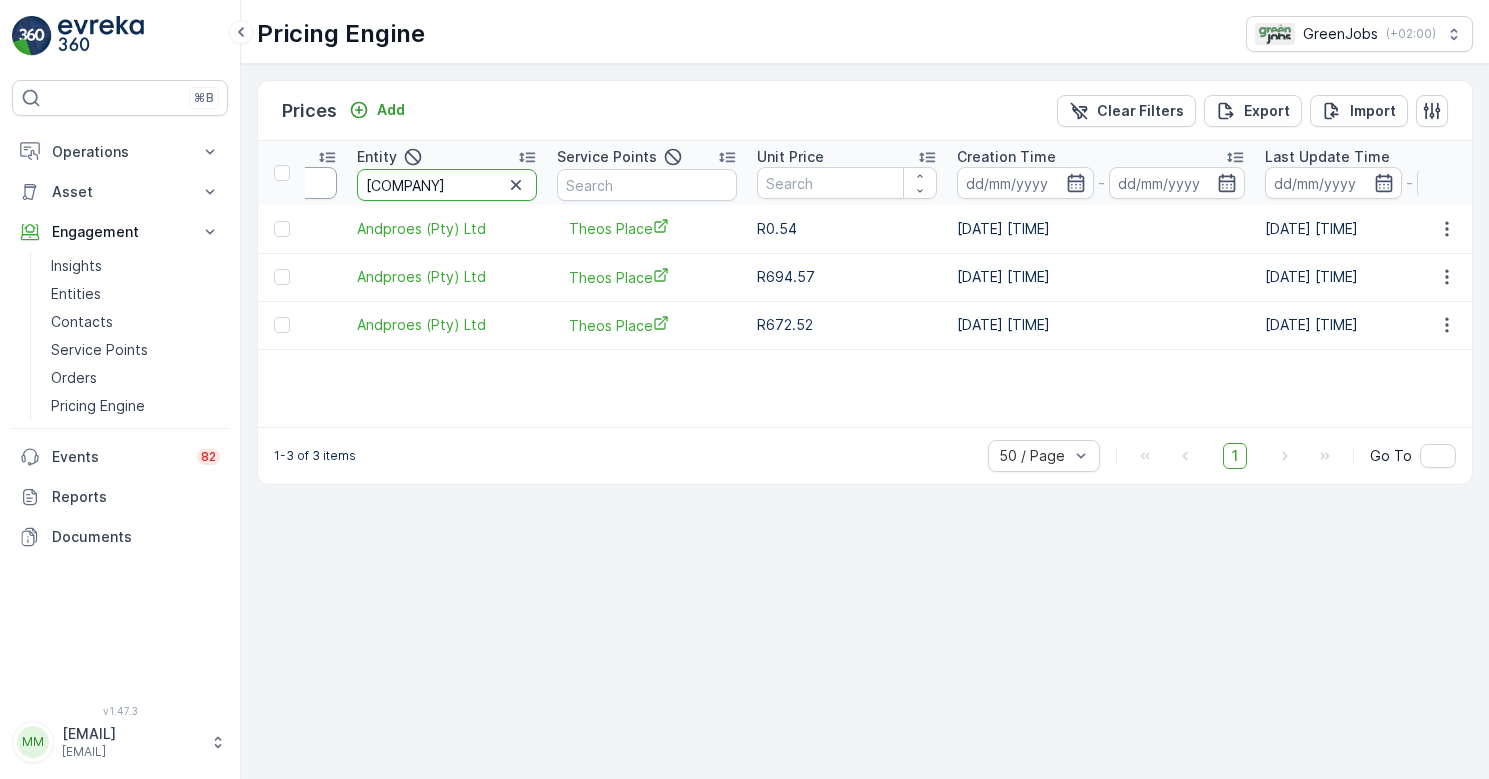 drag, startPoint x: 427, startPoint y: 185, endPoint x: 311, endPoint y: 185, distance: 116 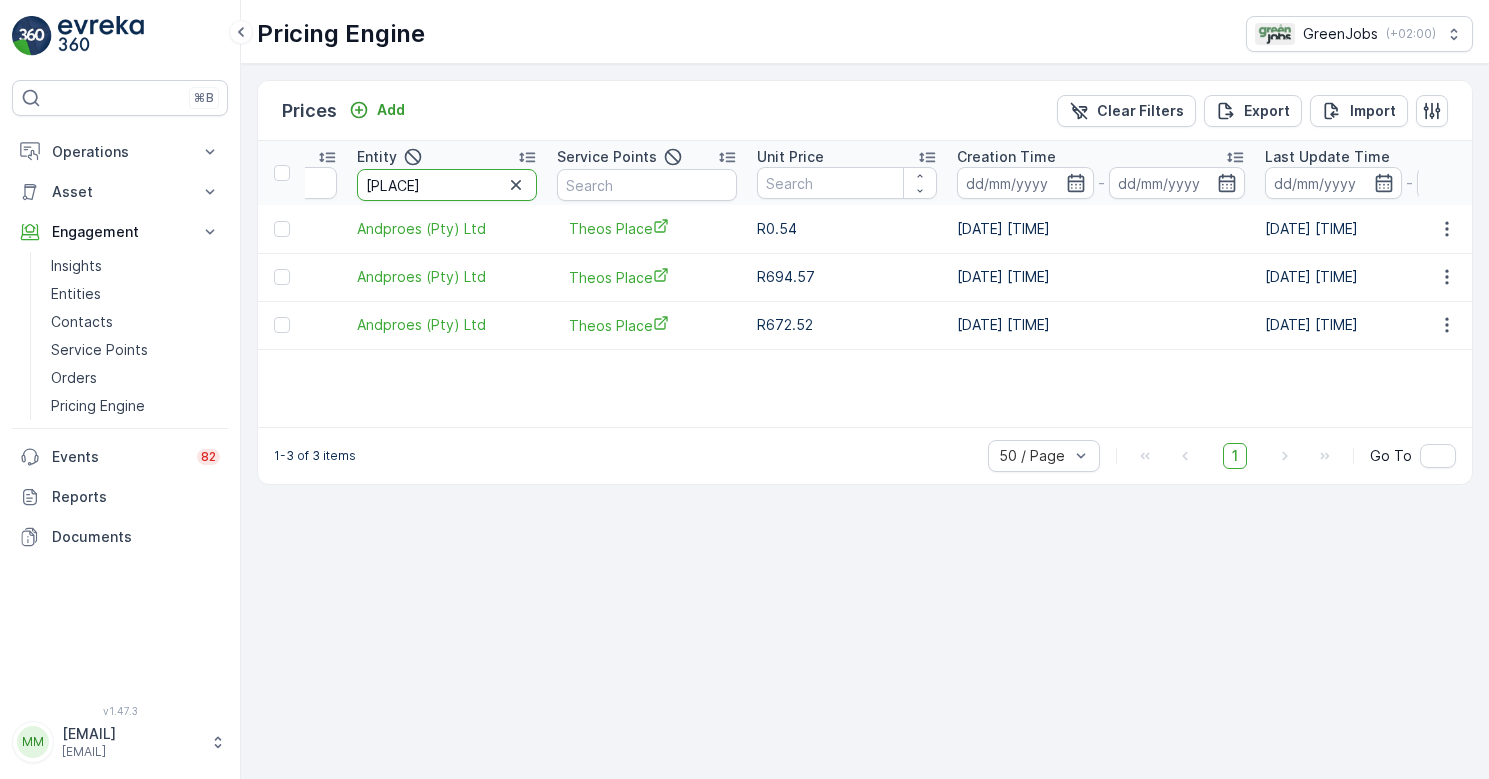 type on "Platinum" 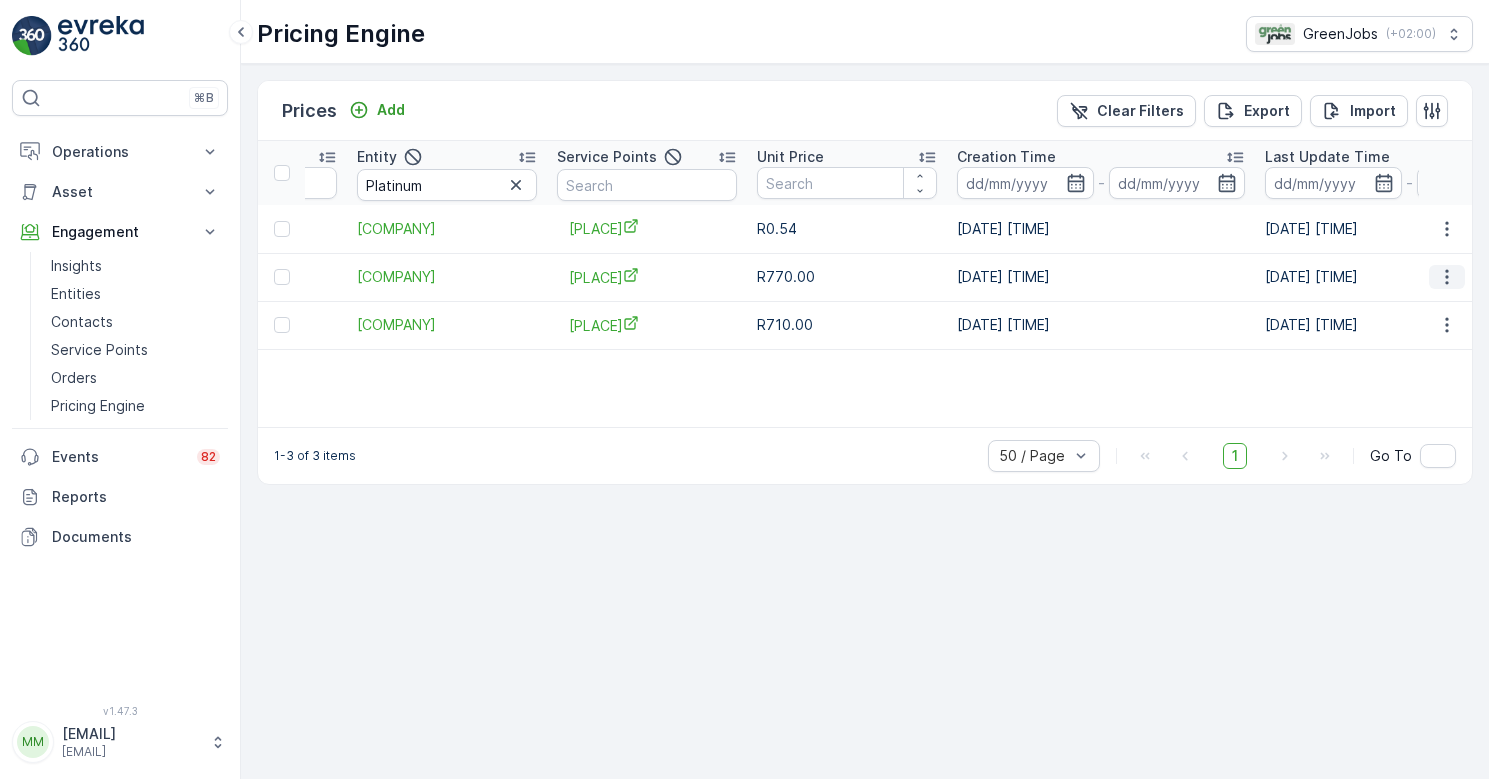 click 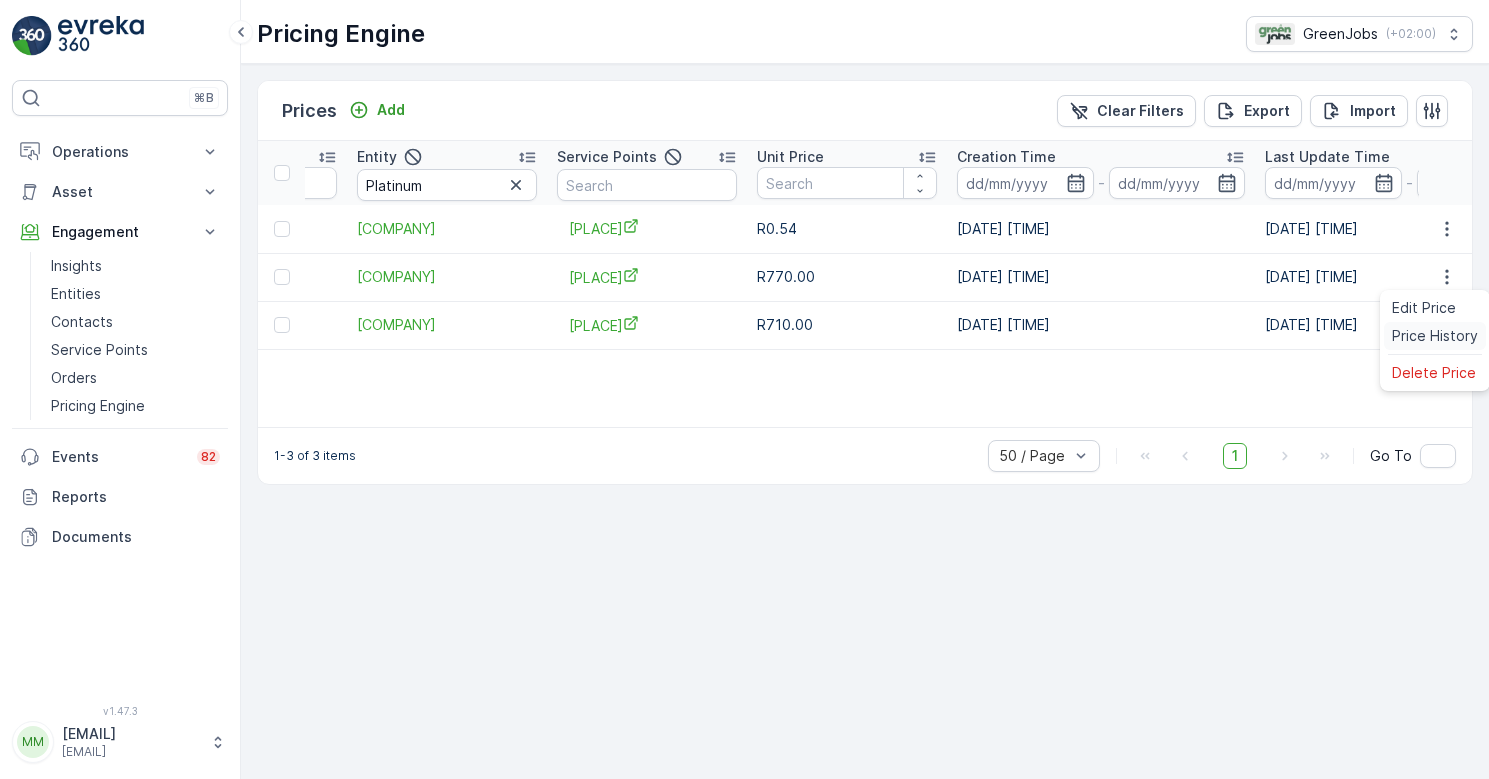 click on "Price History" at bounding box center [1435, 336] 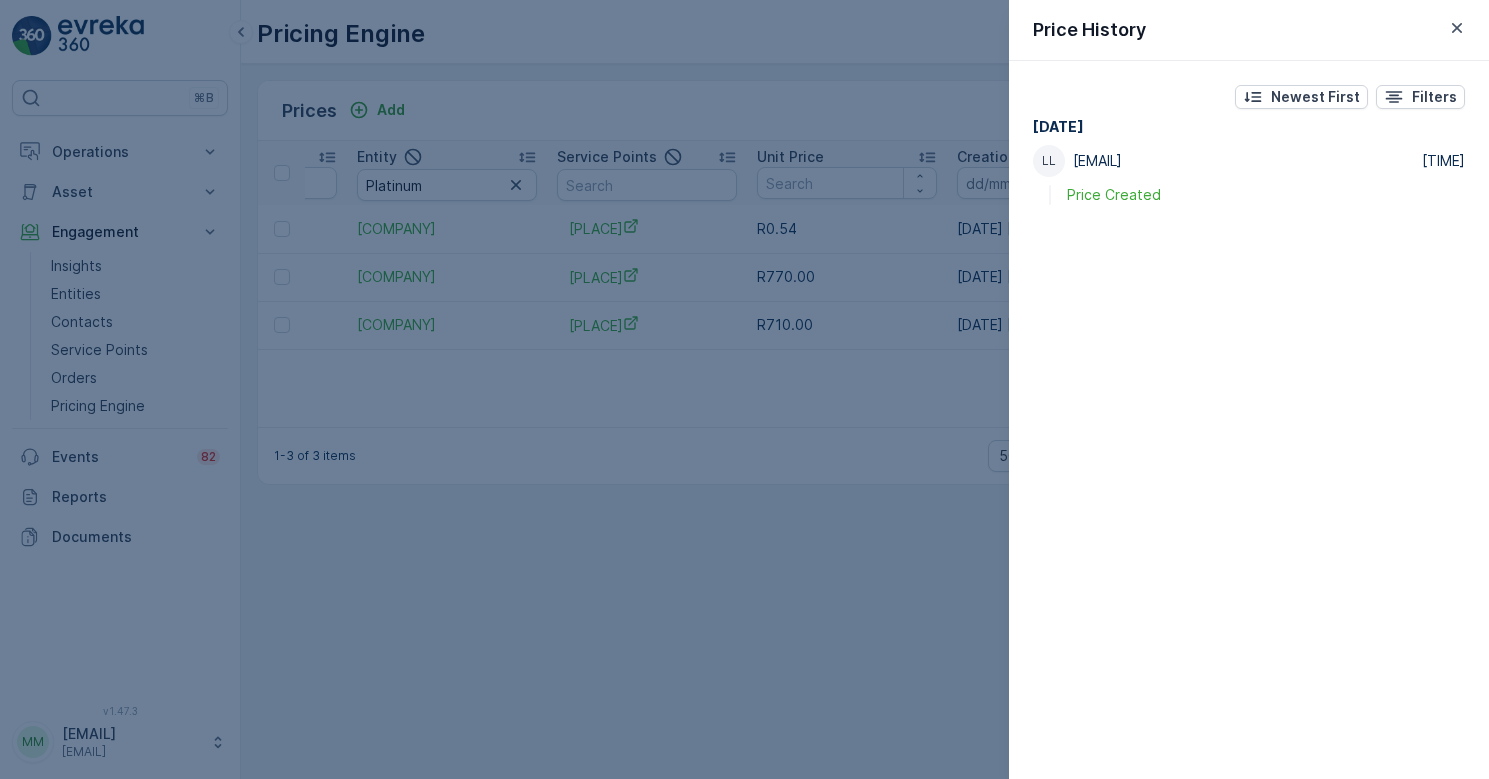 click at bounding box center [744, 389] 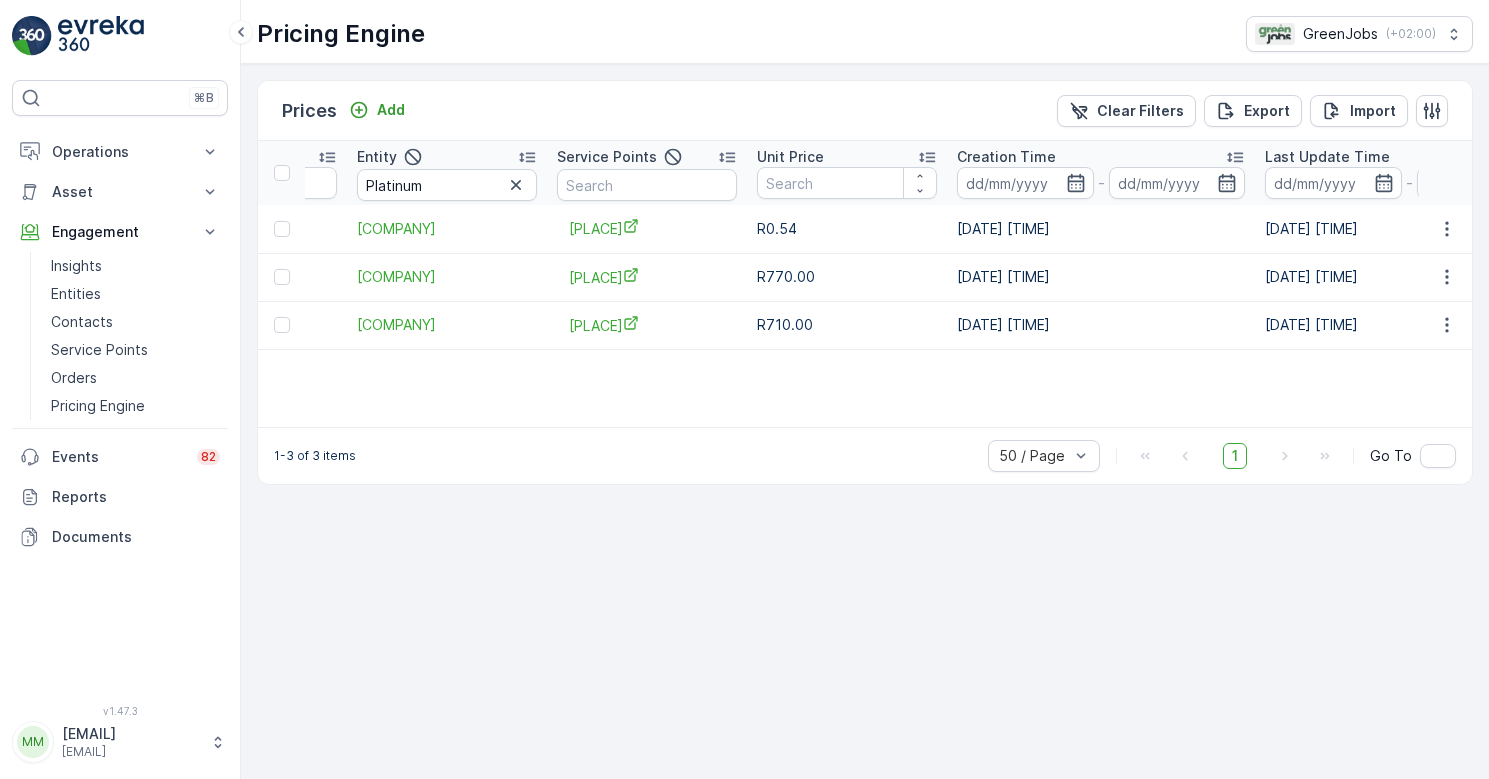 scroll, scrollTop: 0, scrollLeft: 0, axis: both 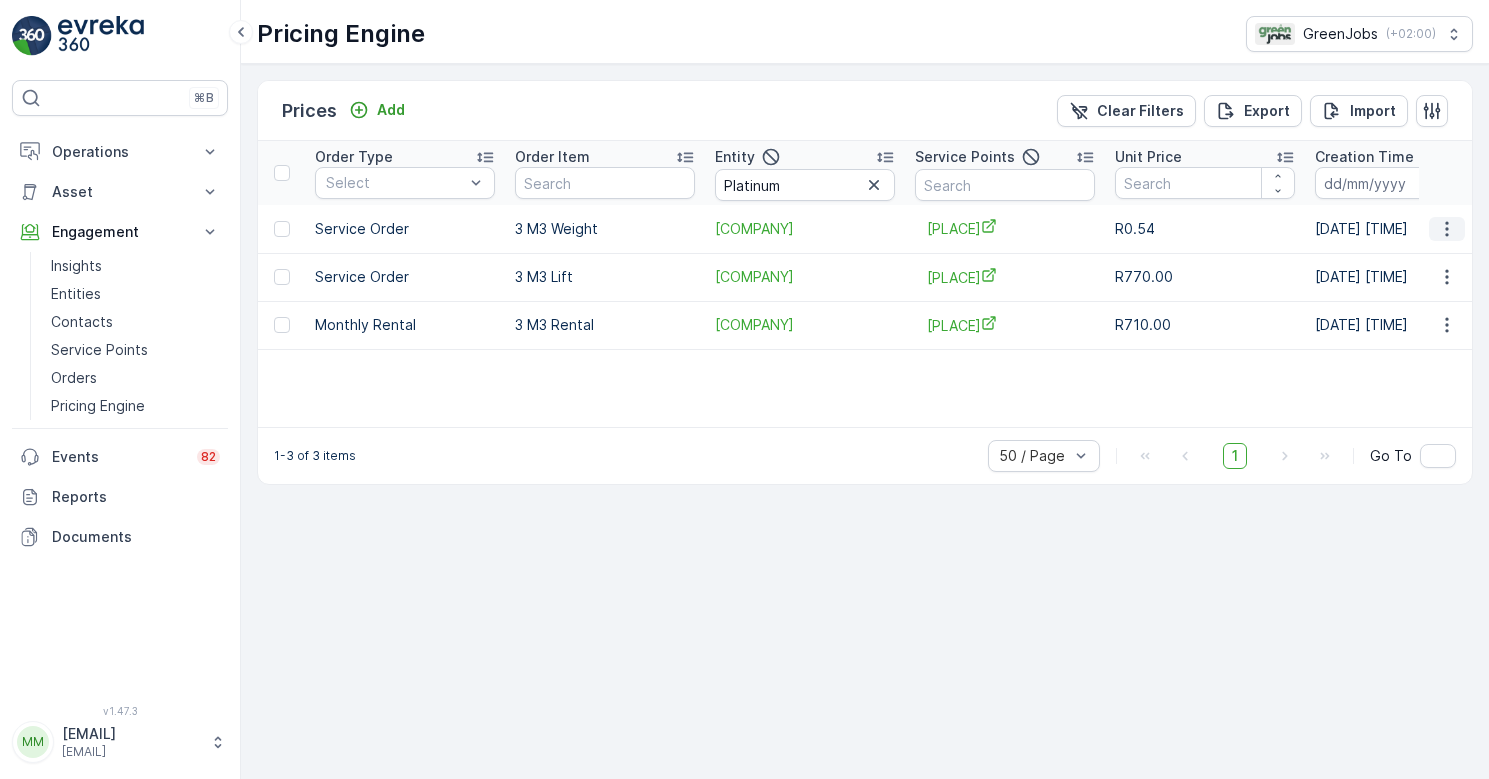 click 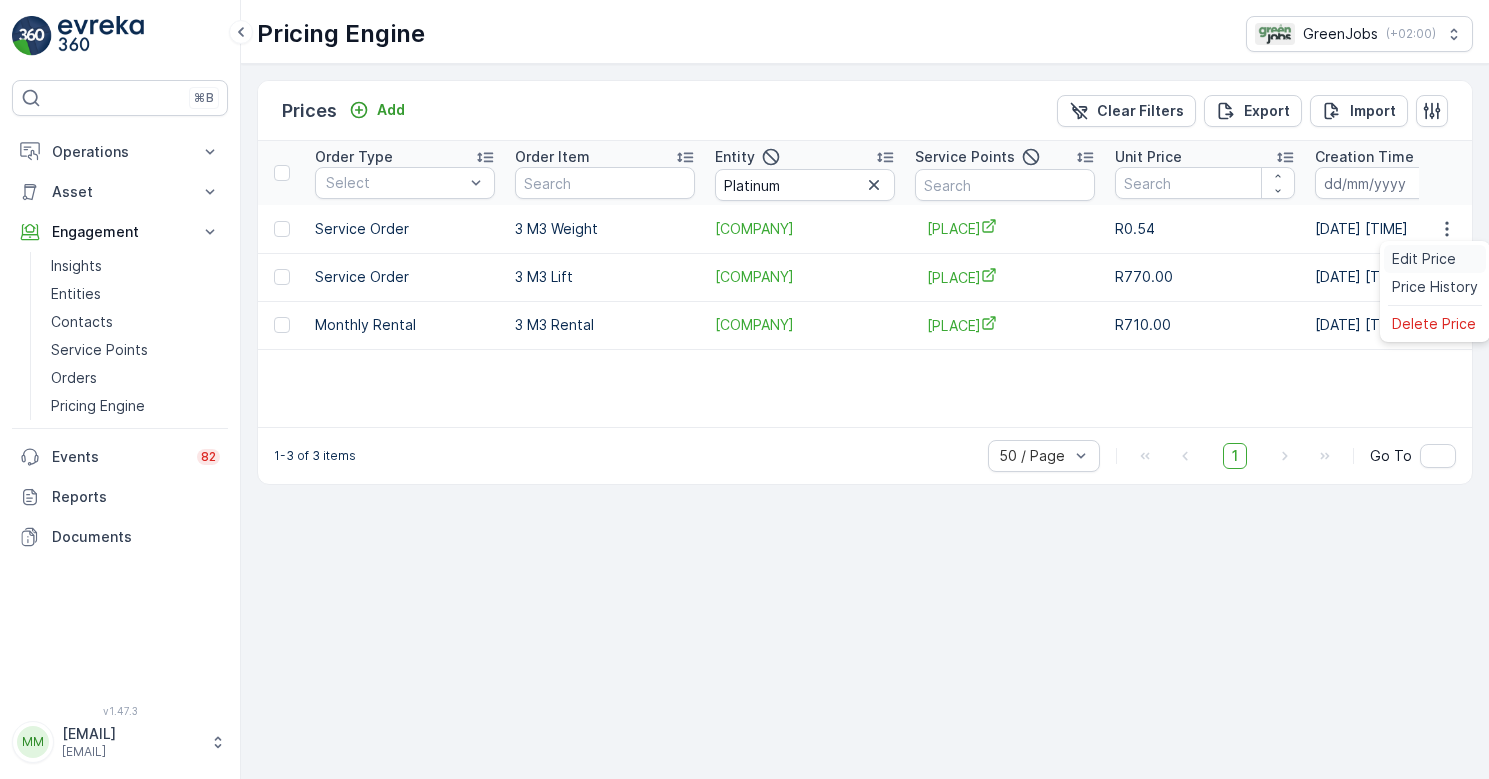 click on "Edit Price" at bounding box center (1424, 259) 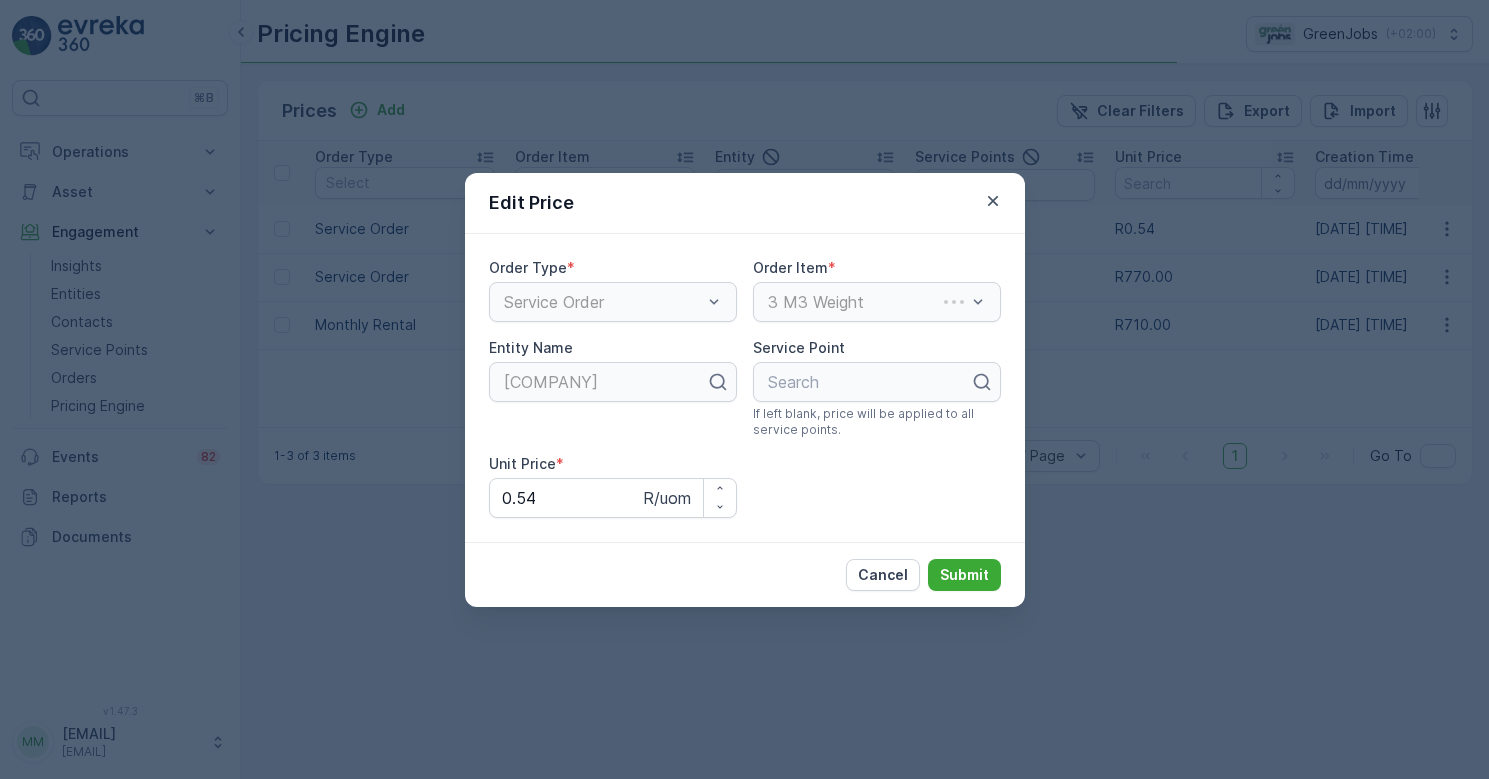 type on "0.54" 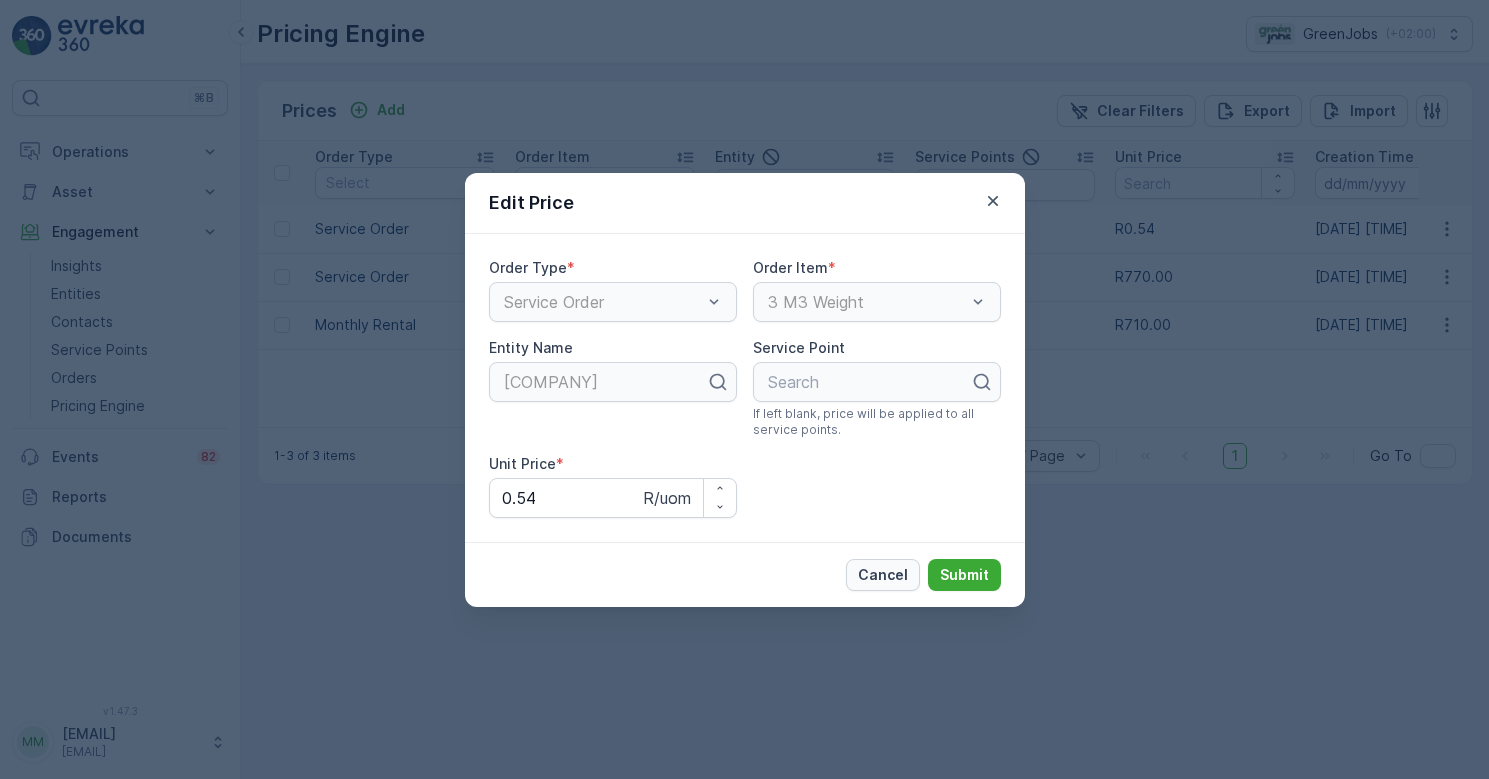 click on "Cancel" at bounding box center (883, 575) 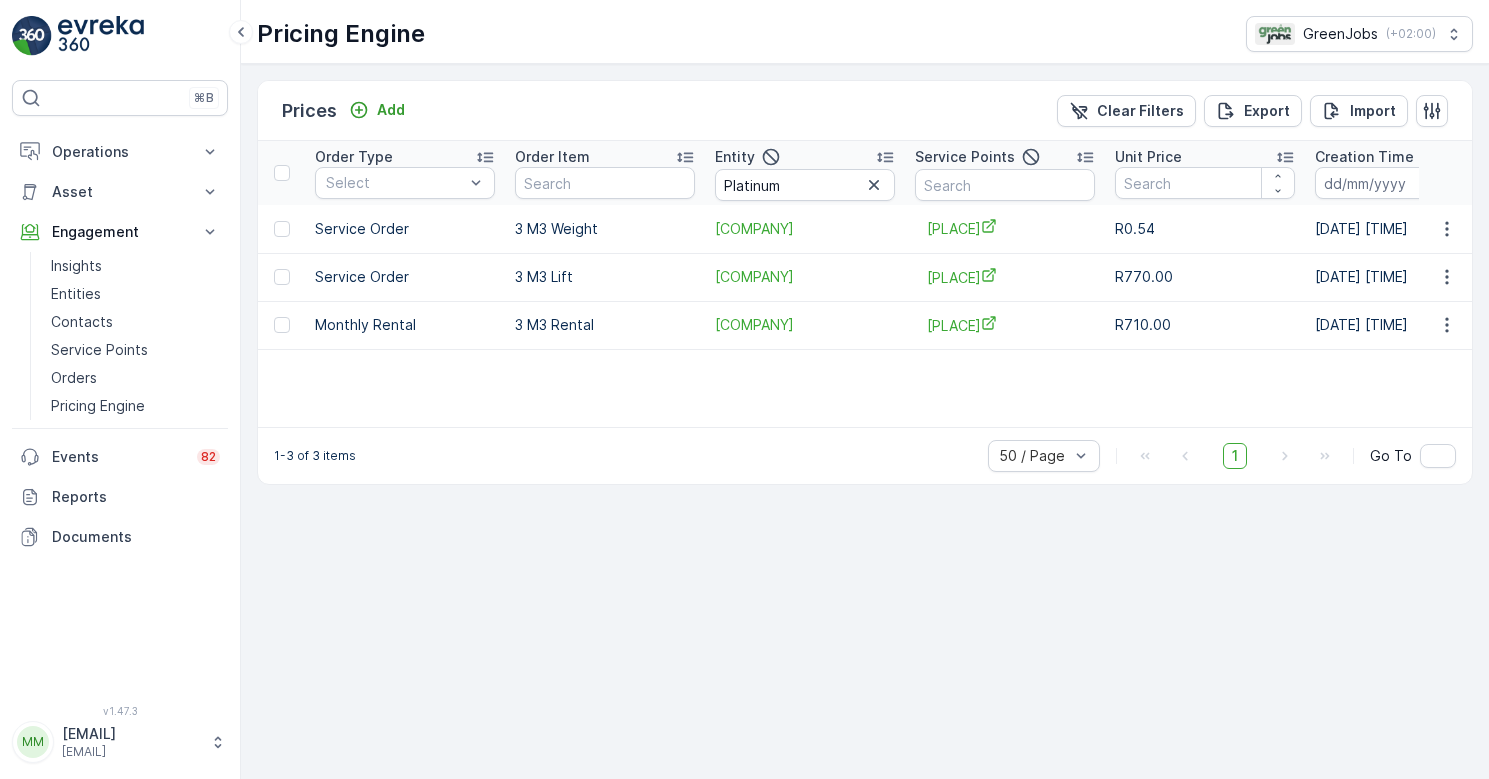 scroll, scrollTop: 0, scrollLeft: 0, axis: both 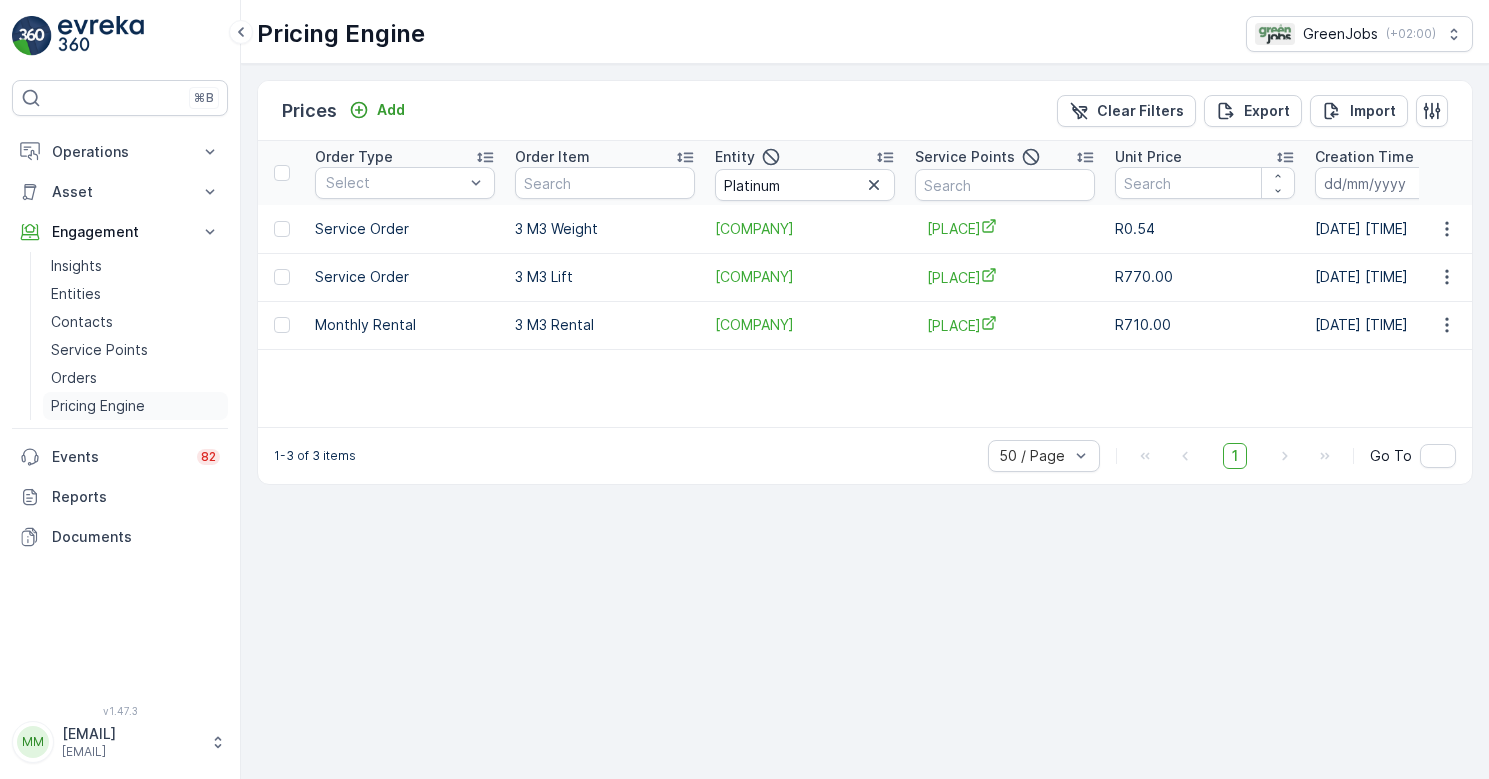 click on "Pricing Engine" at bounding box center [98, 406] 